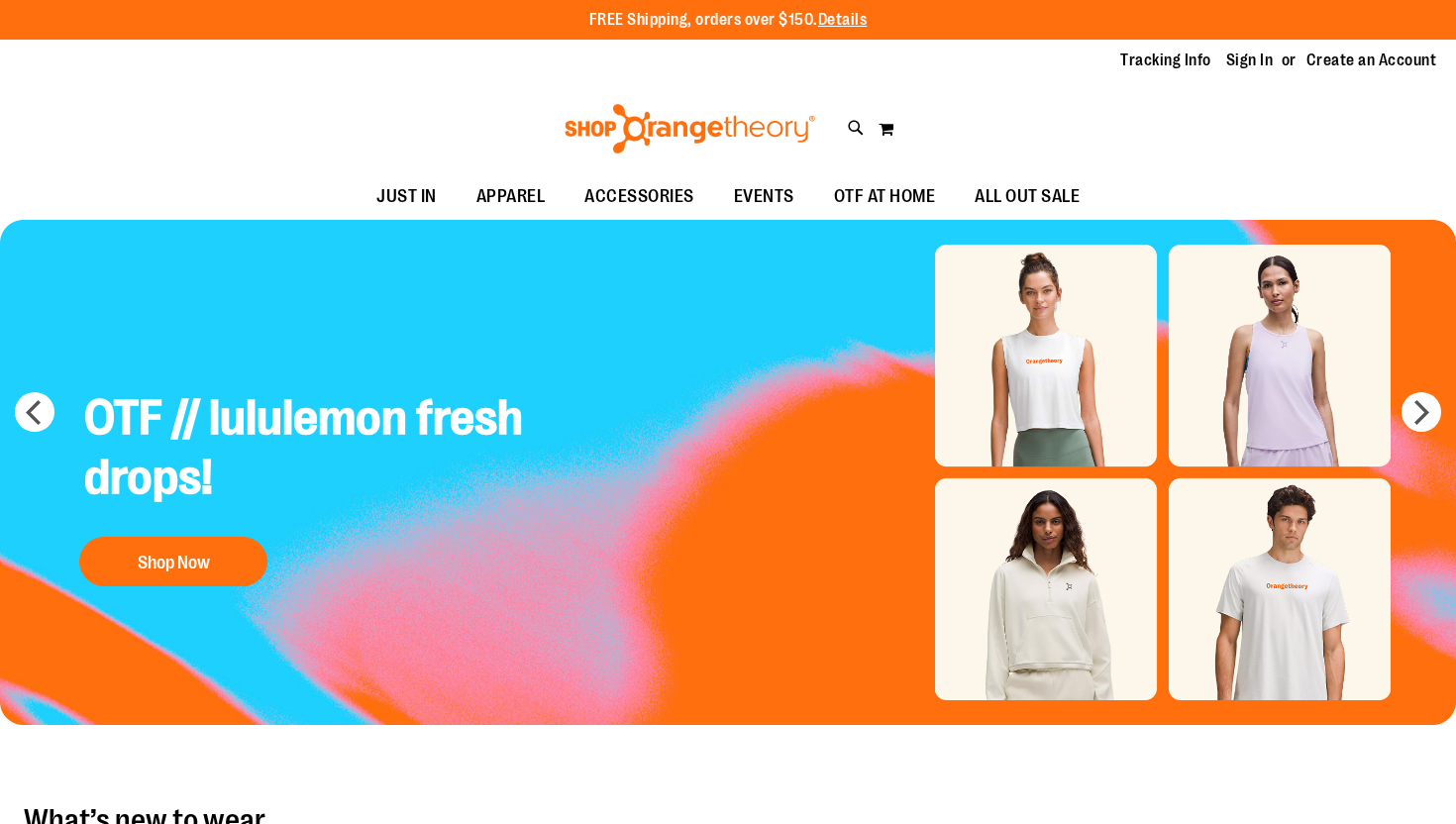 scroll, scrollTop: 0, scrollLeft: 0, axis: both 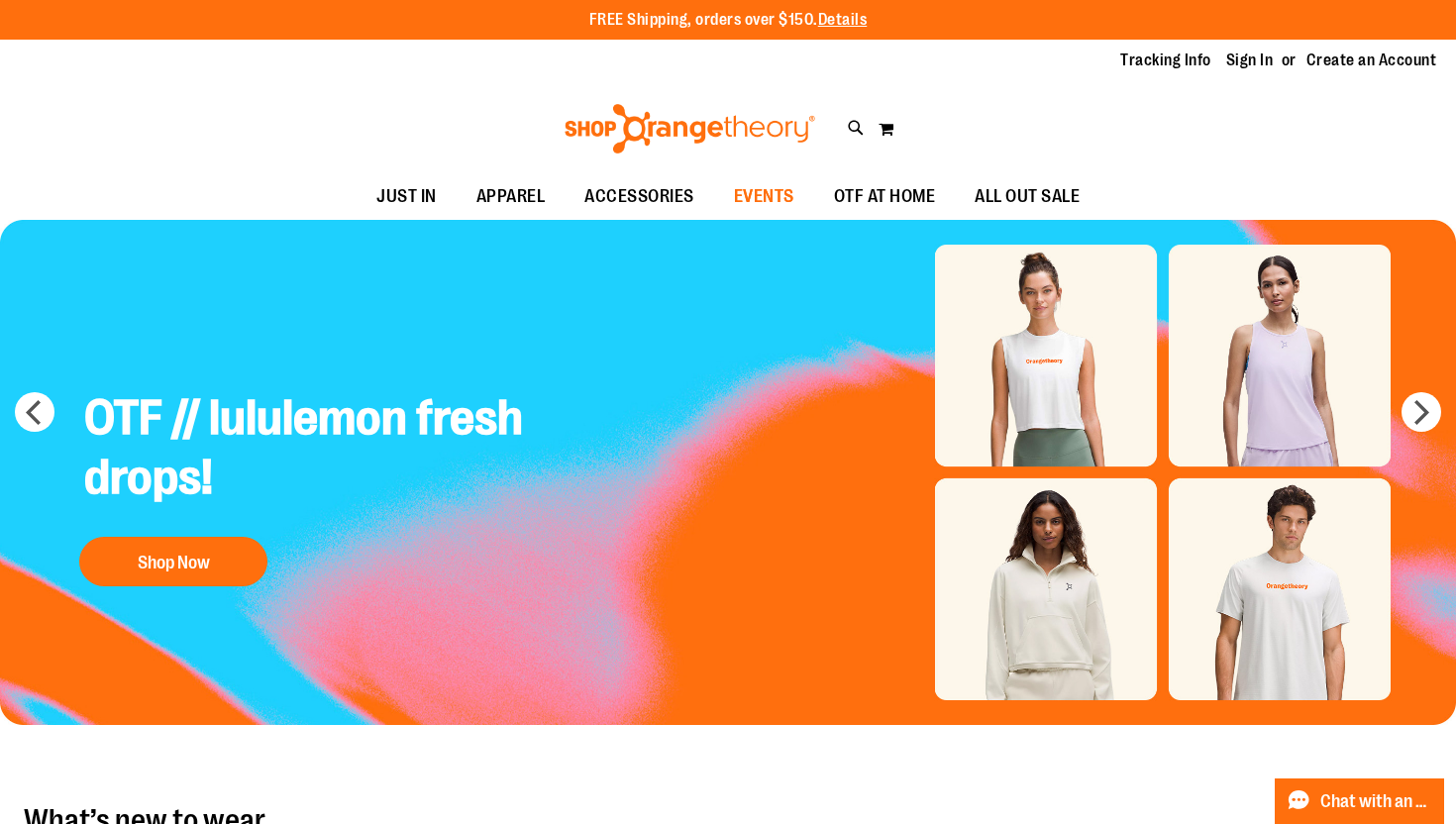 type on "**********" 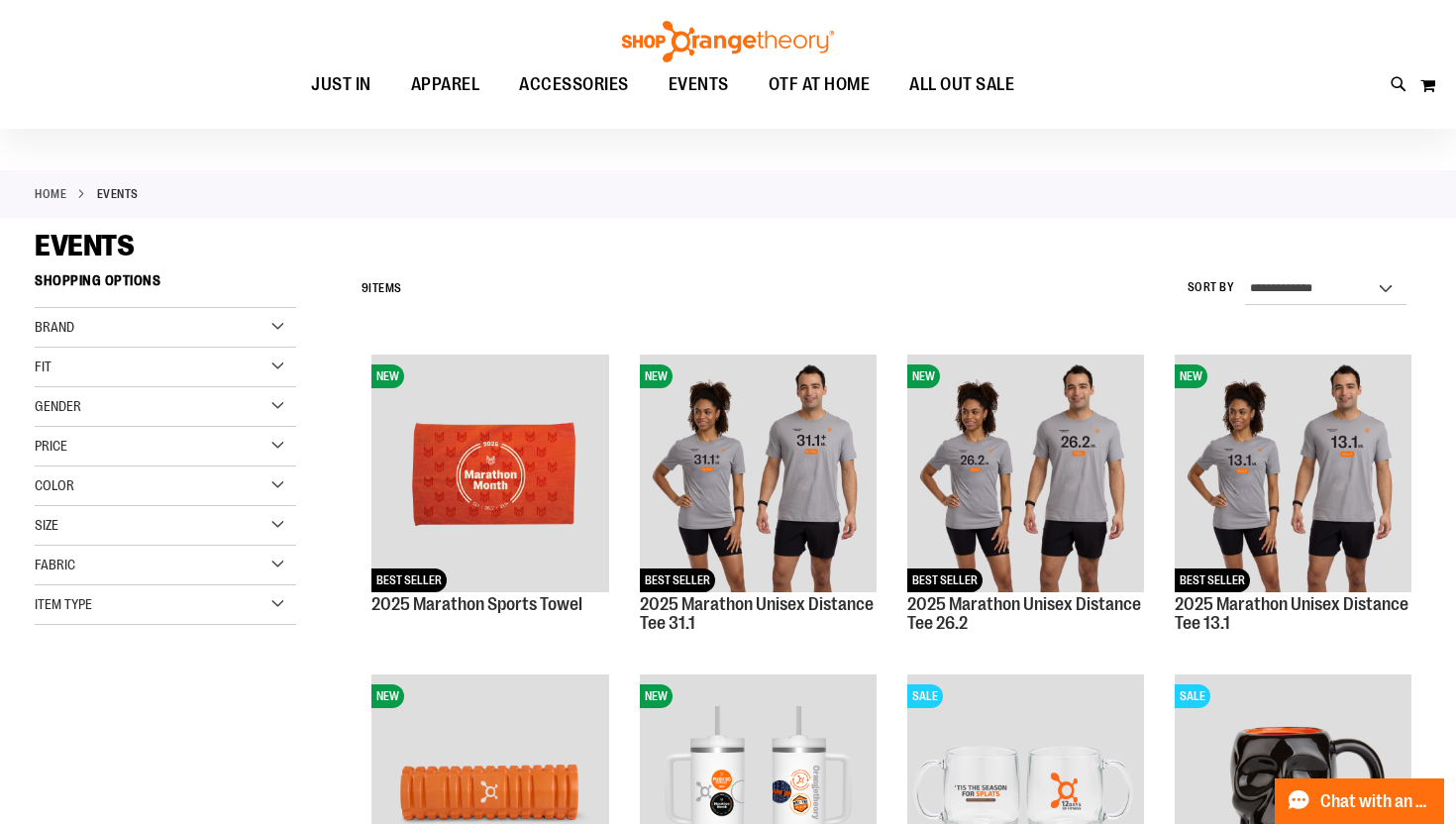 scroll, scrollTop: 42, scrollLeft: 0, axis: vertical 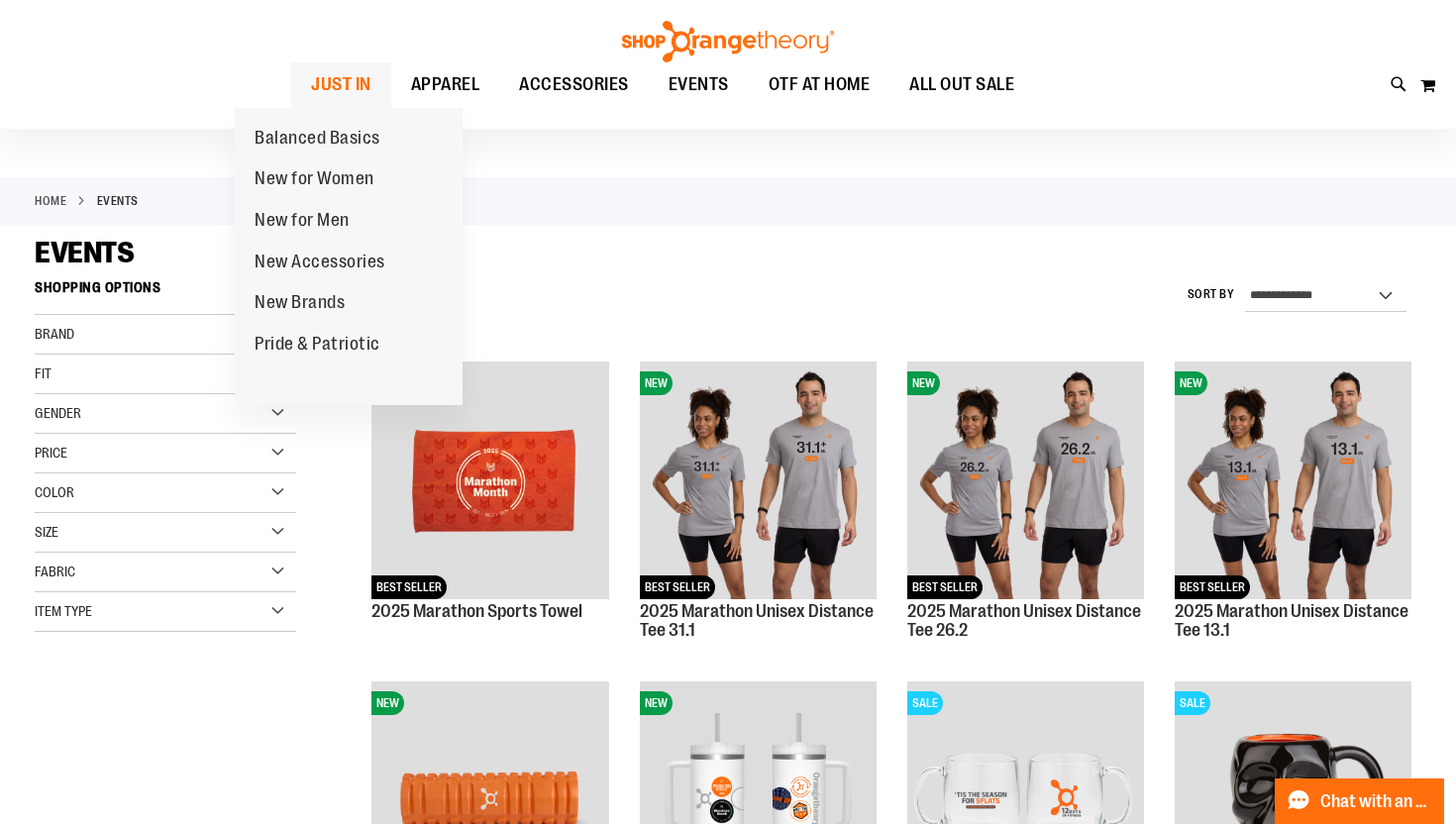 type on "**********" 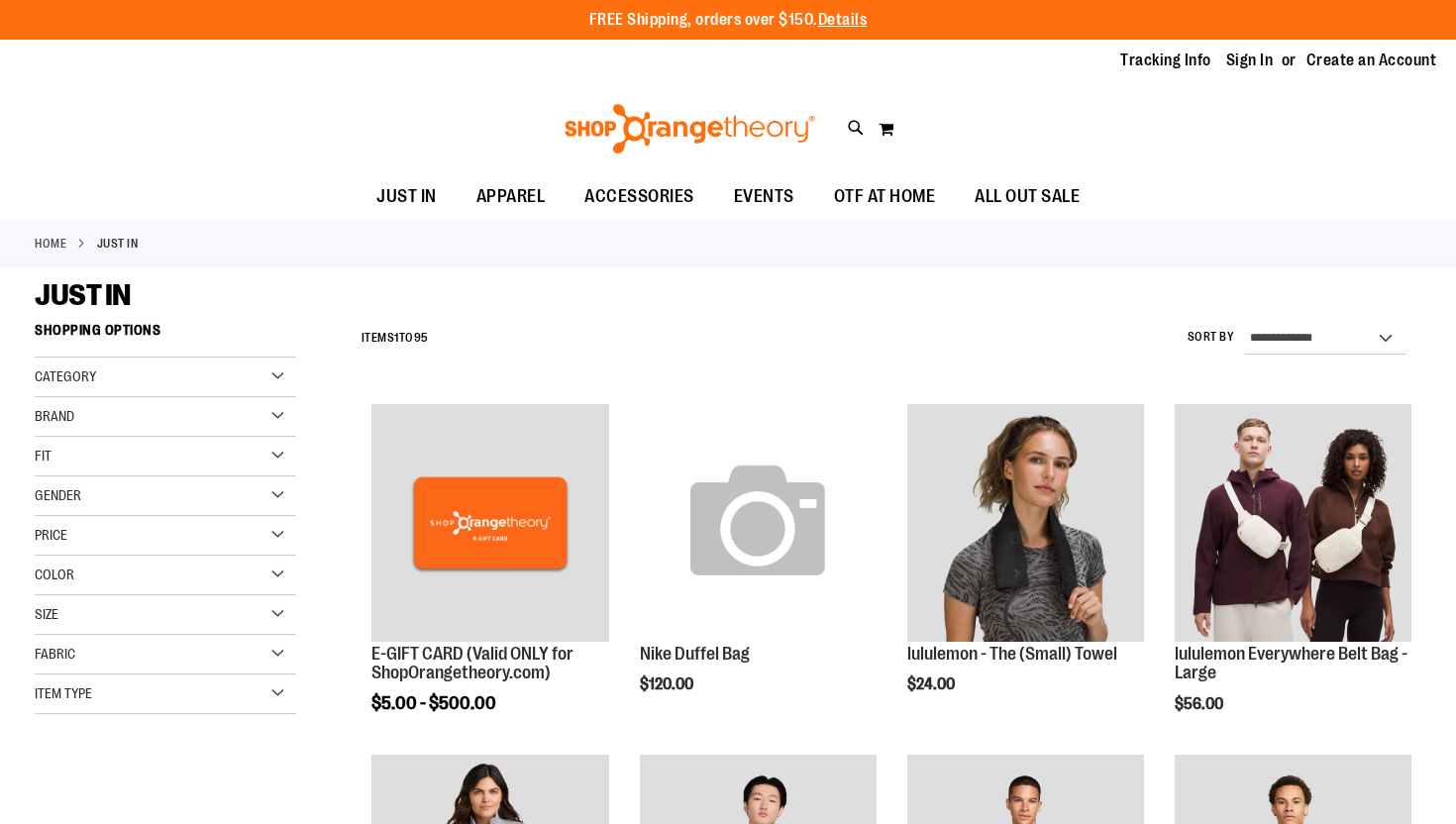 scroll, scrollTop: 0, scrollLeft: 0, axis: both 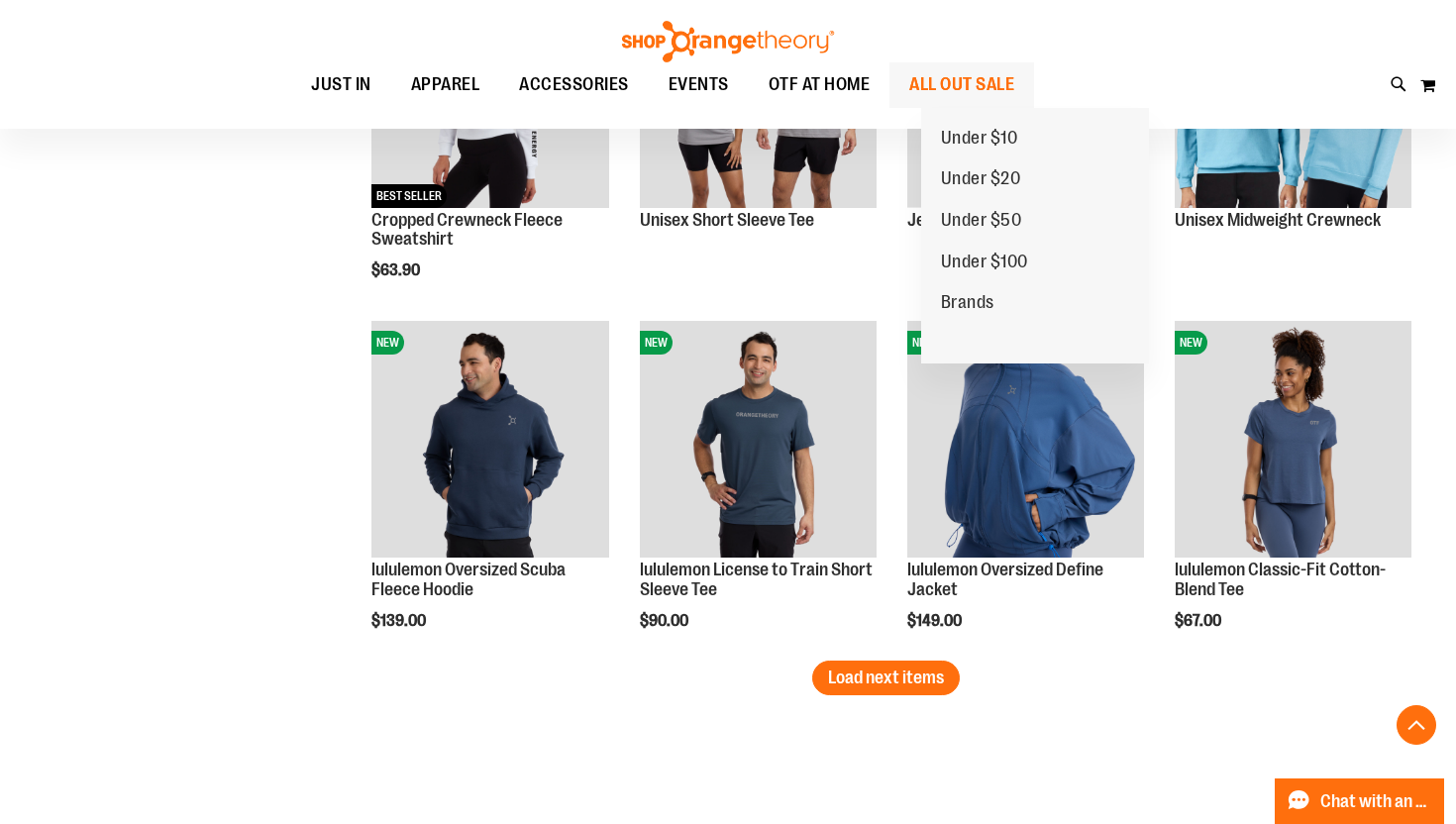 type on "**********" 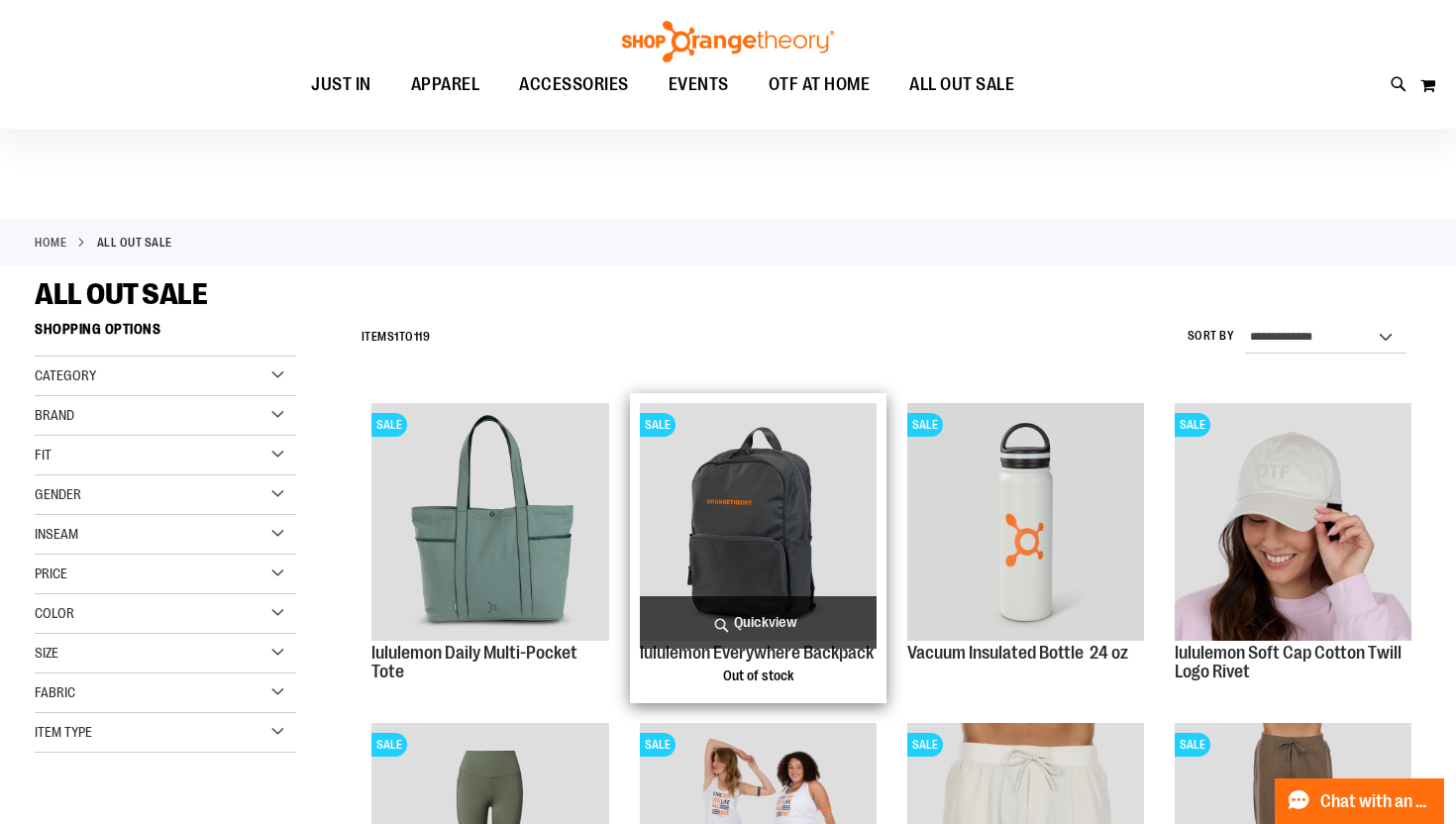 scroll, scrollTop: 171, scrollLeft: 0, axis: vertical 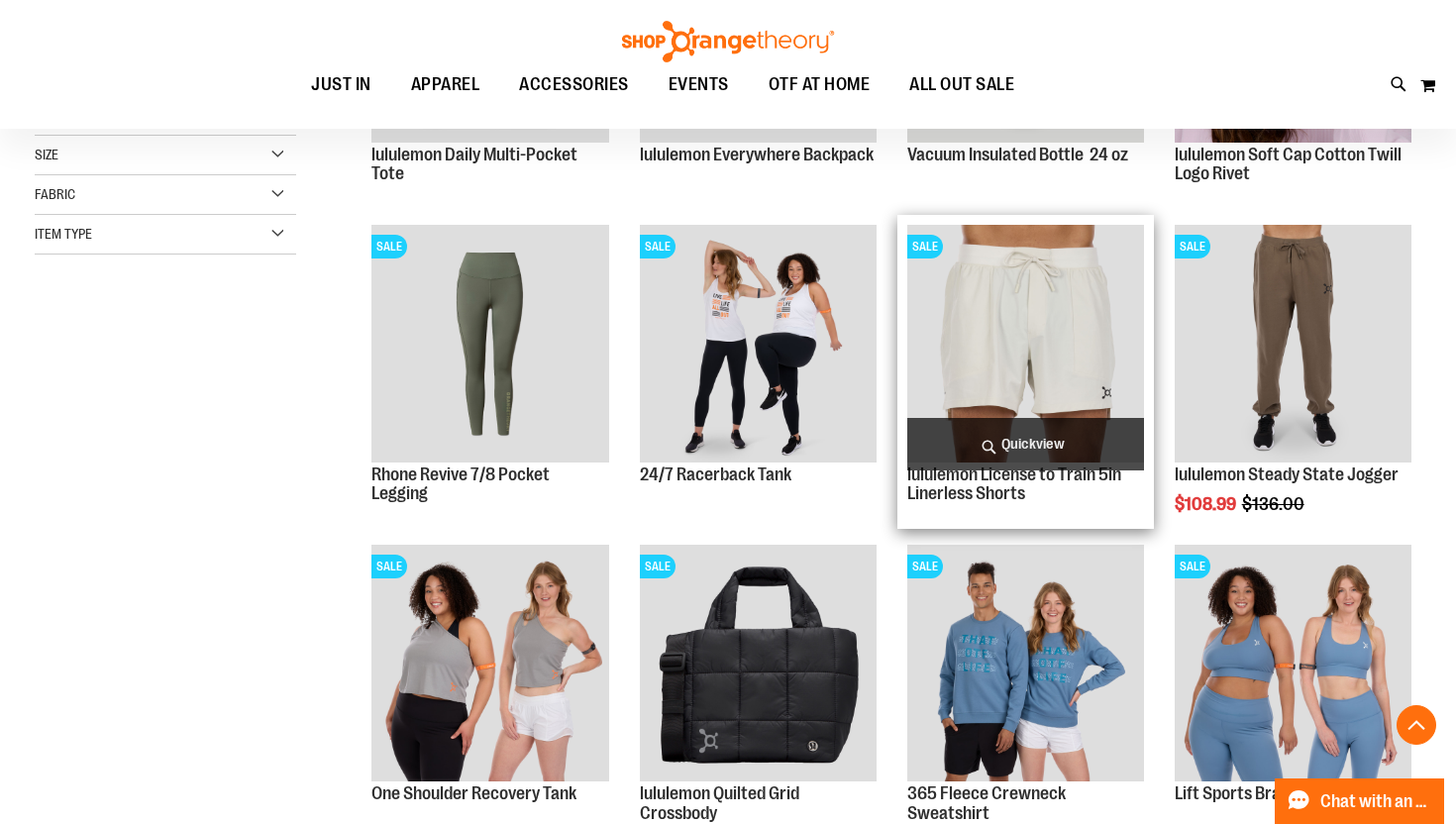 type on "**********" 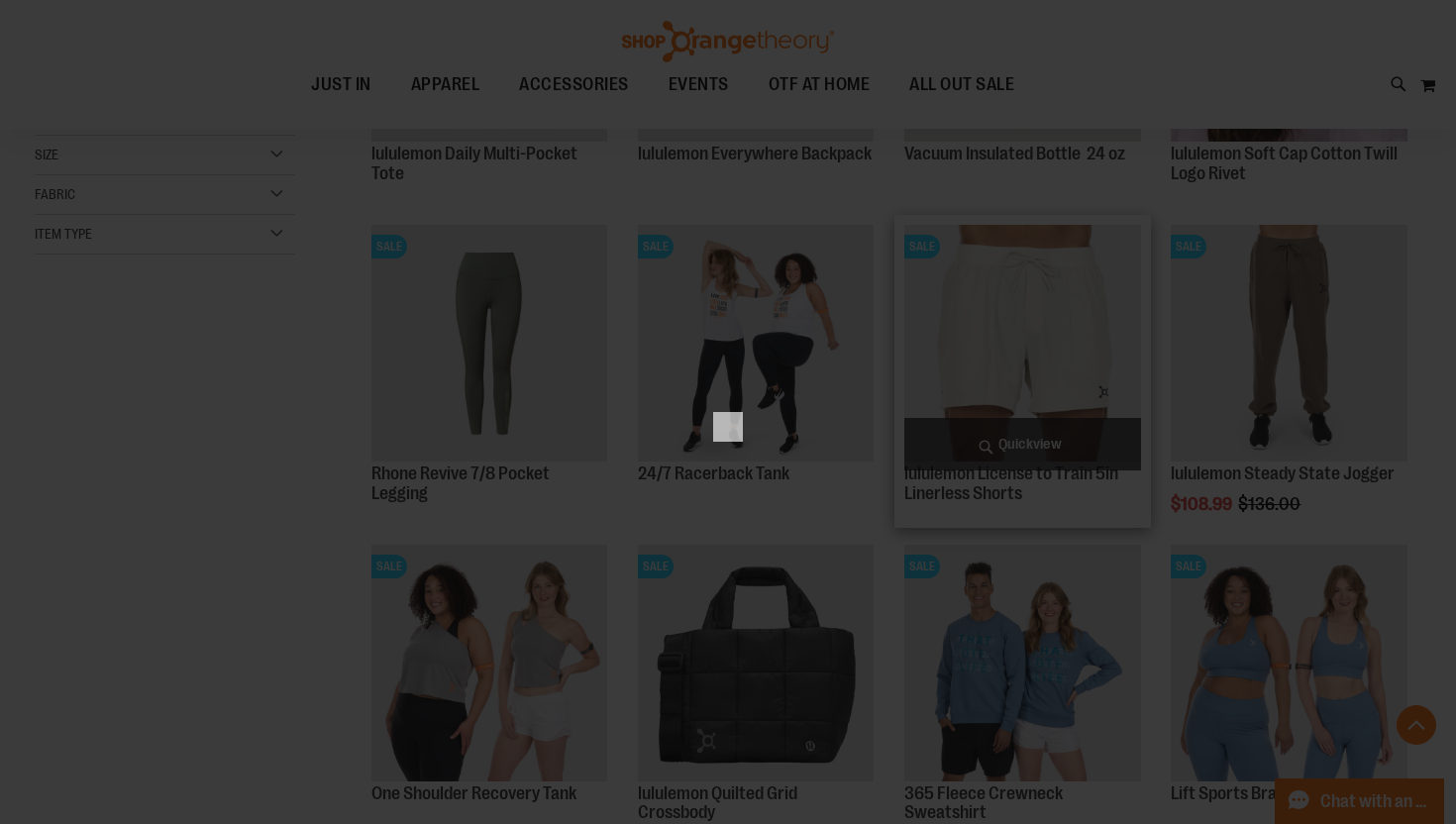 scroll, scrollTop: 0, scrollLeft: 0, axis: both 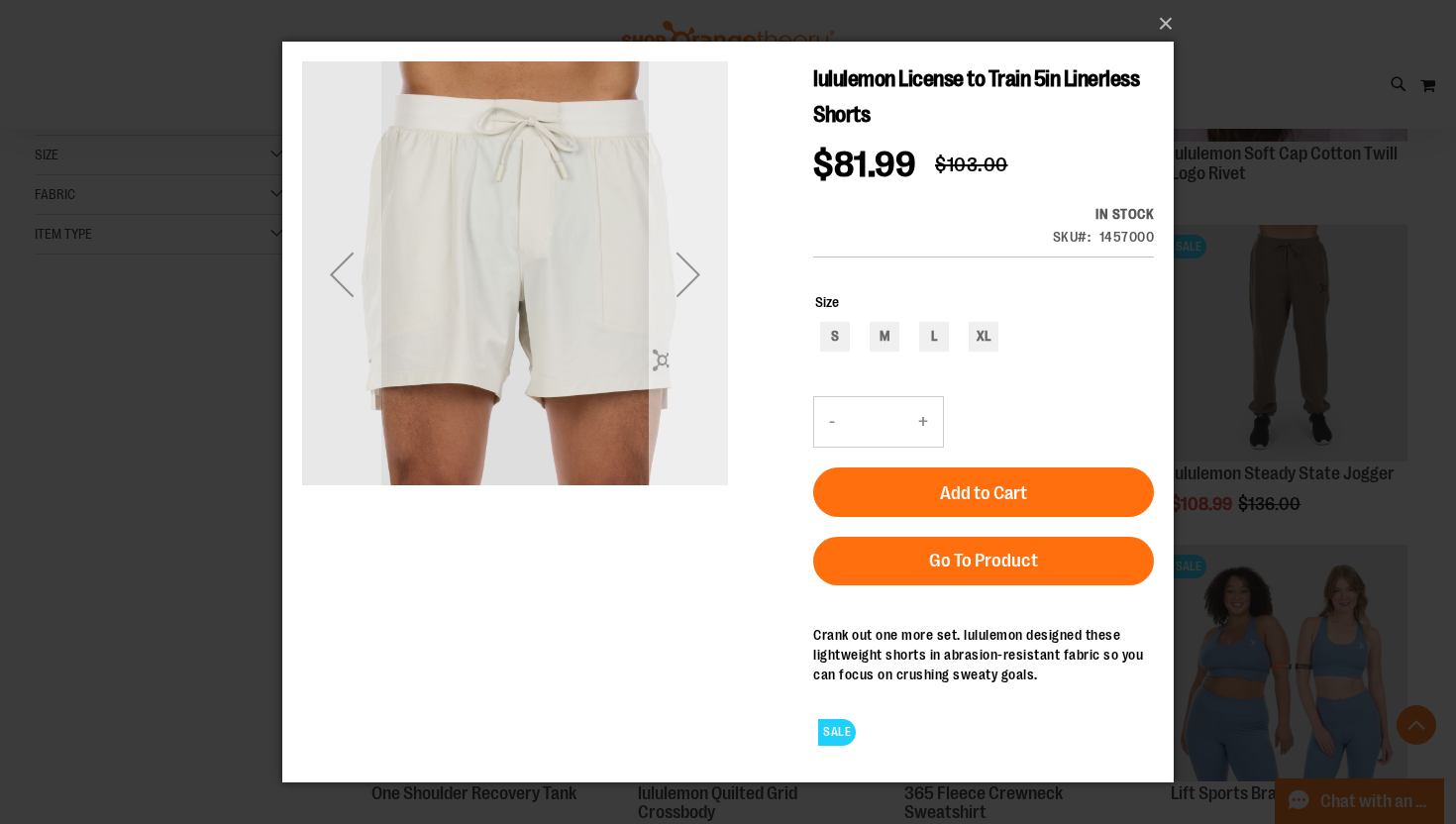 click at bounding box center (688, 274) 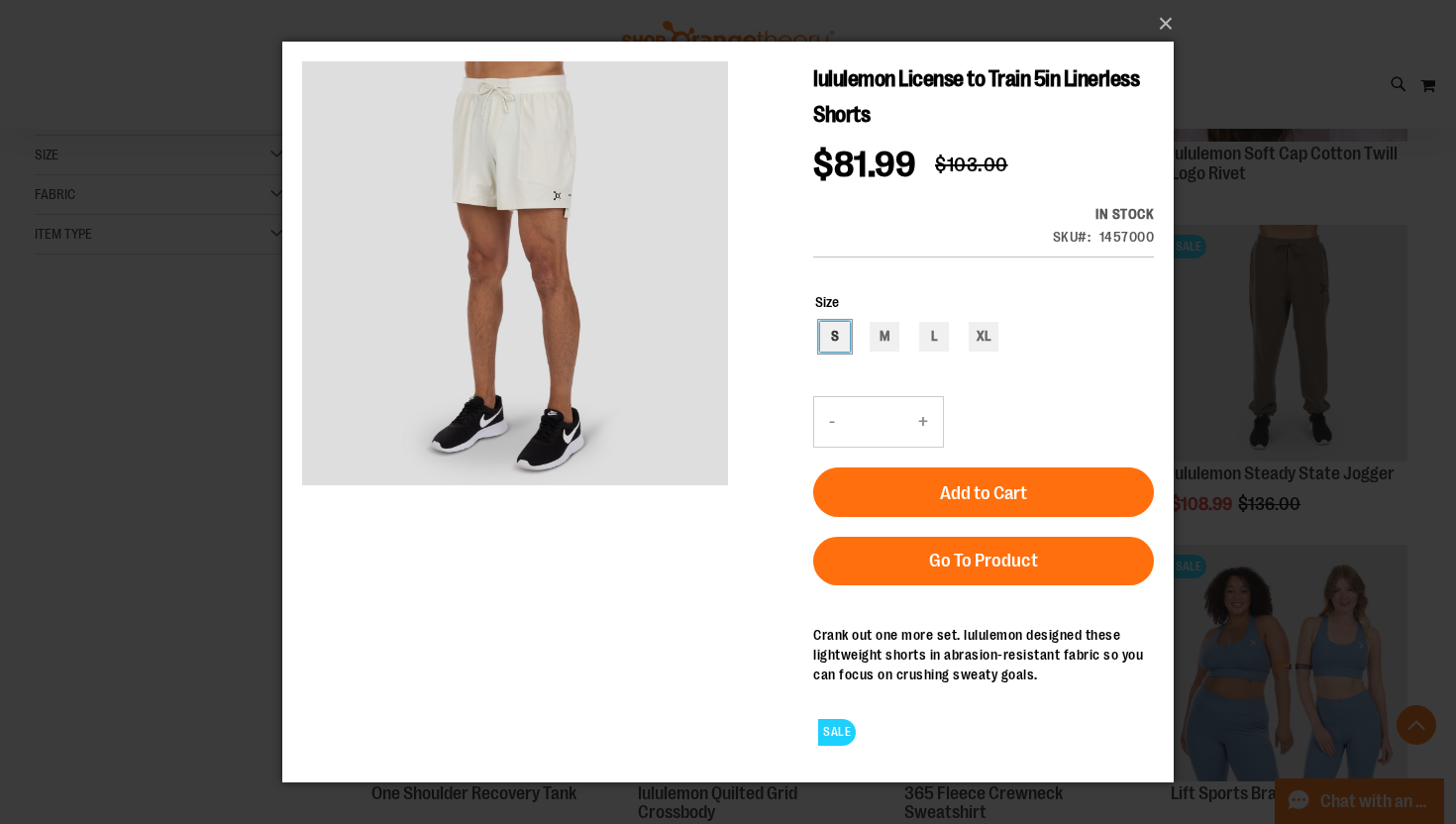 click on "S" at bounding box center [835, 337] 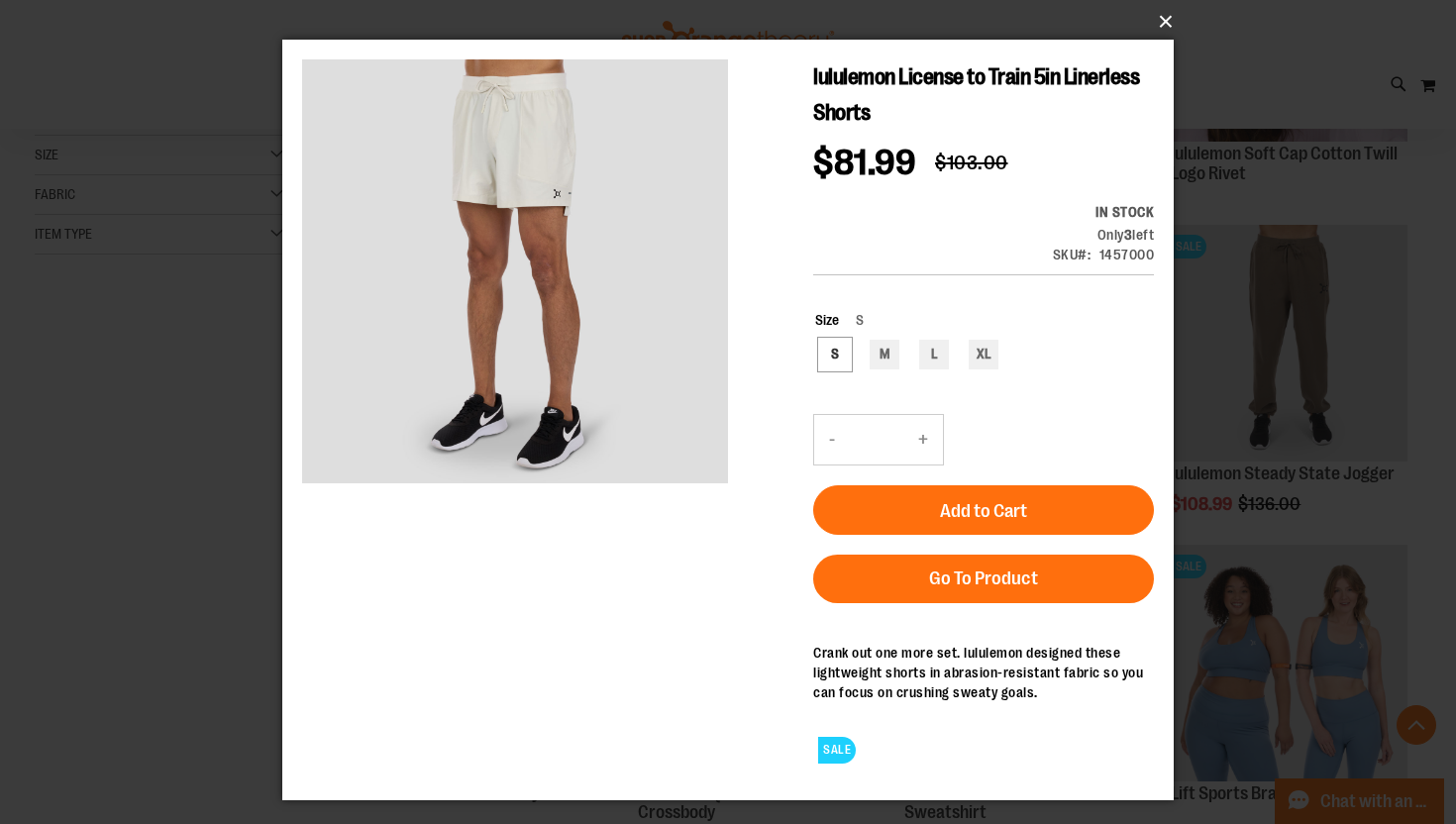 click on "×" at bounding box center [734, 22] 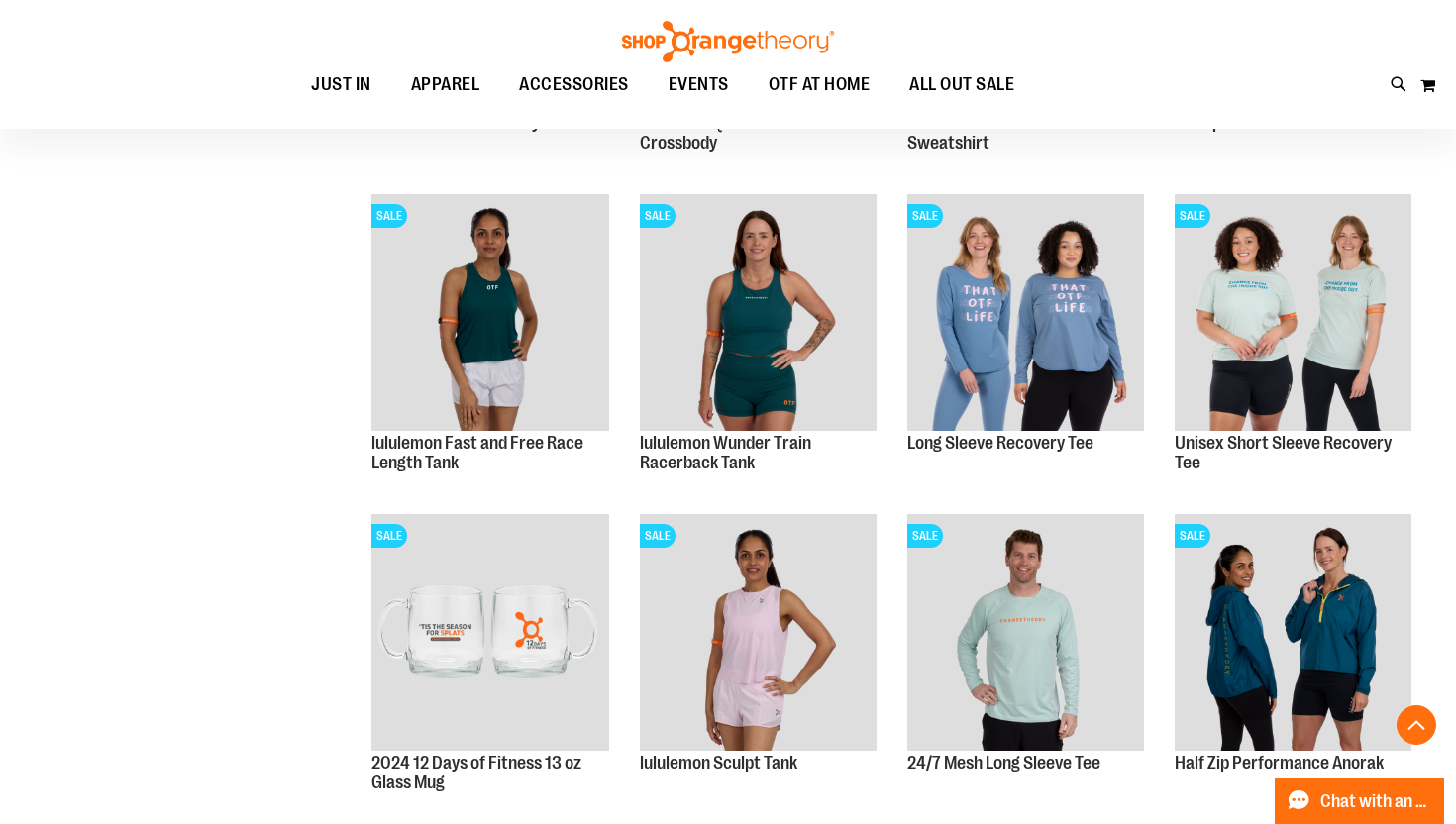 scroll, scrollTop: 1269, scrollLeft: 0, axis: vertical 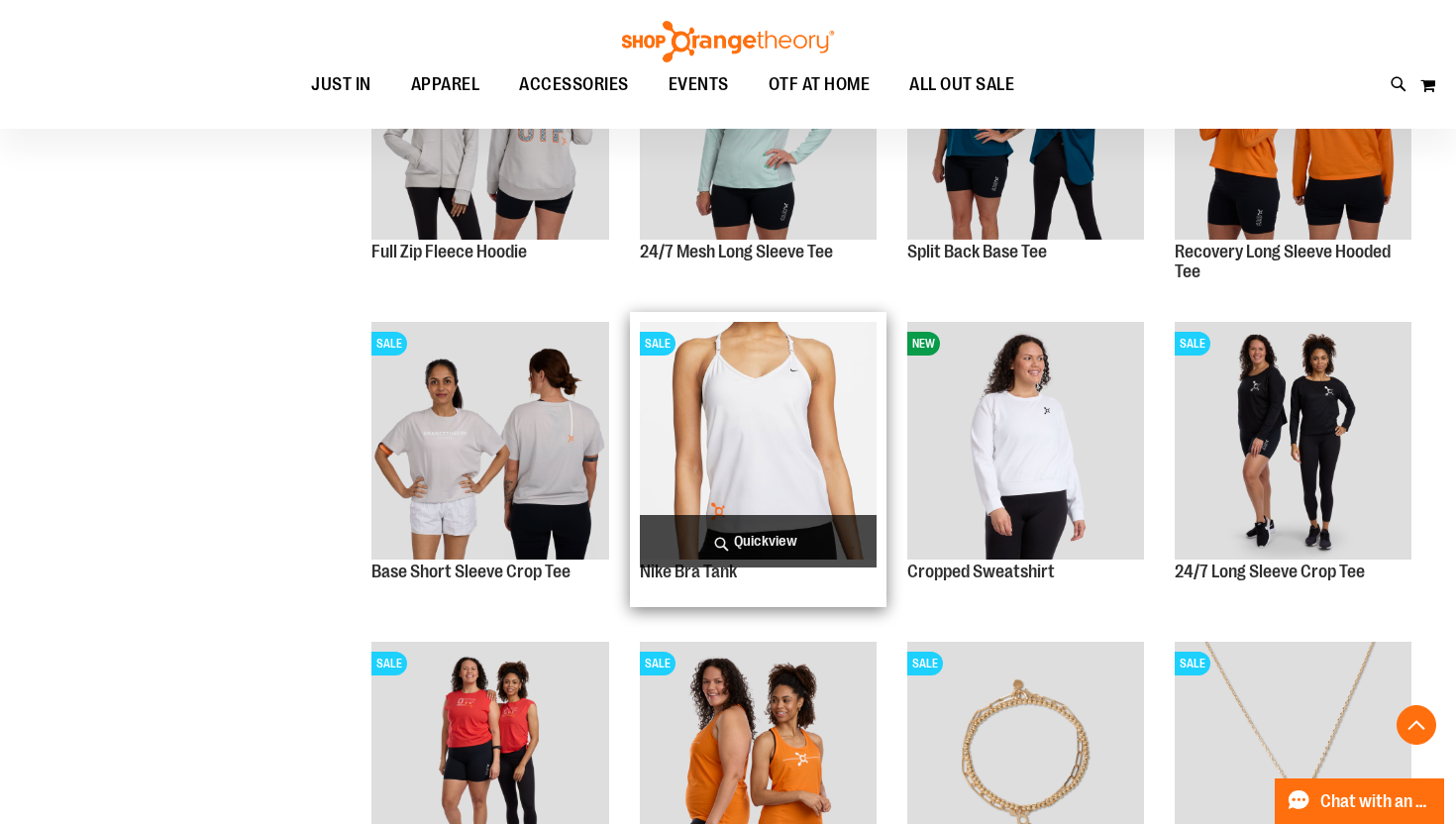 click on "Quickview" at bounding box center [758, 541] 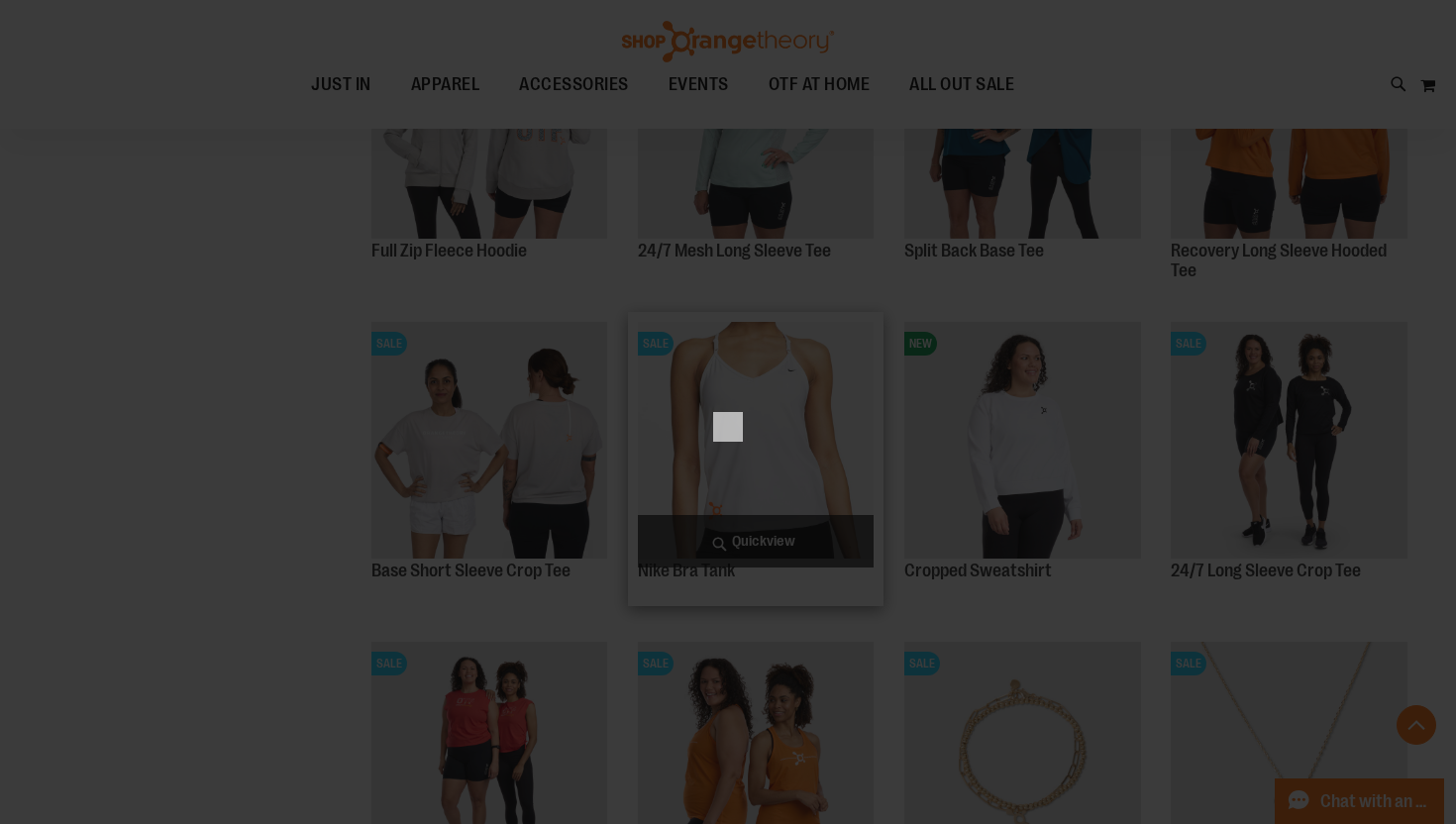scroll, scrollTop: 0, scrollLeft: 0, axis: both 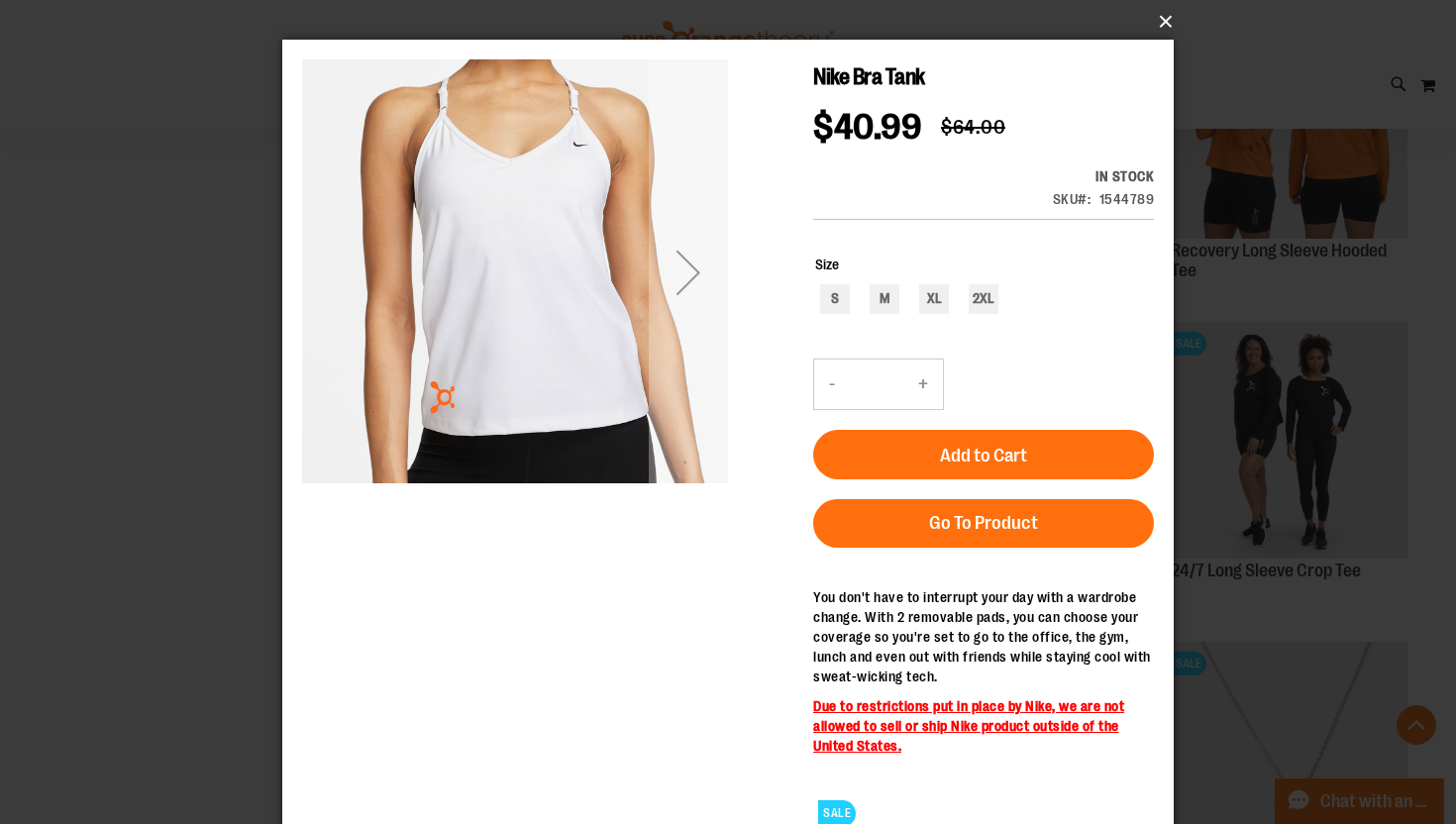 click on "×" at bounding box center [734, 22] 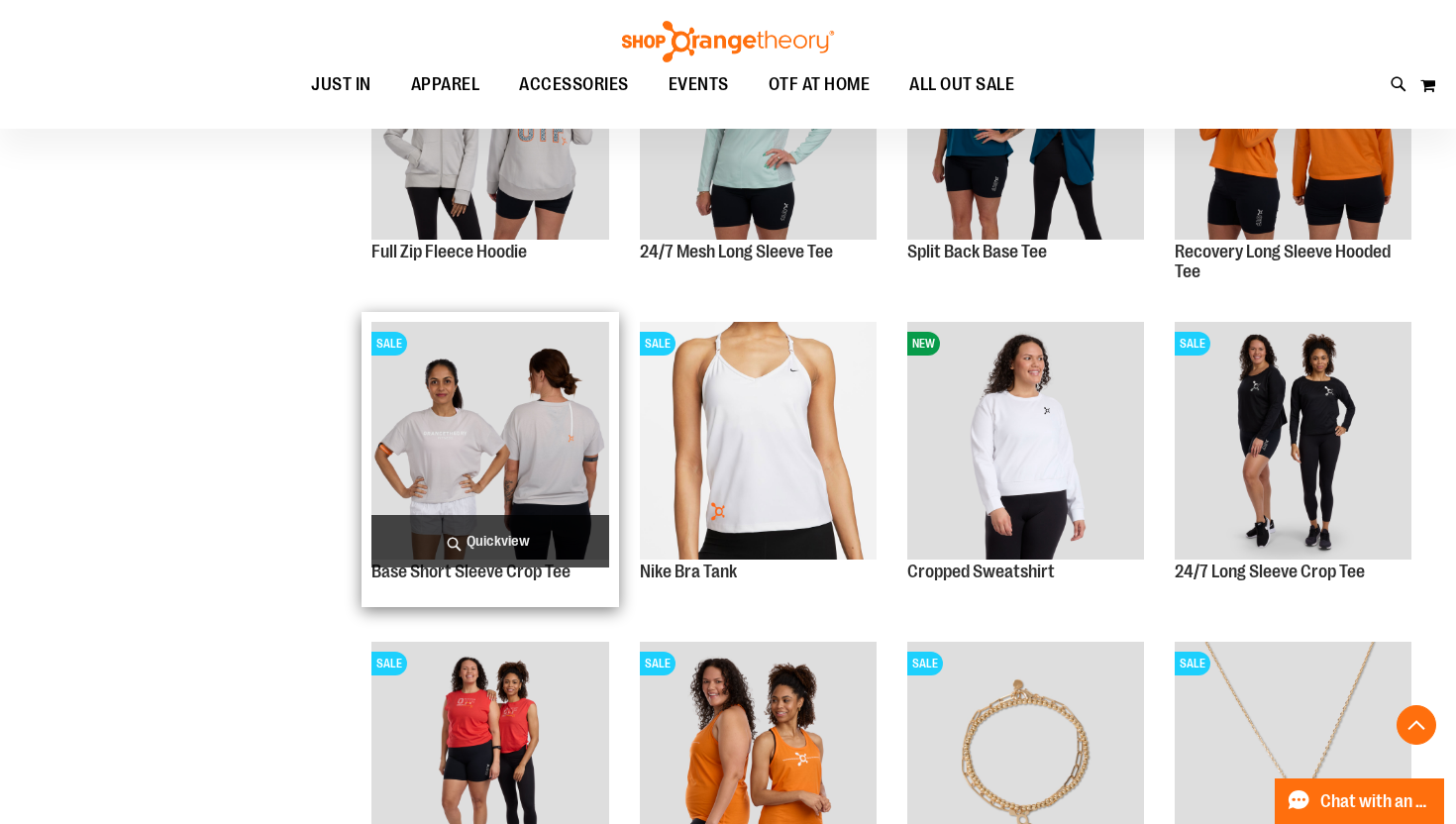 click on "Quickview" at bounding box center (489, 541) 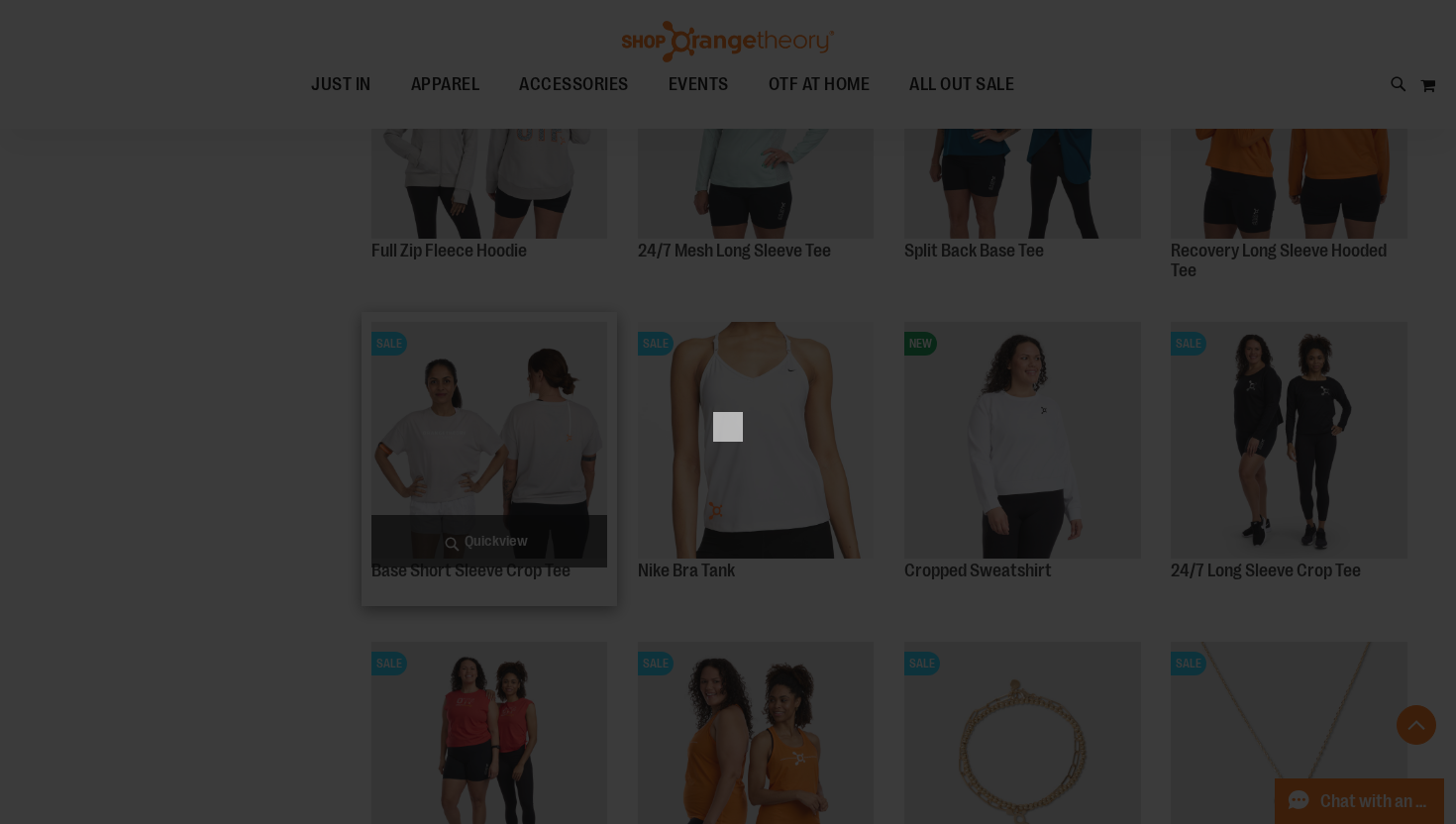 scroll, scrollTop: 0, scrollLeft: 0, axis: both 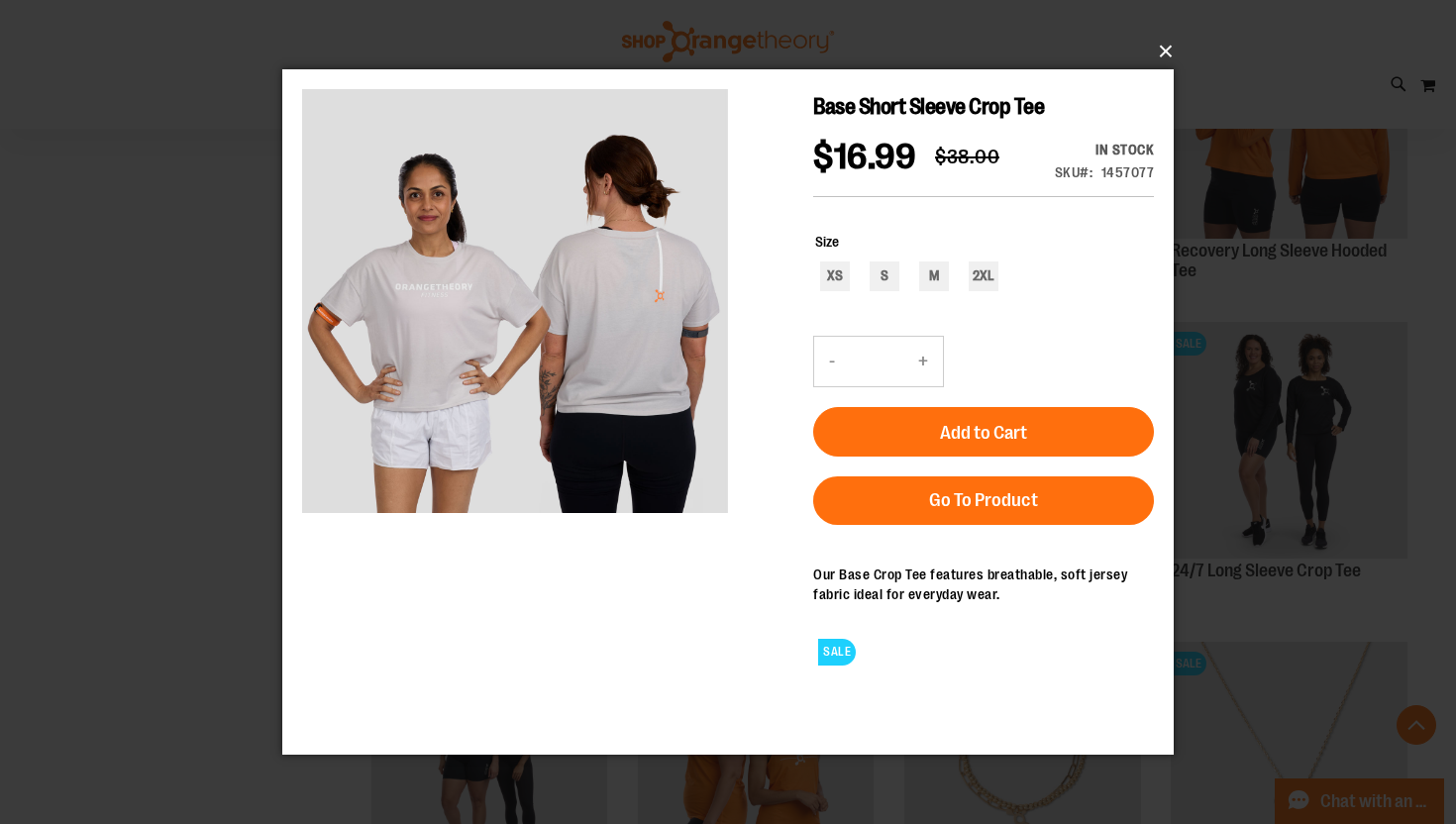 click on "×" at bounding box center [734, 52] 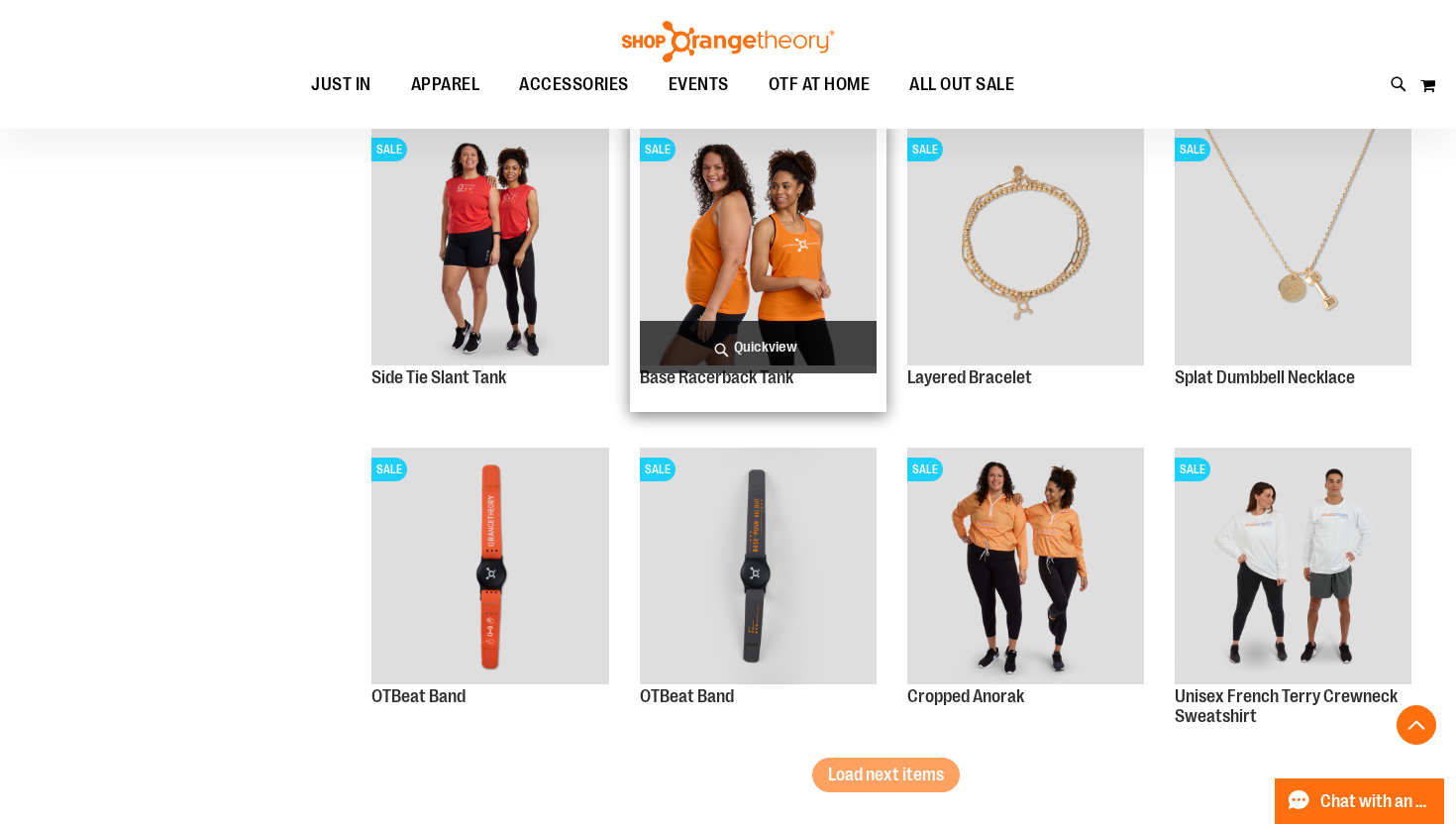 scroll, scrollTop: 2526, scrollLeft: 0, axis: vertical 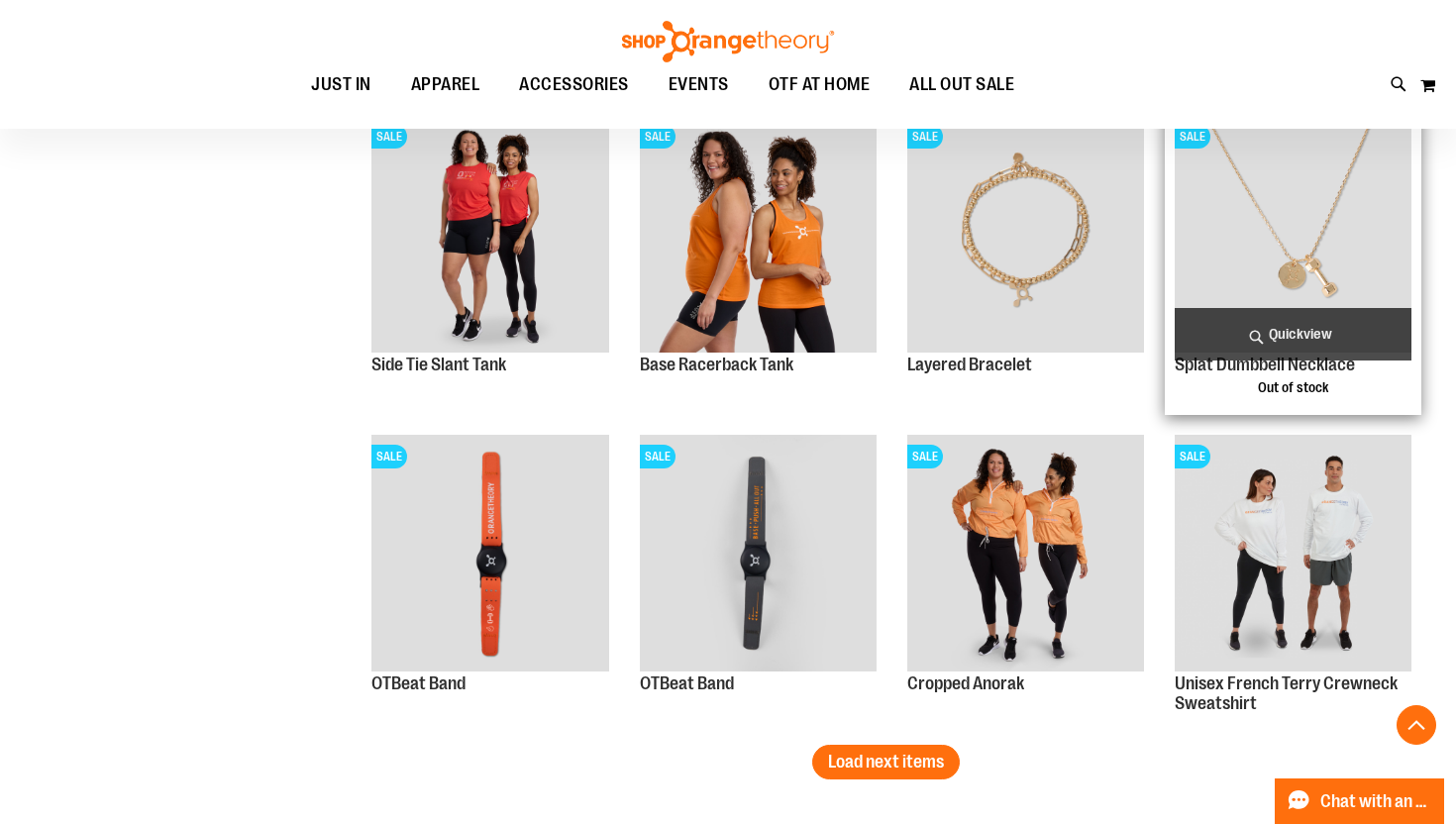 click on "Quickview" at bounding box center (1293, 334) 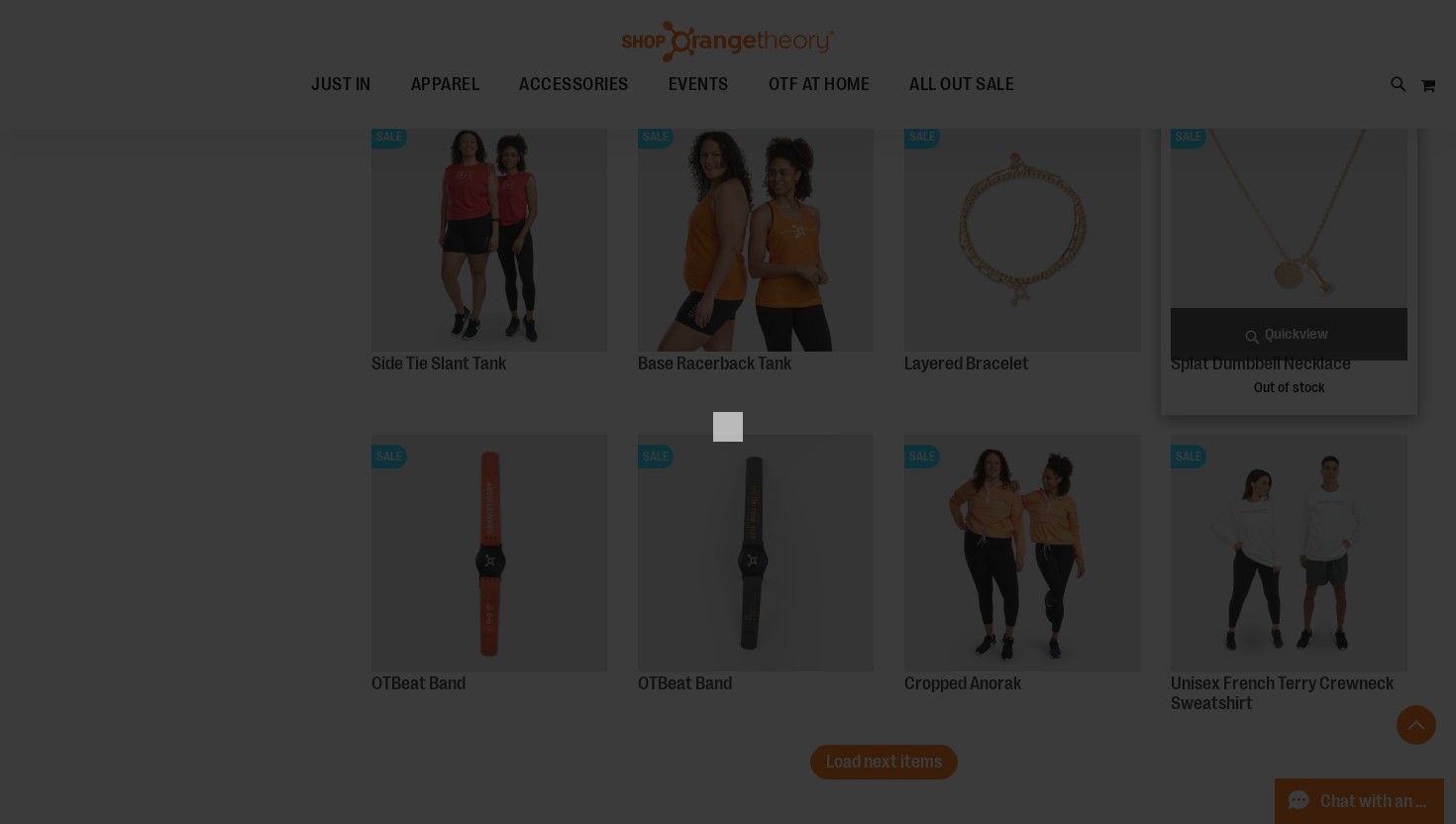 scroll, scrollTop: 0, scrollLeft: 0, axis: both 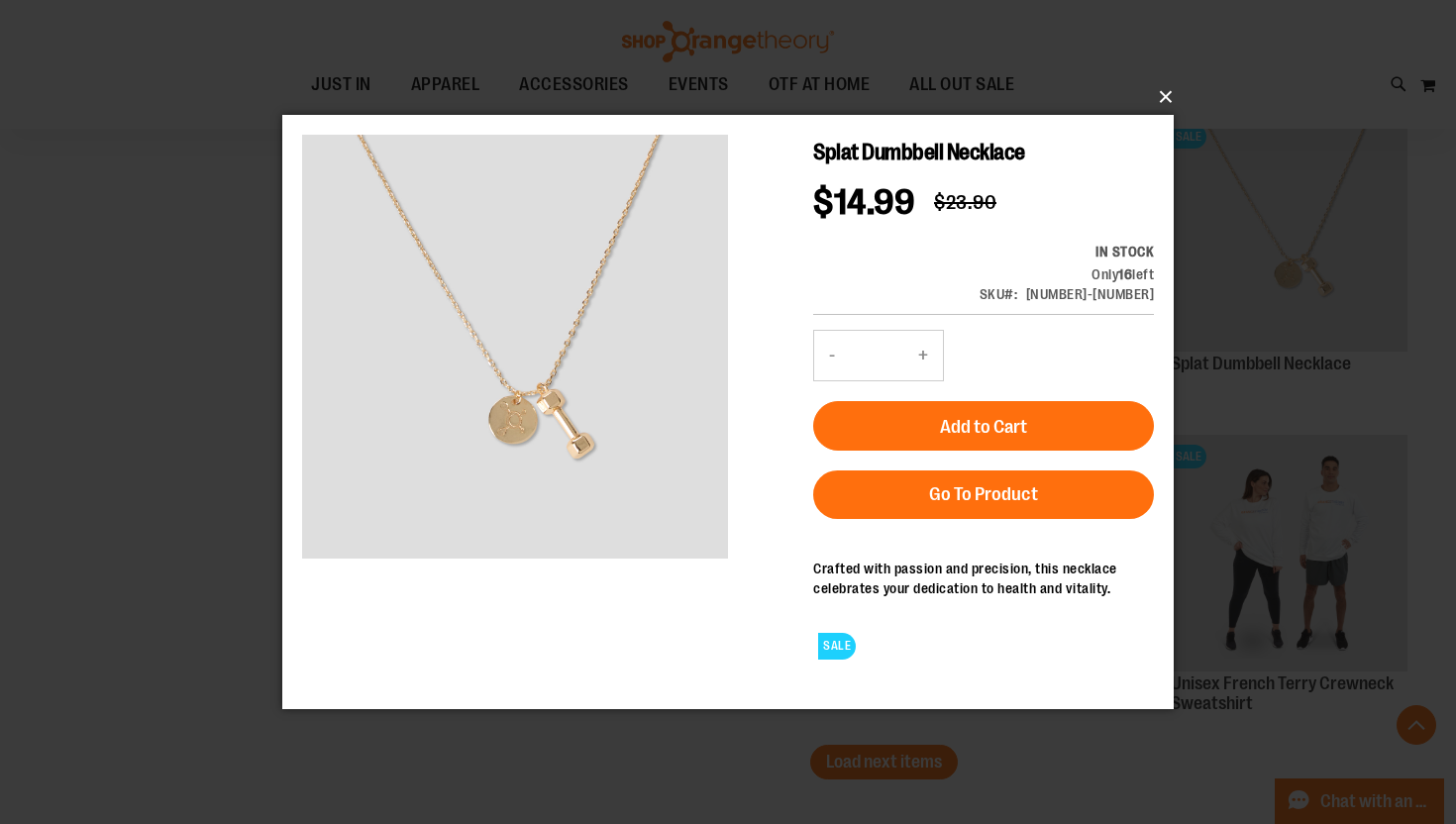 click on "×" at bounding box center [734, 97] 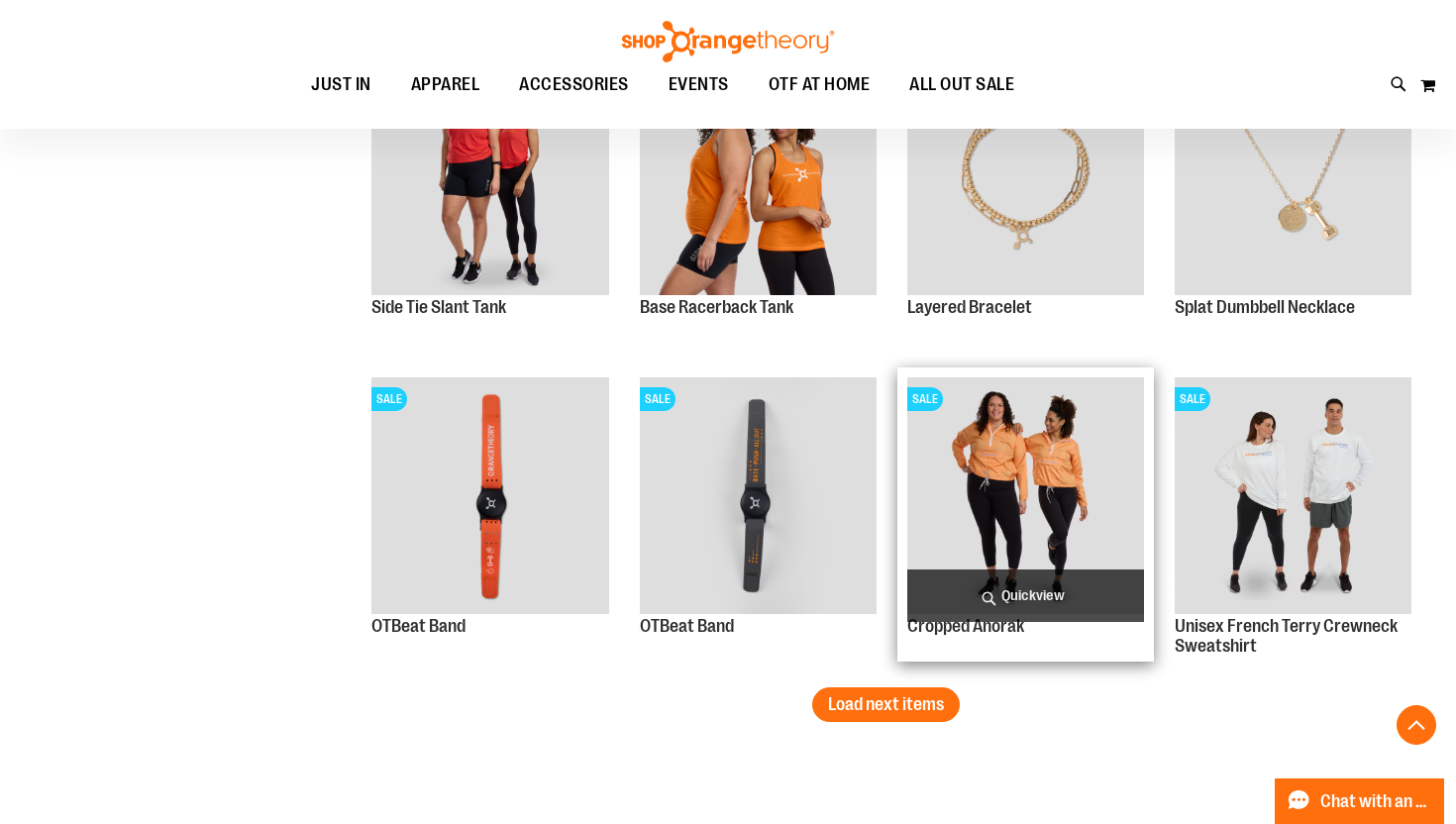 scroll, scrollTop: 2607, scrollLeft: 0, axis: vertical 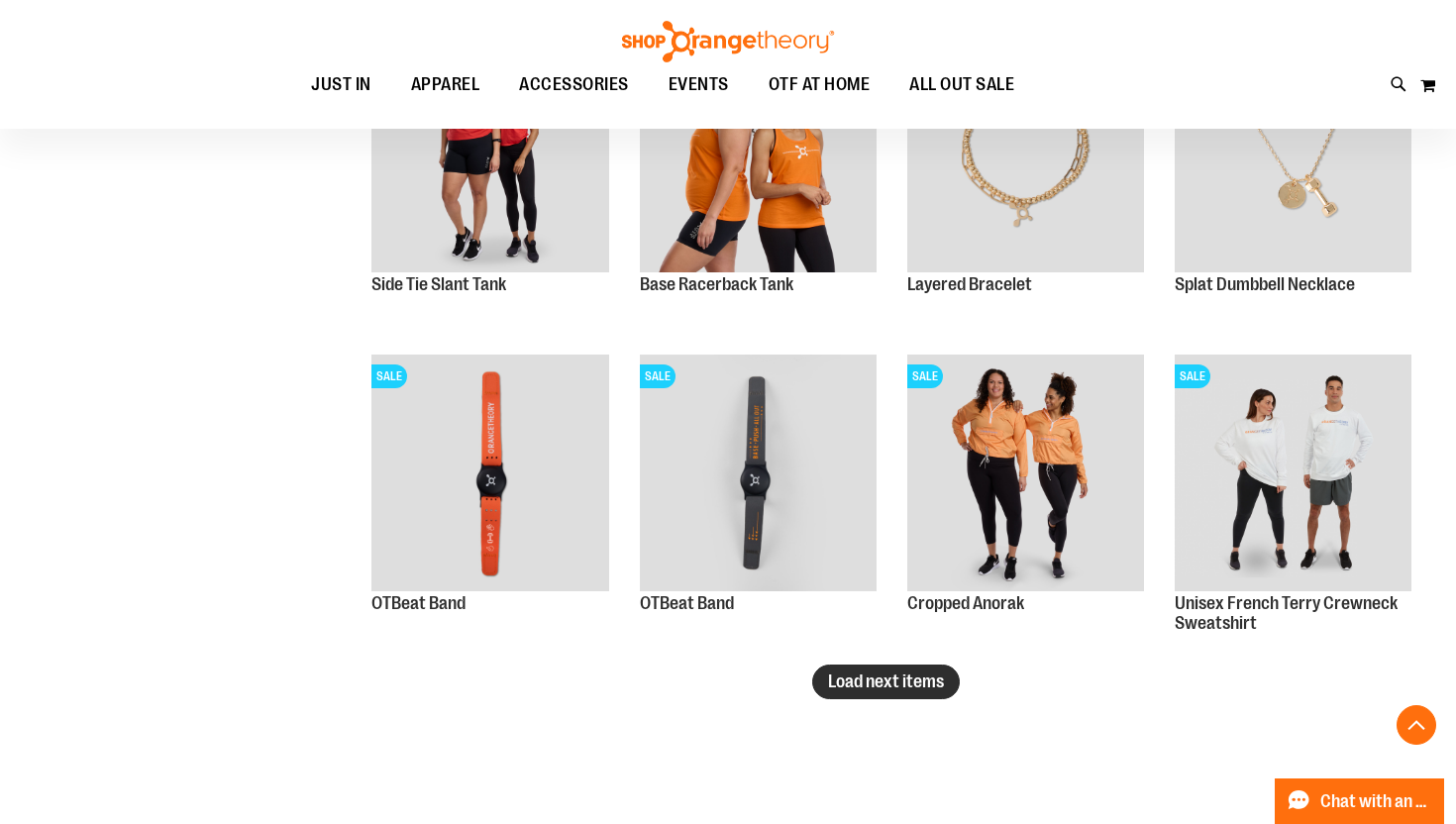 click on "Load next items" at bounding box center [885, 681] 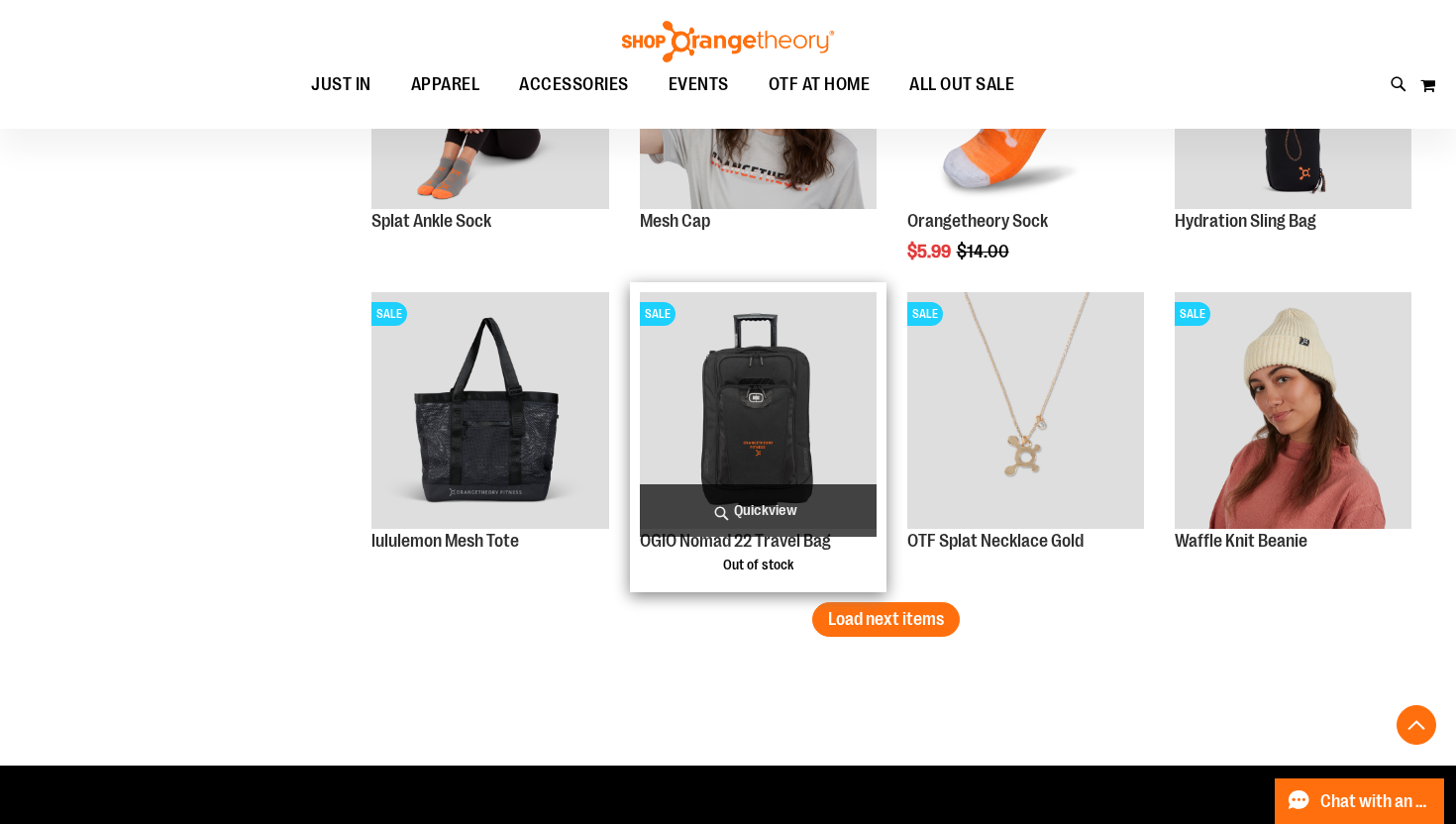 scroll, scrollTop: 3630, scrollLeft: 0, axis: vertical 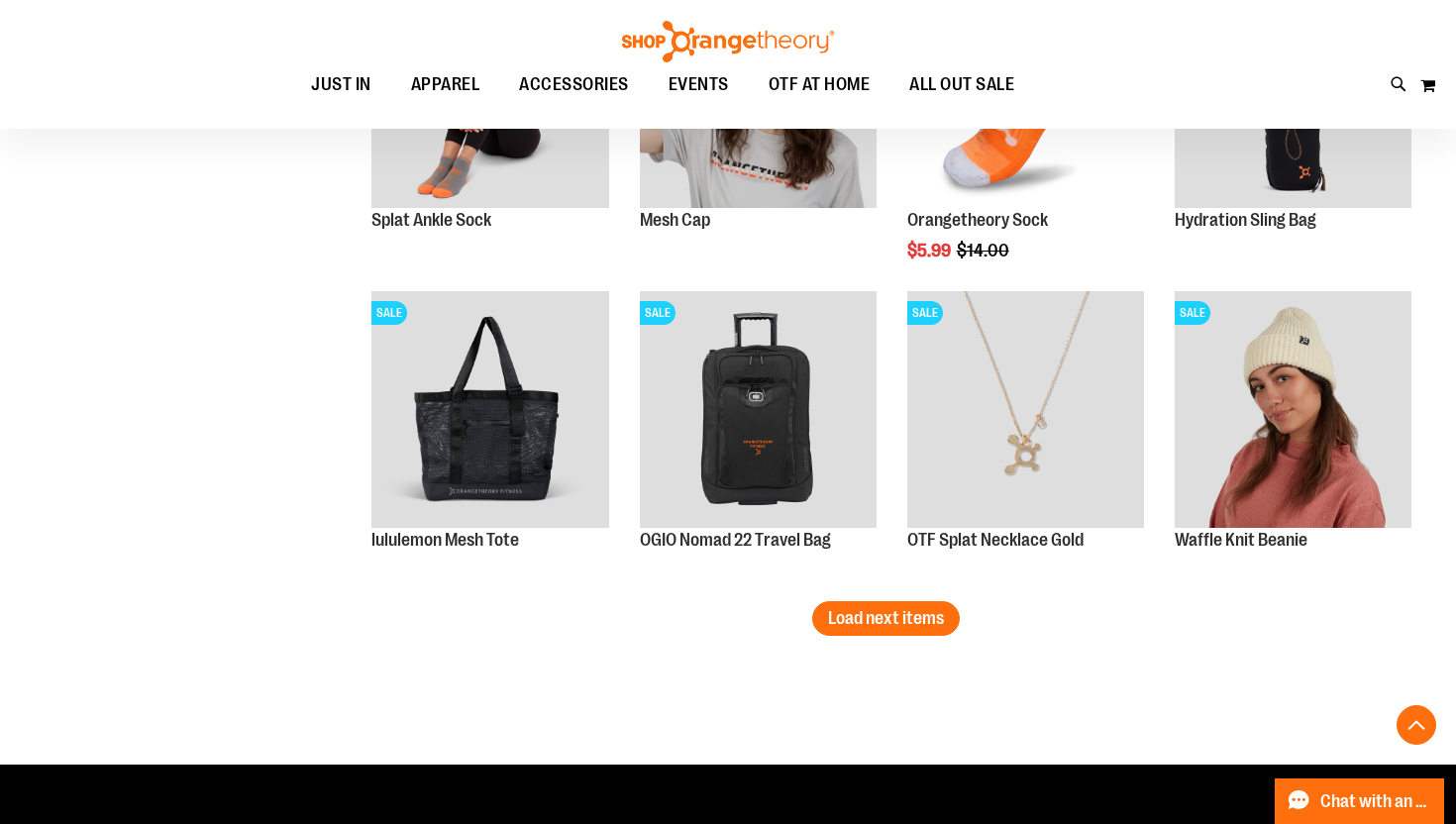 click on "**********" at bounding box center [886, -1317] 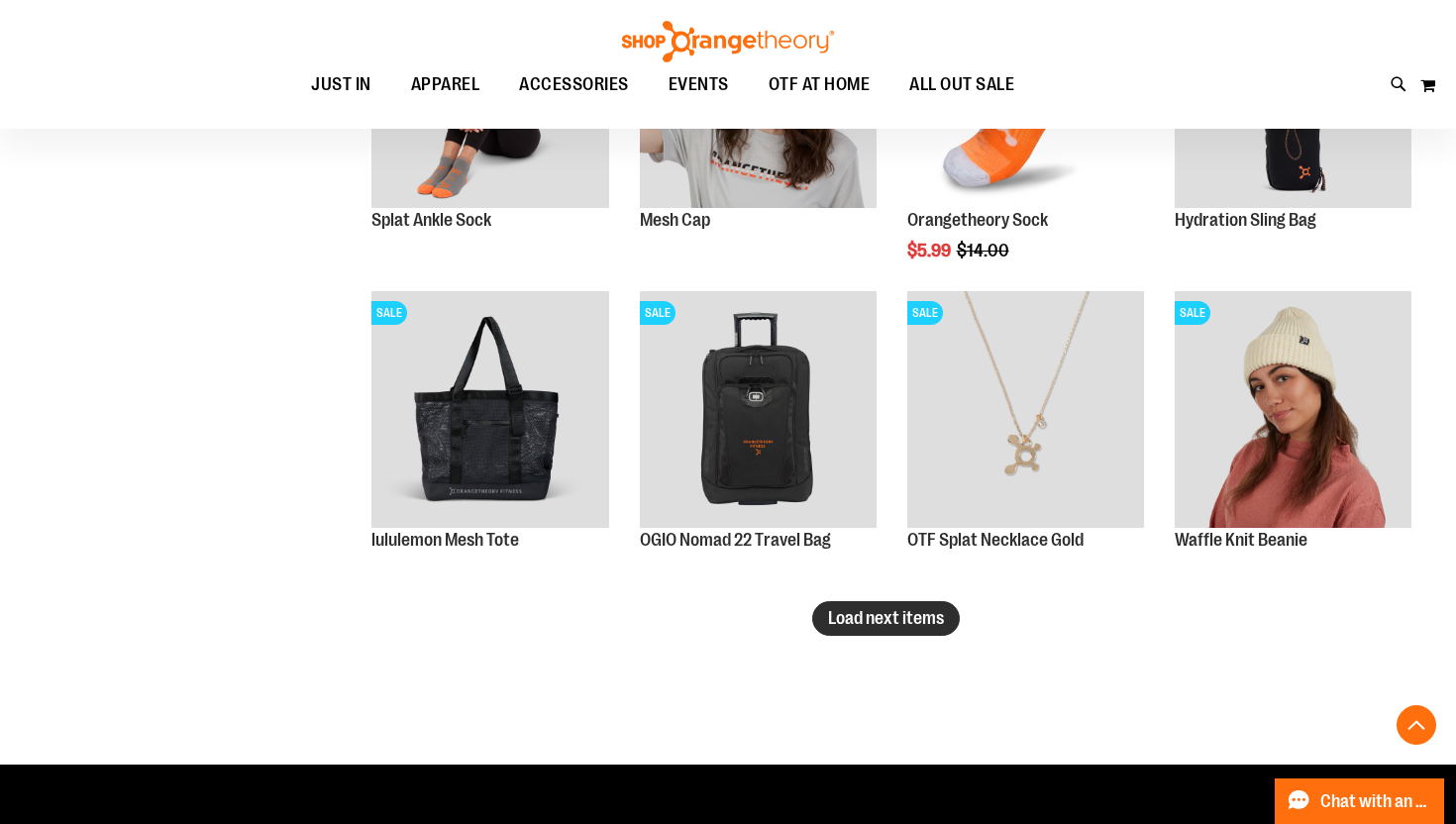 click on "Load next items" at bounding box center [885, 618] 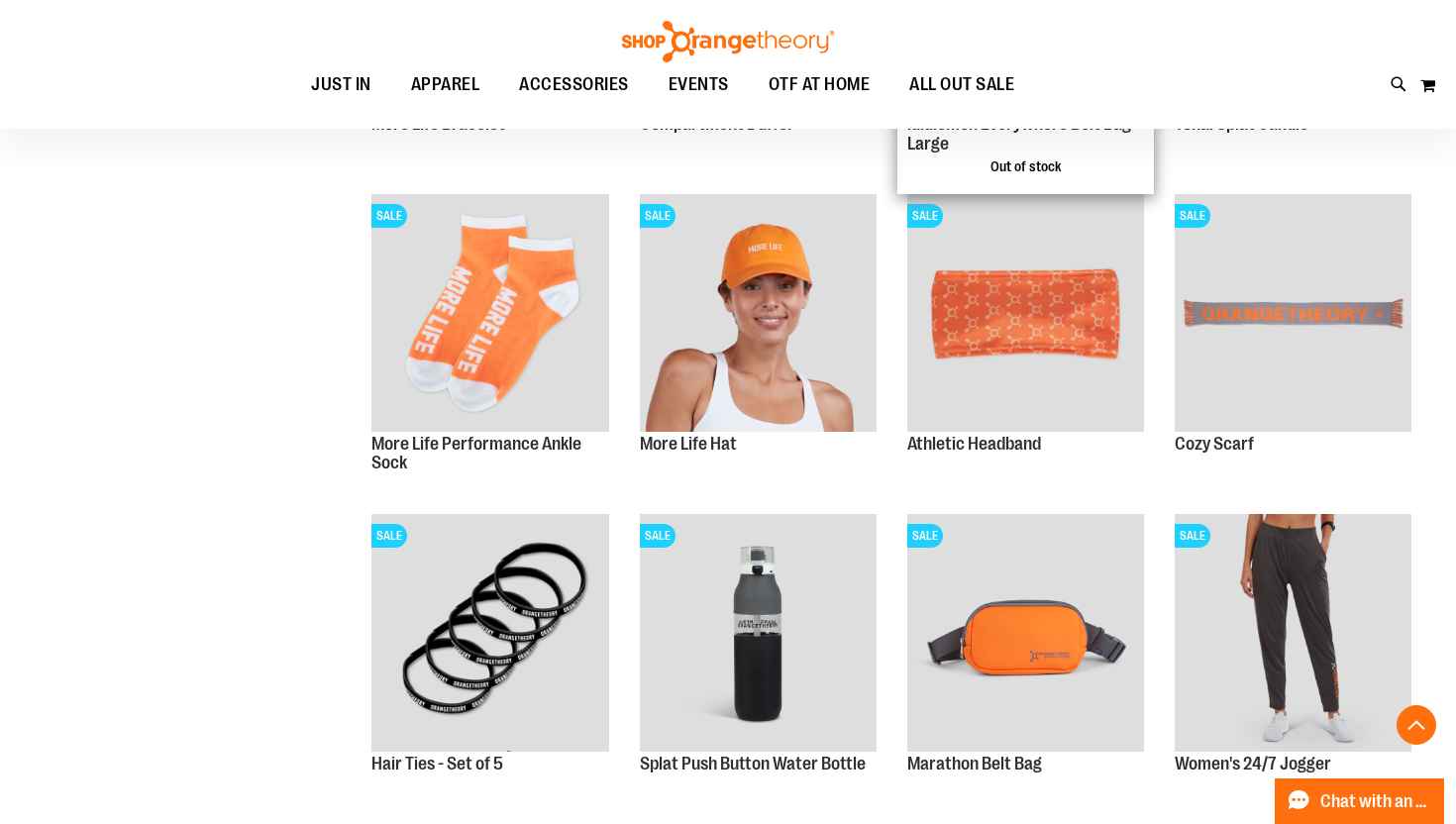 scroll, scrollTop: 4507, scrollLeft: 0, axis: vertical 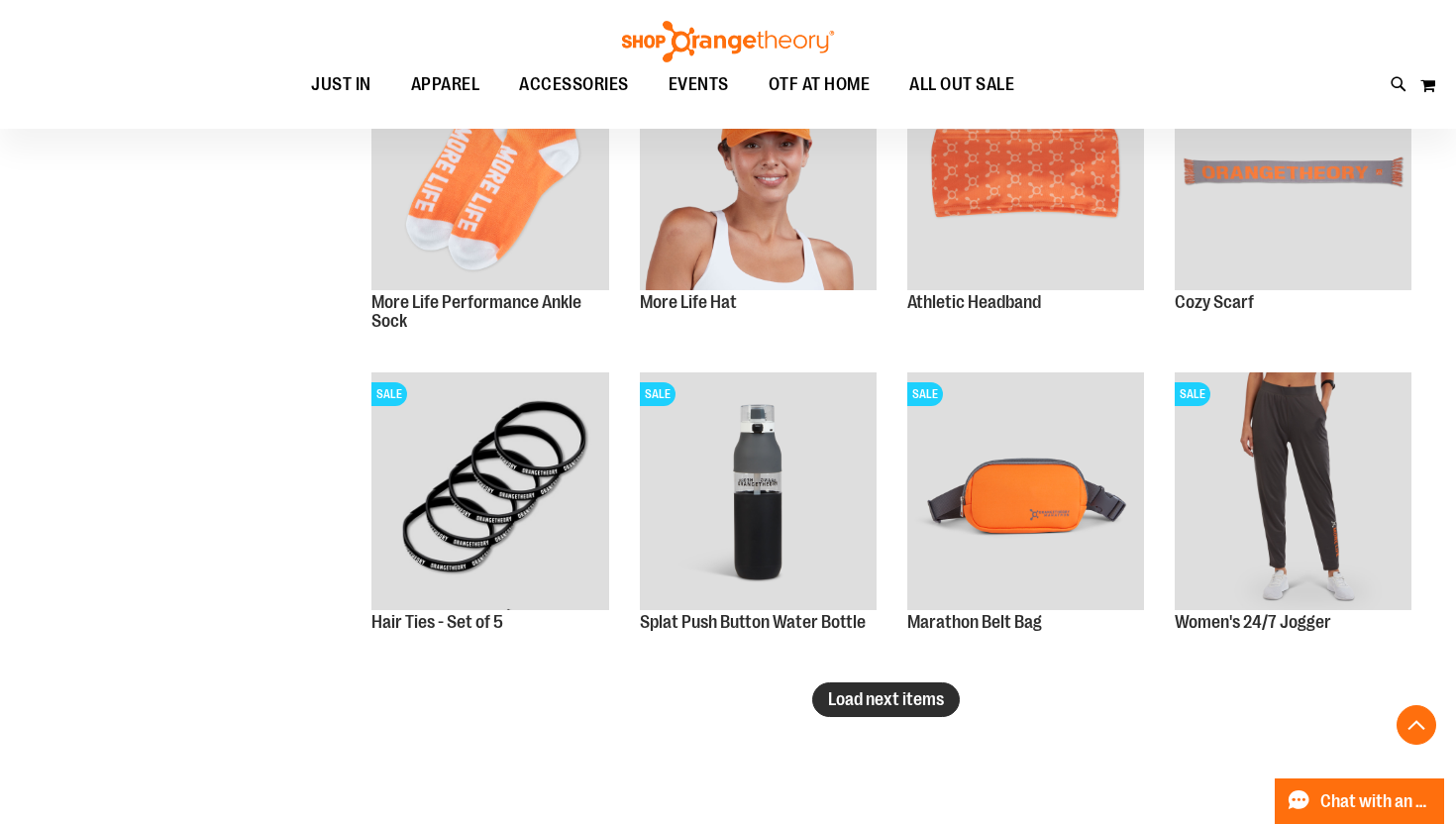 click on "Load next items" at bounding box center [885, 699] 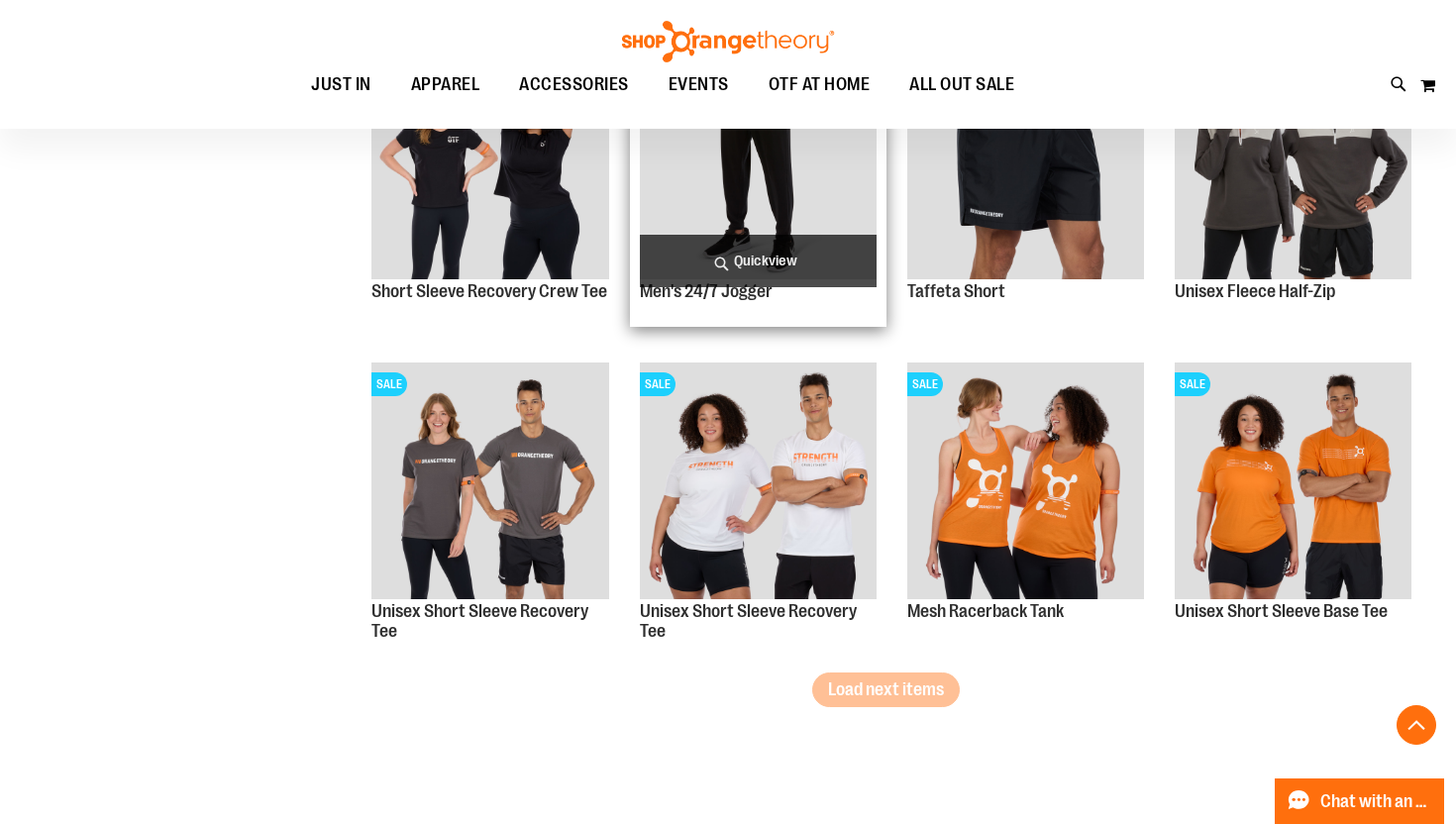 scroll, scrollTop: 5752, scrollLeft: 0, axis: vertical 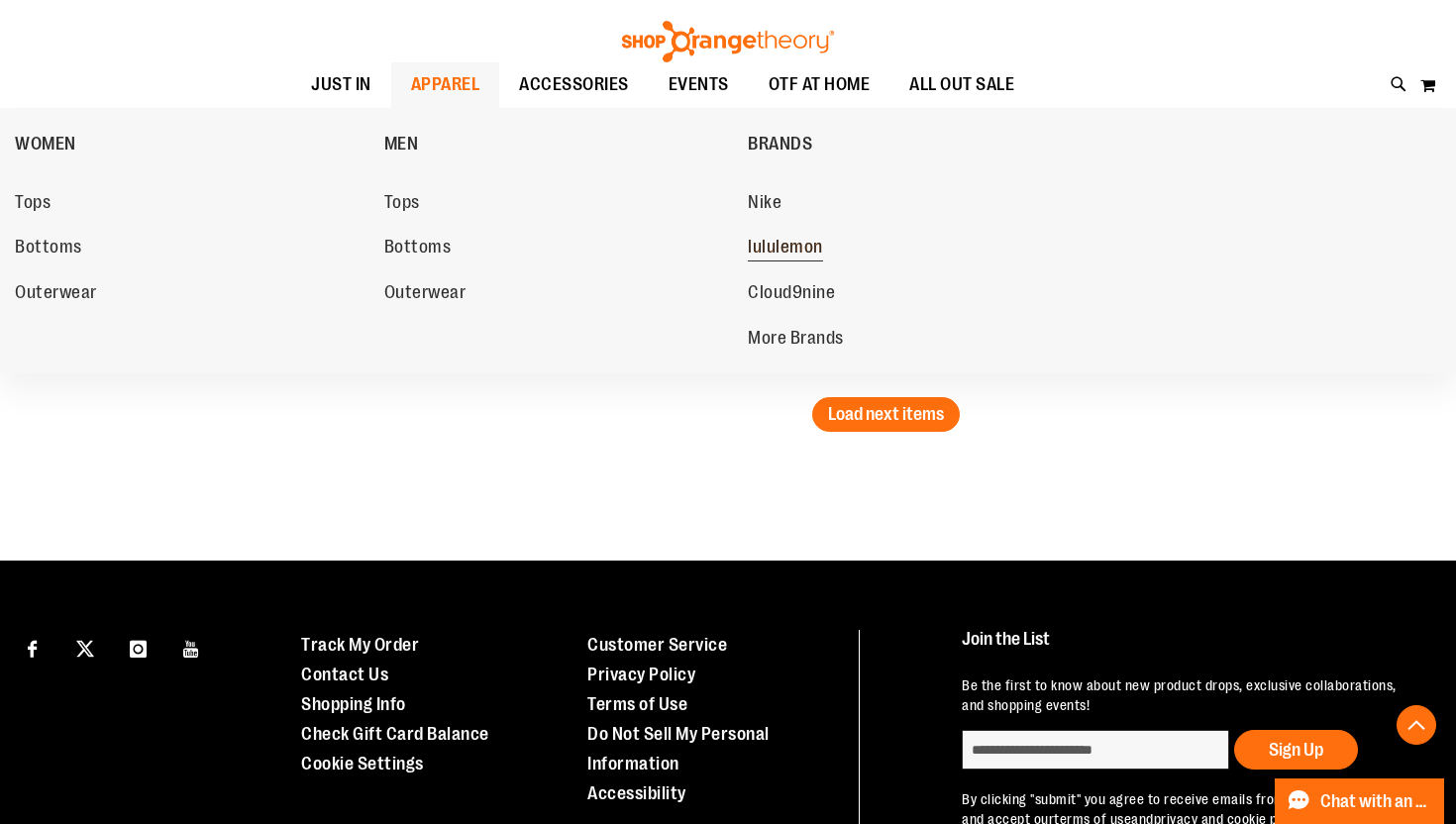 click on "lululemon" at bounding box center [785, 249] 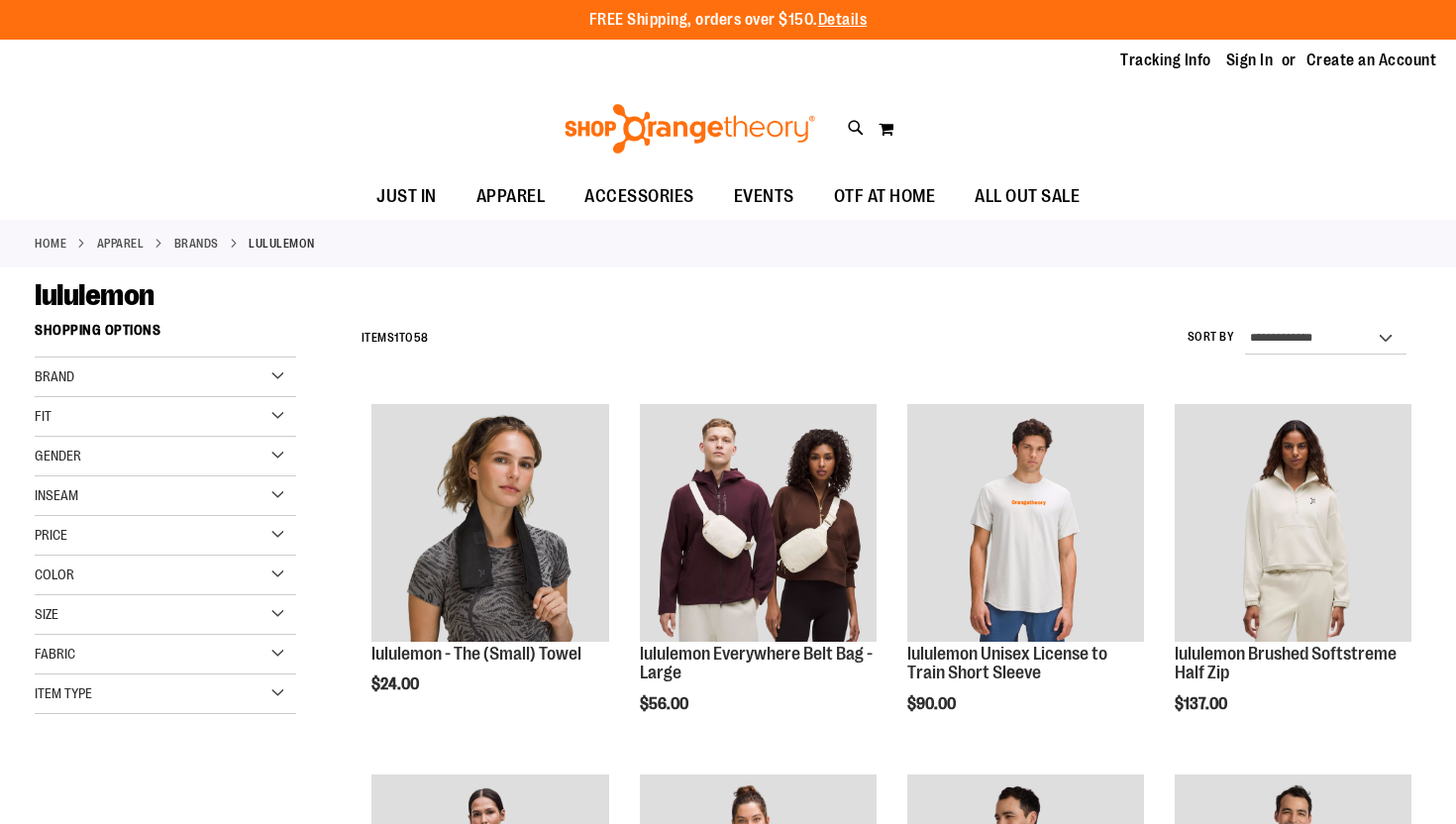 scroll, scrollTop: 0, scrollLeft: 0, axis: both 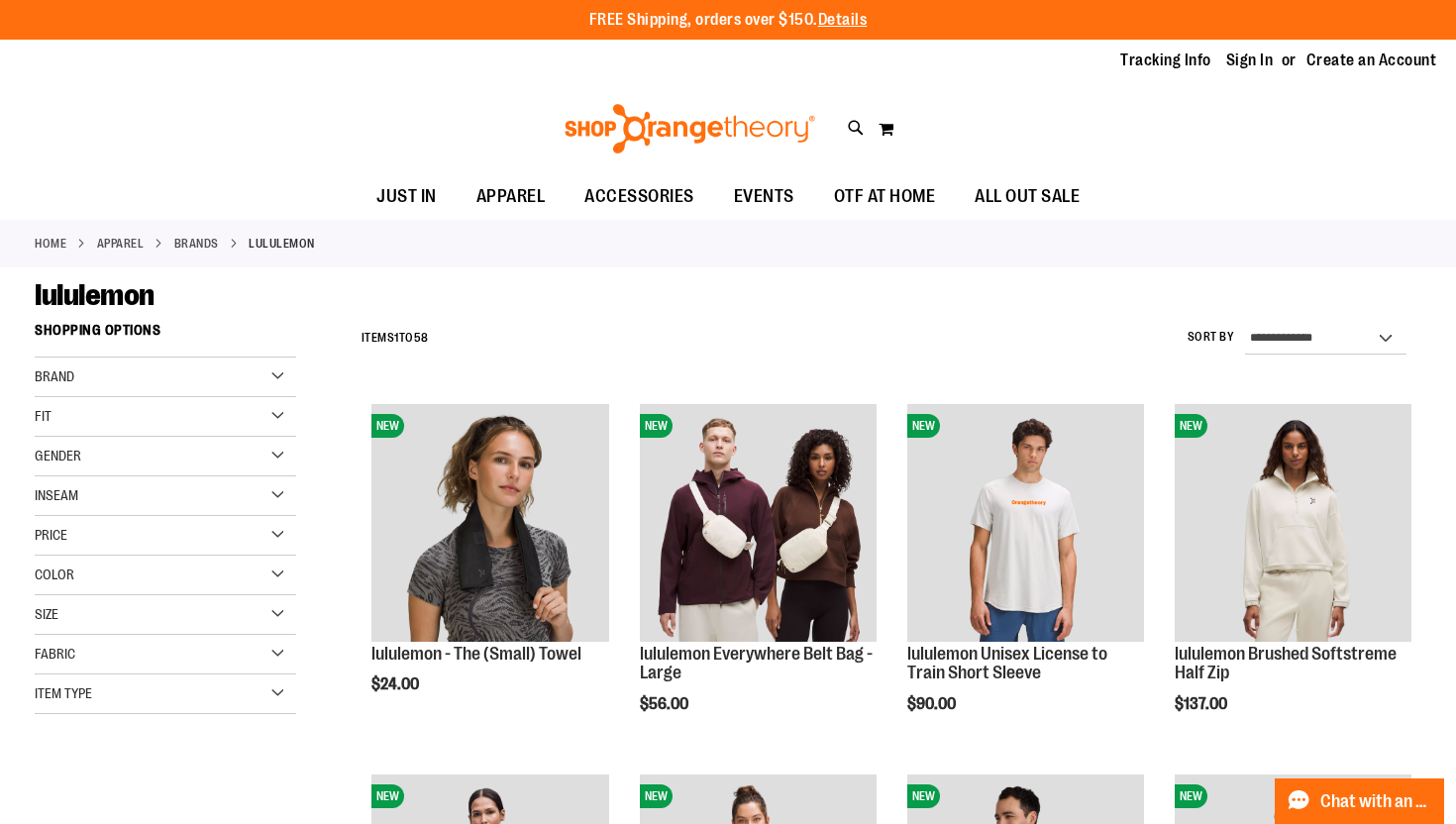 type on "**********" 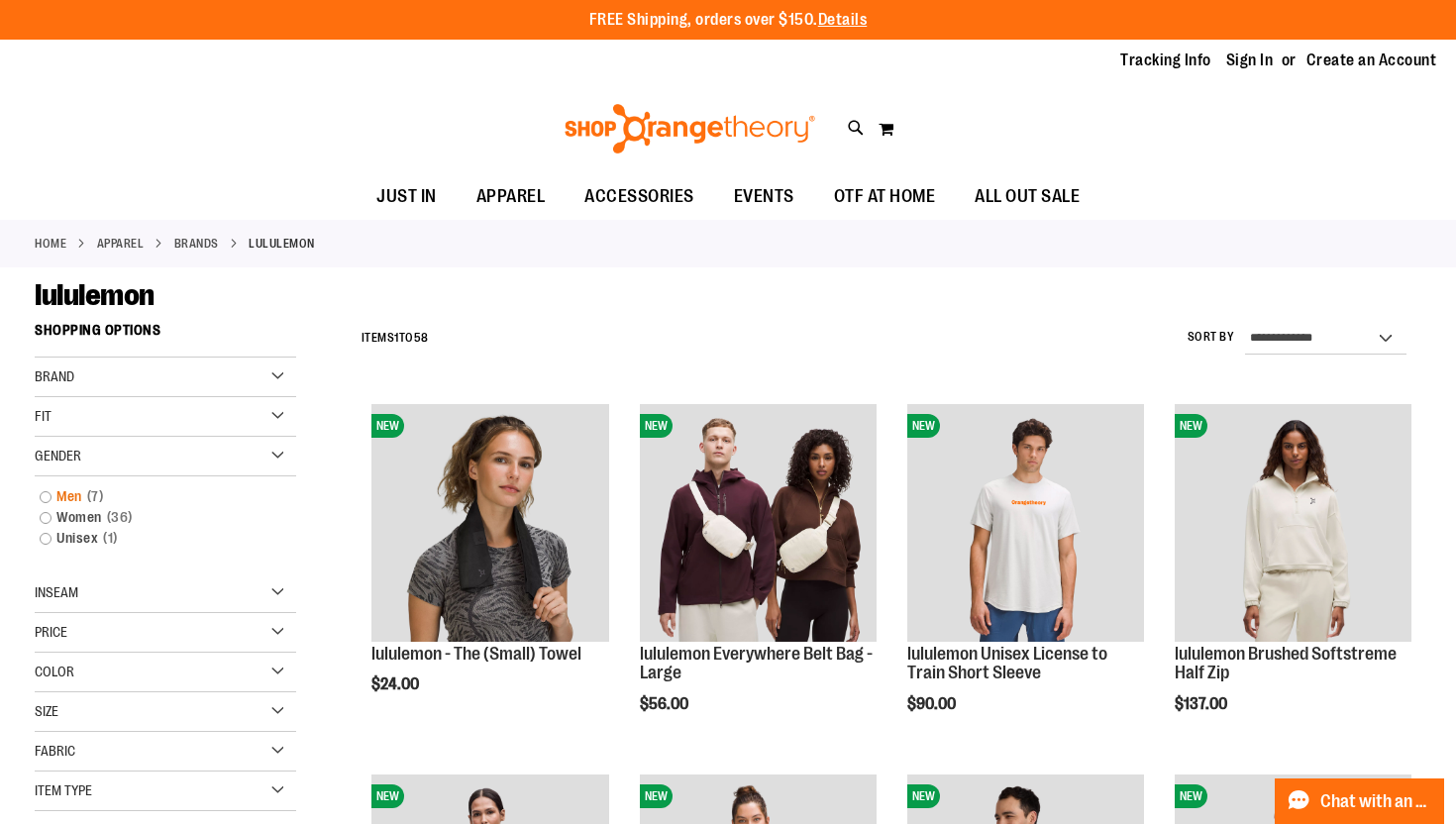 click on "Men                                             7
items" at bounding box center (155, 496) 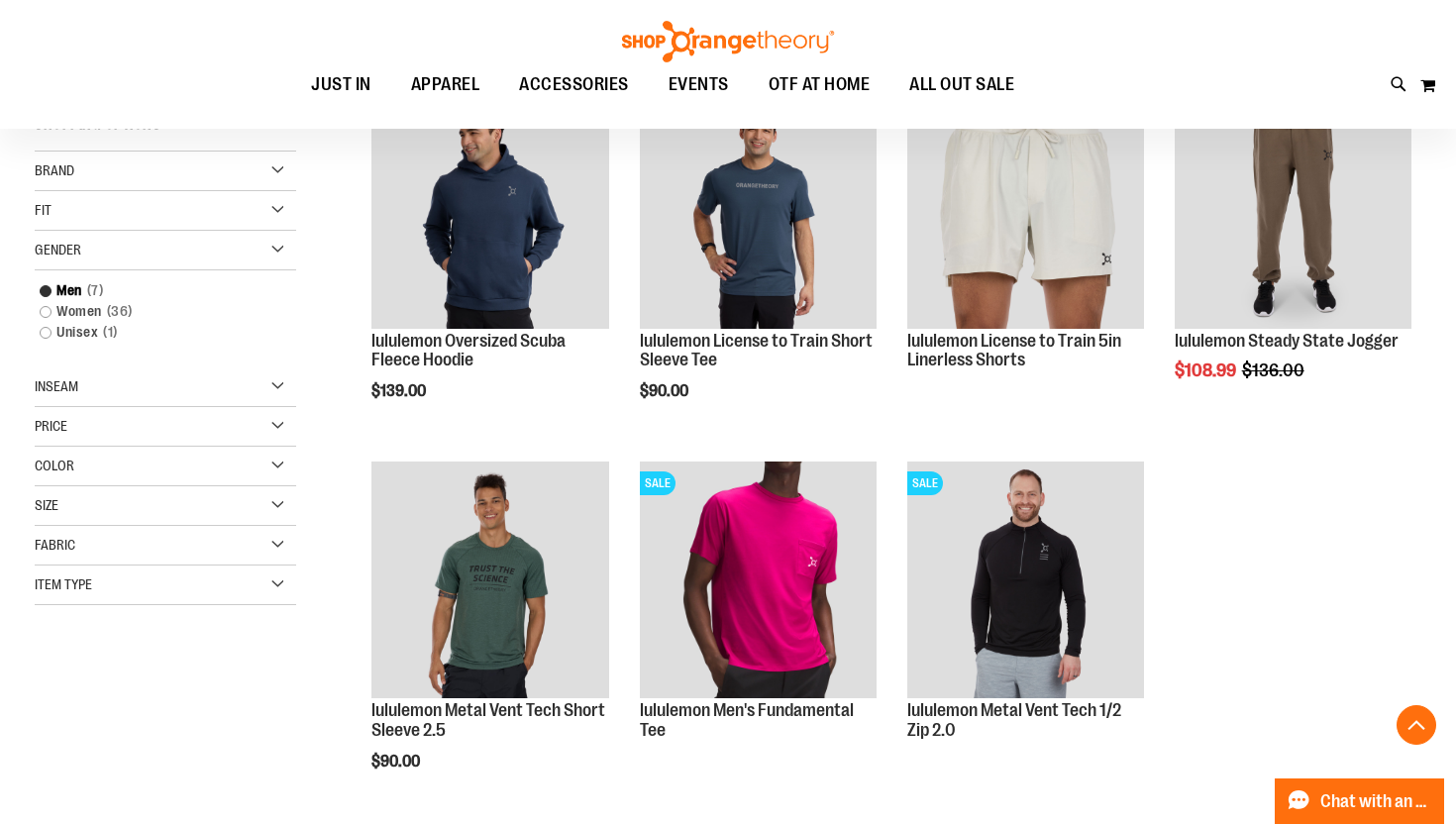 scroll, scrollTop: 313, scrollLeft: 0, axis: vertical 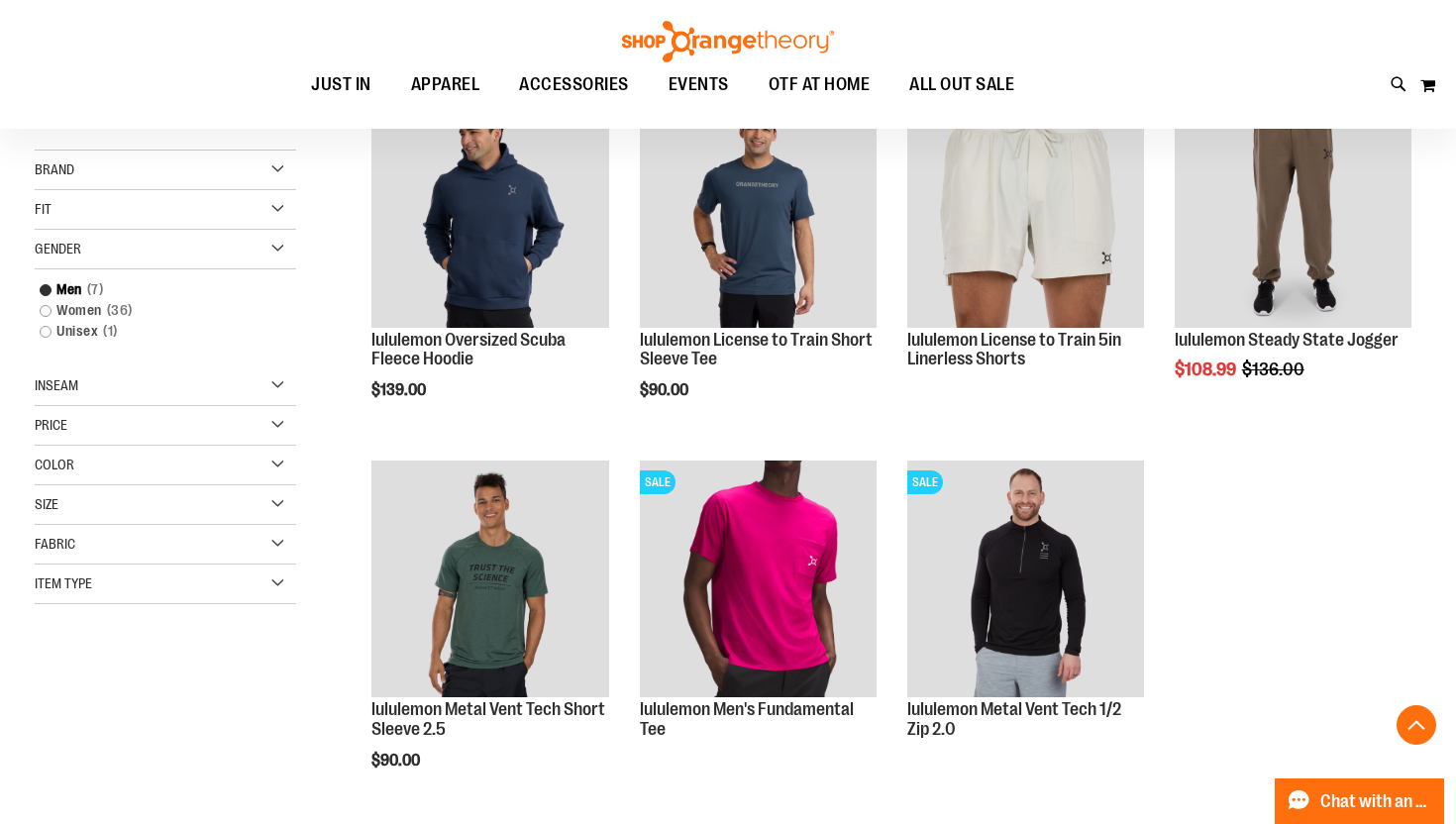 click on "Fit" at bounding box center (165, 210) 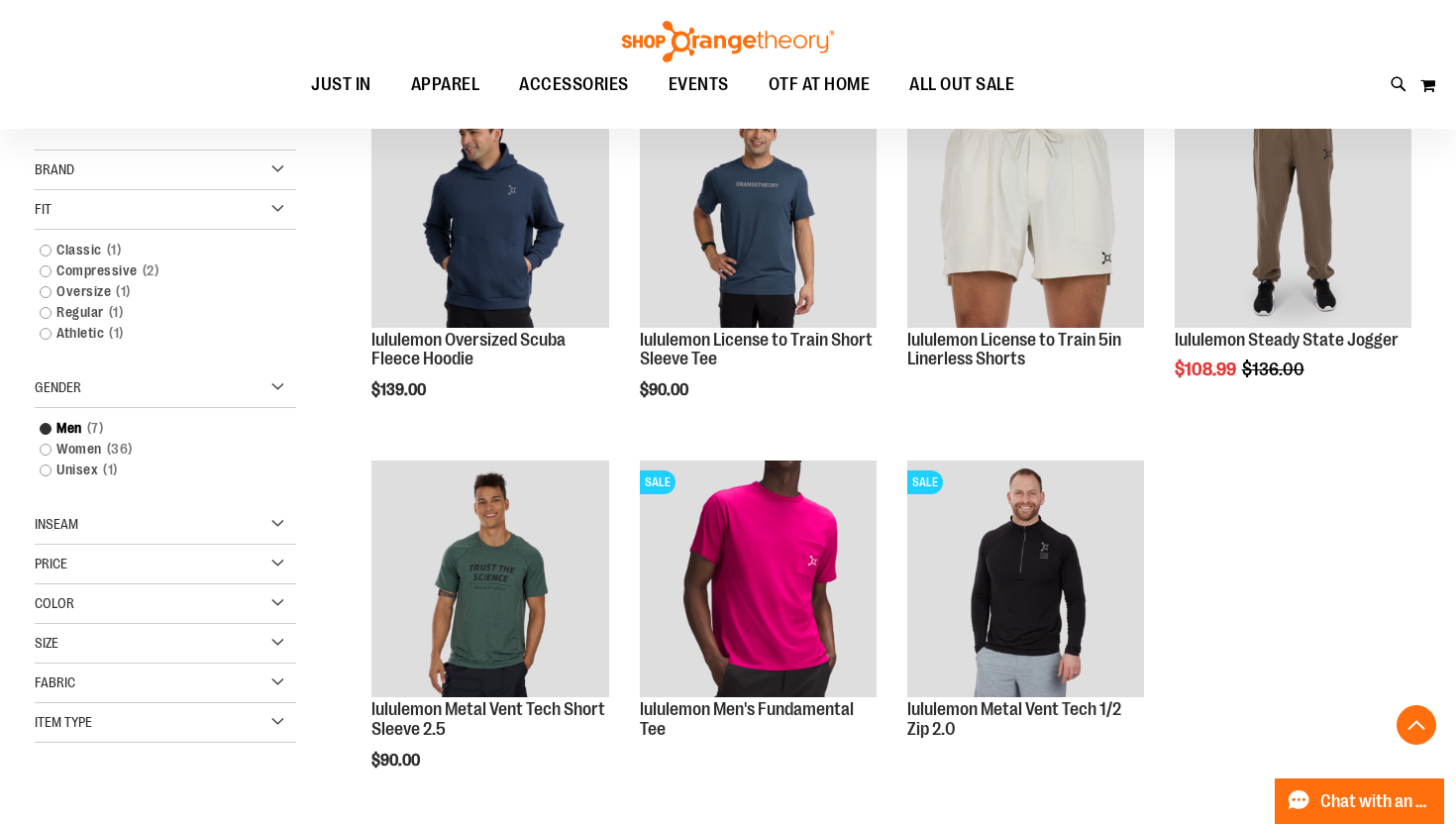 click on "Fit" at bounding box center [165, 210] 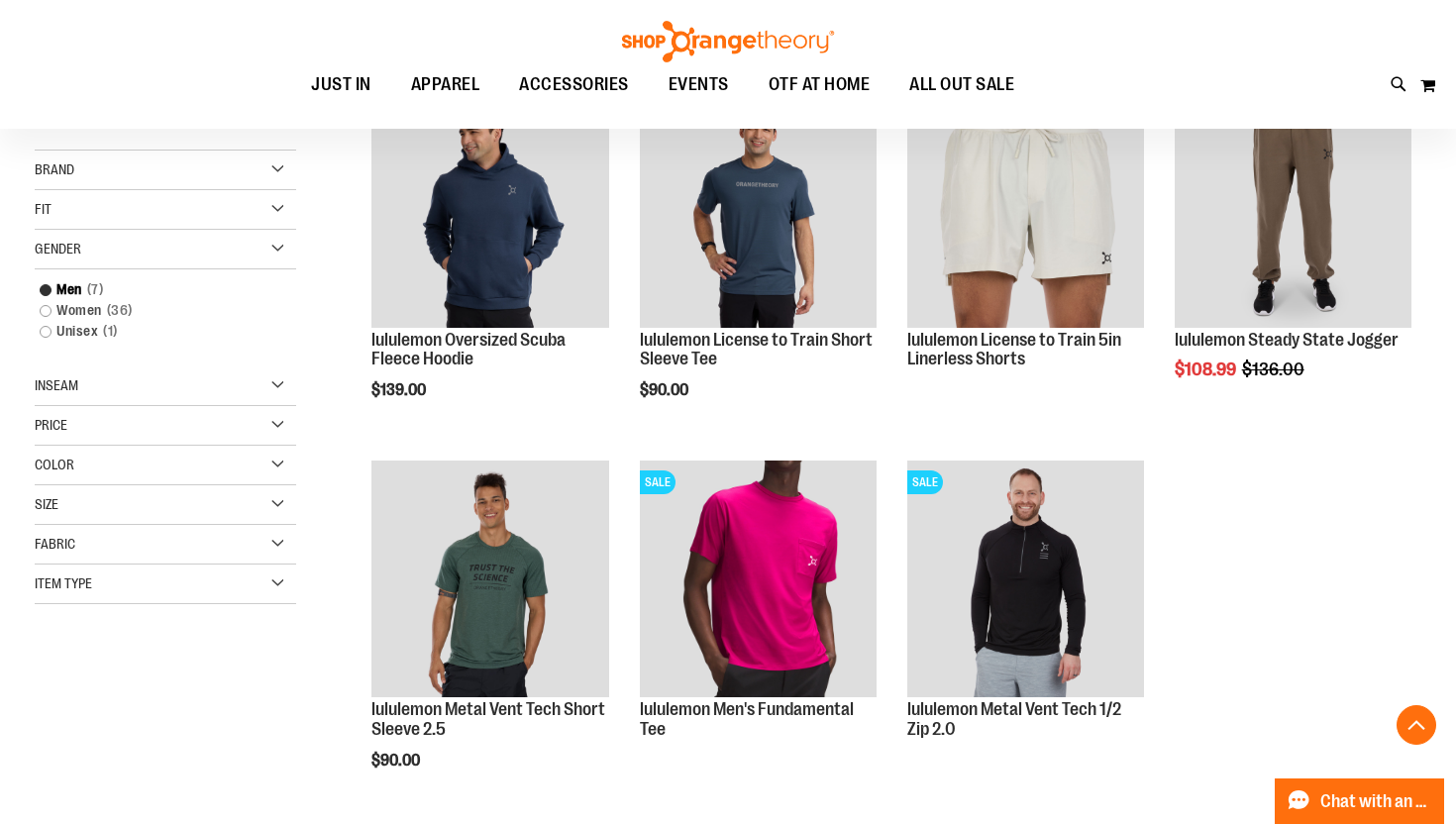 click on "Brand" at bounding box center (165, 170) 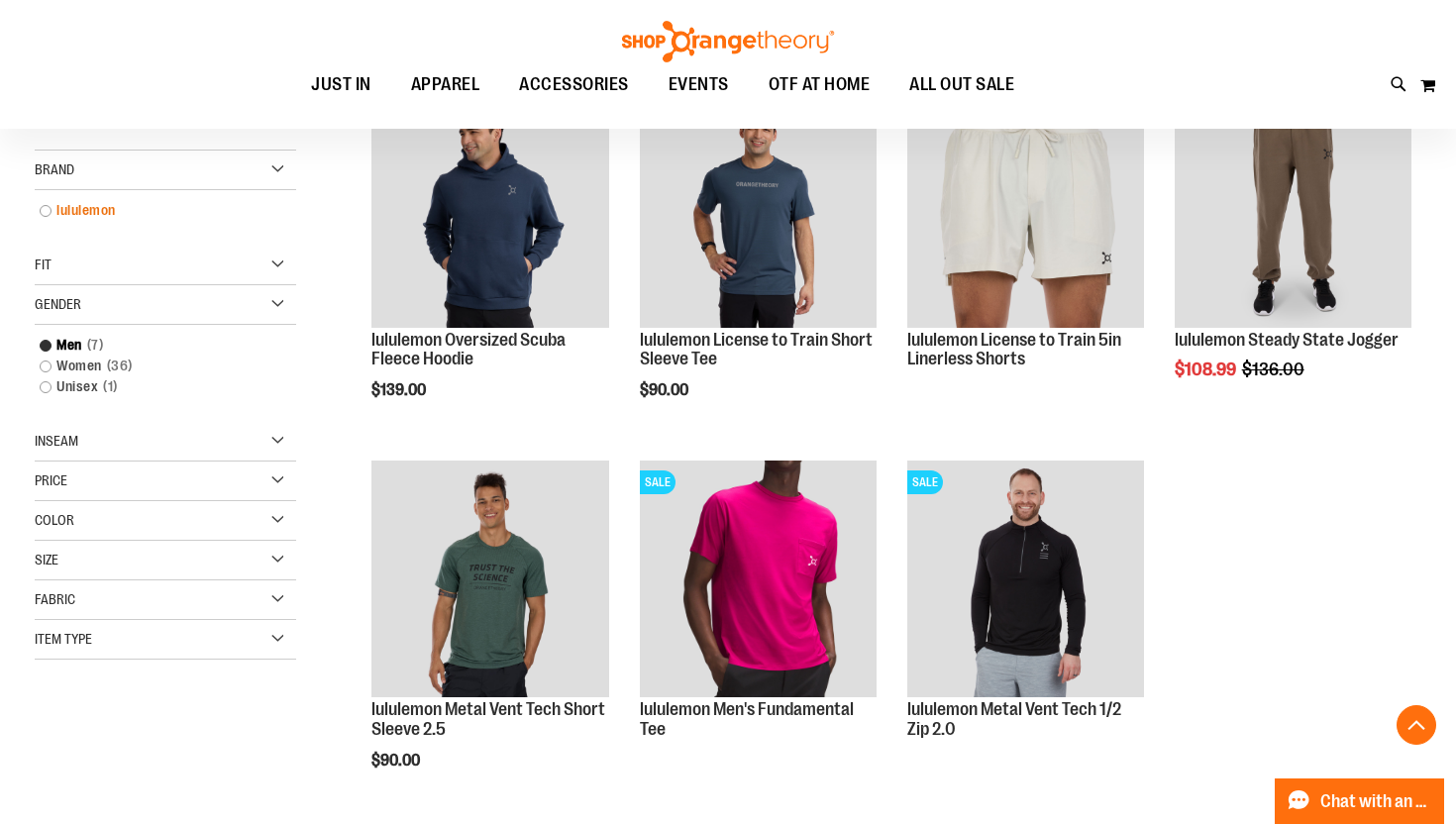 click on "lululemon" at bounding box center [155, 210] 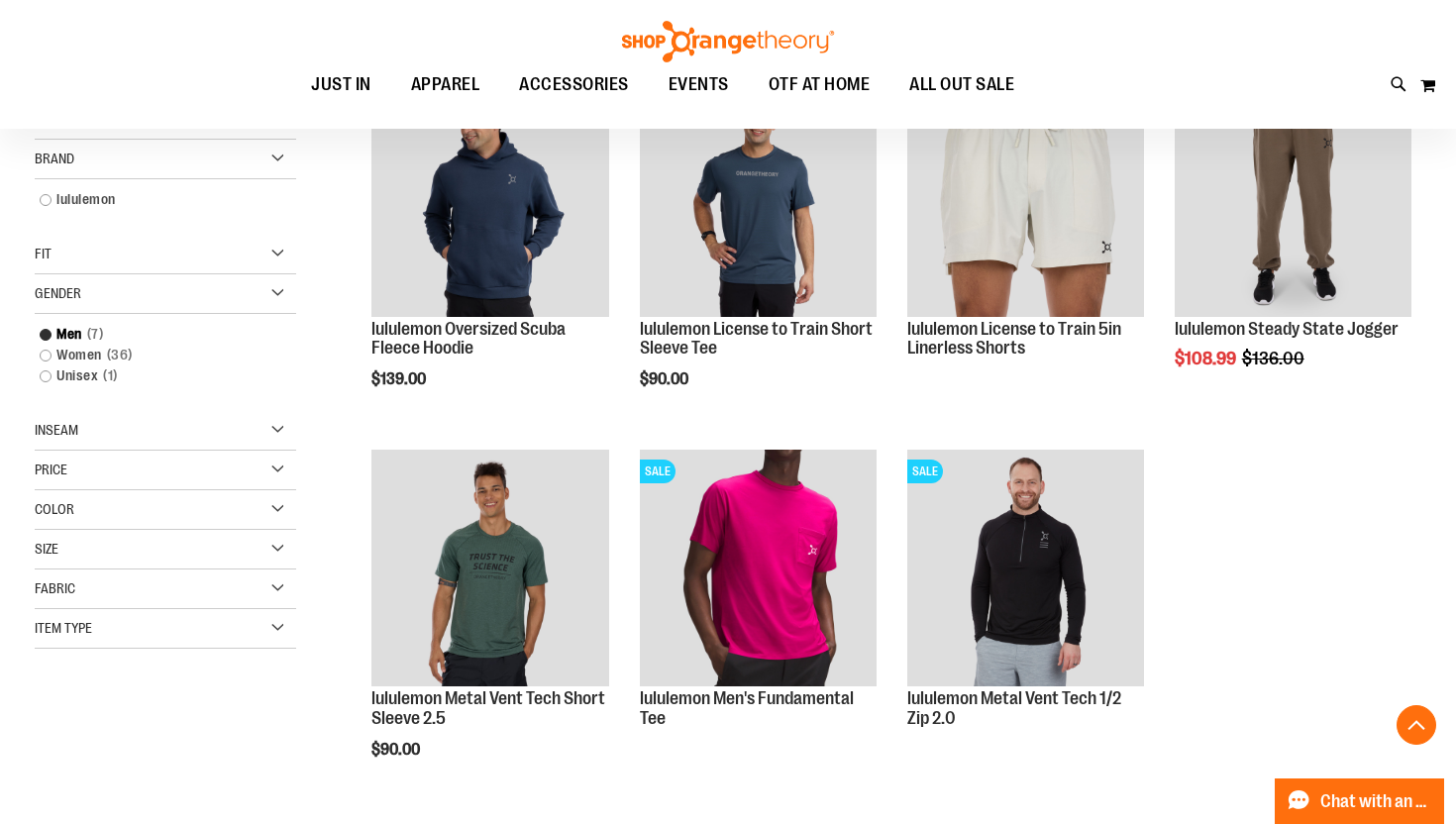 scroll, scrollTop: 334, scrollLeft: 0, axis: vertical 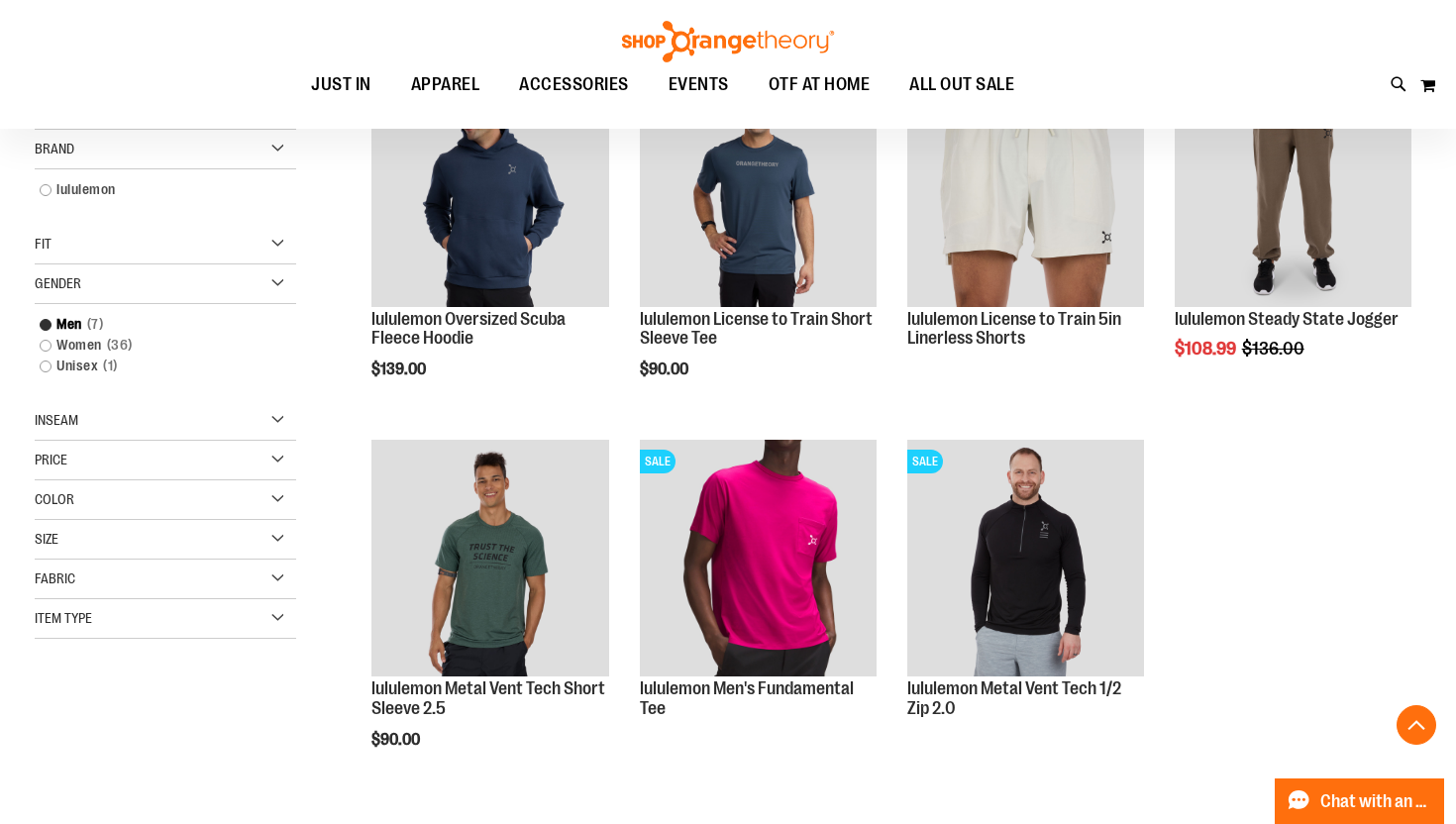 click on "Fit" at bounding box center (165, 245) 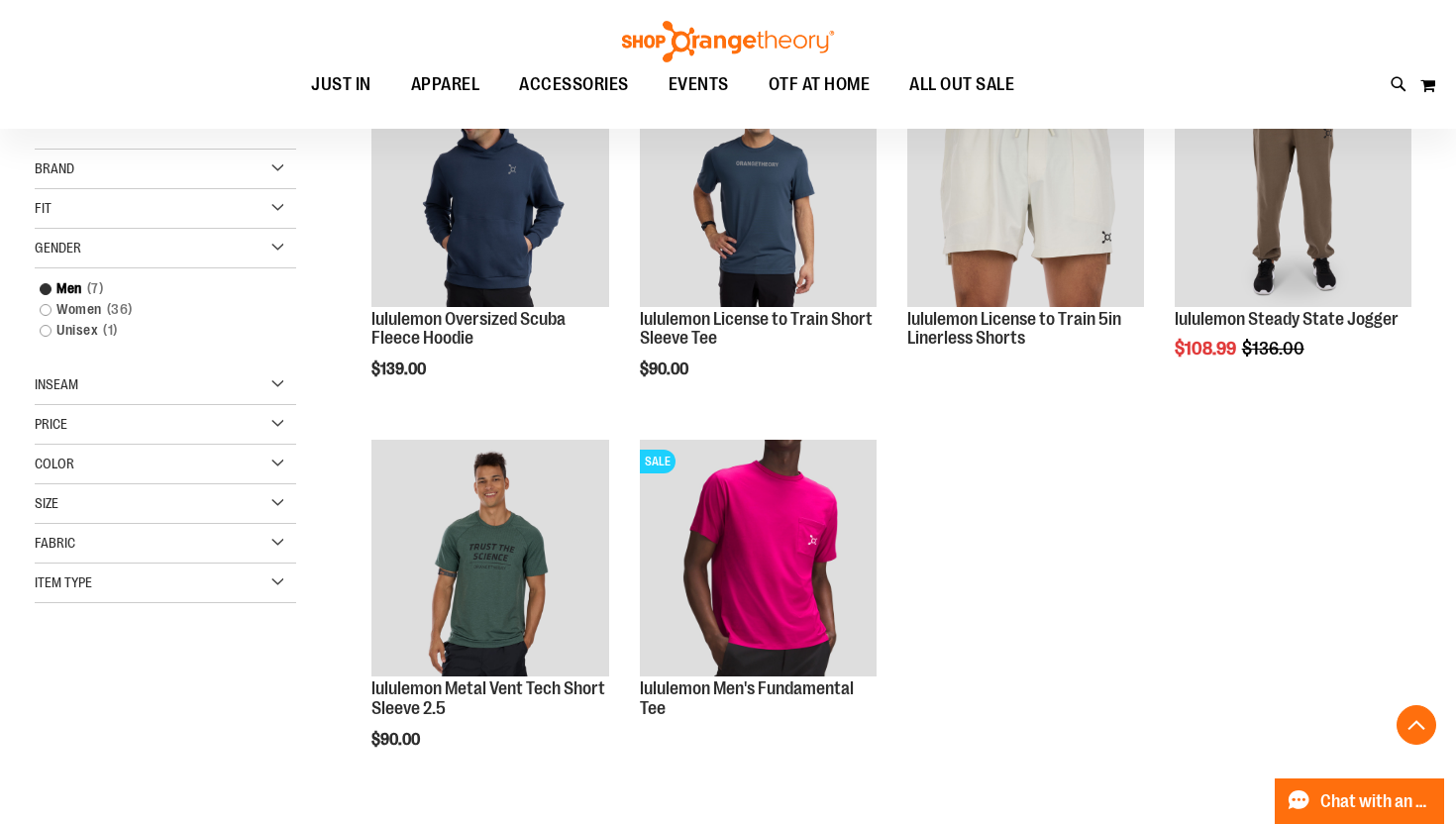 click on "Item Type" at bounding box center [63, 582] 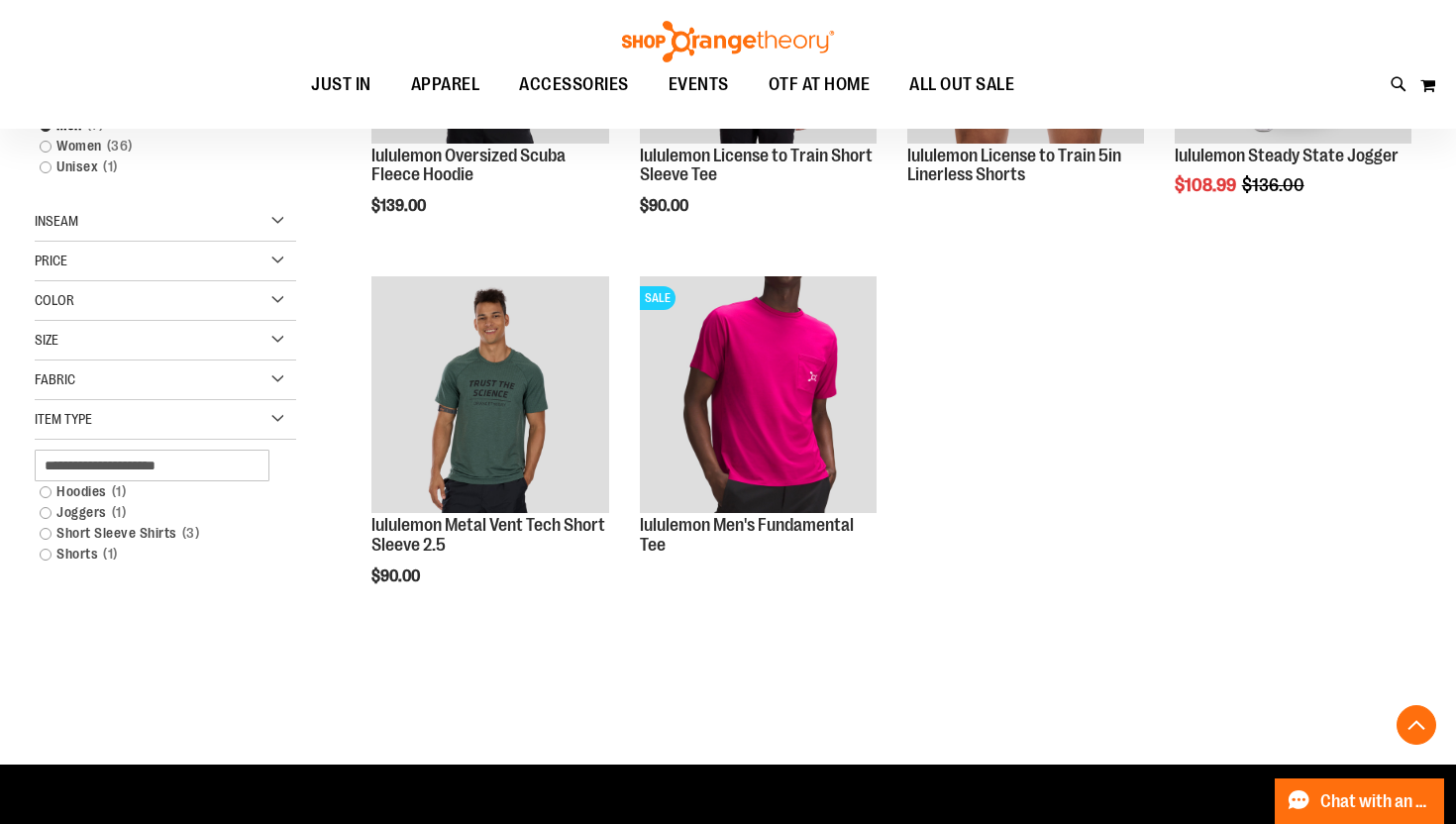 scroll, scrollTop: 525, scrollLeft: 0, axis: vertical 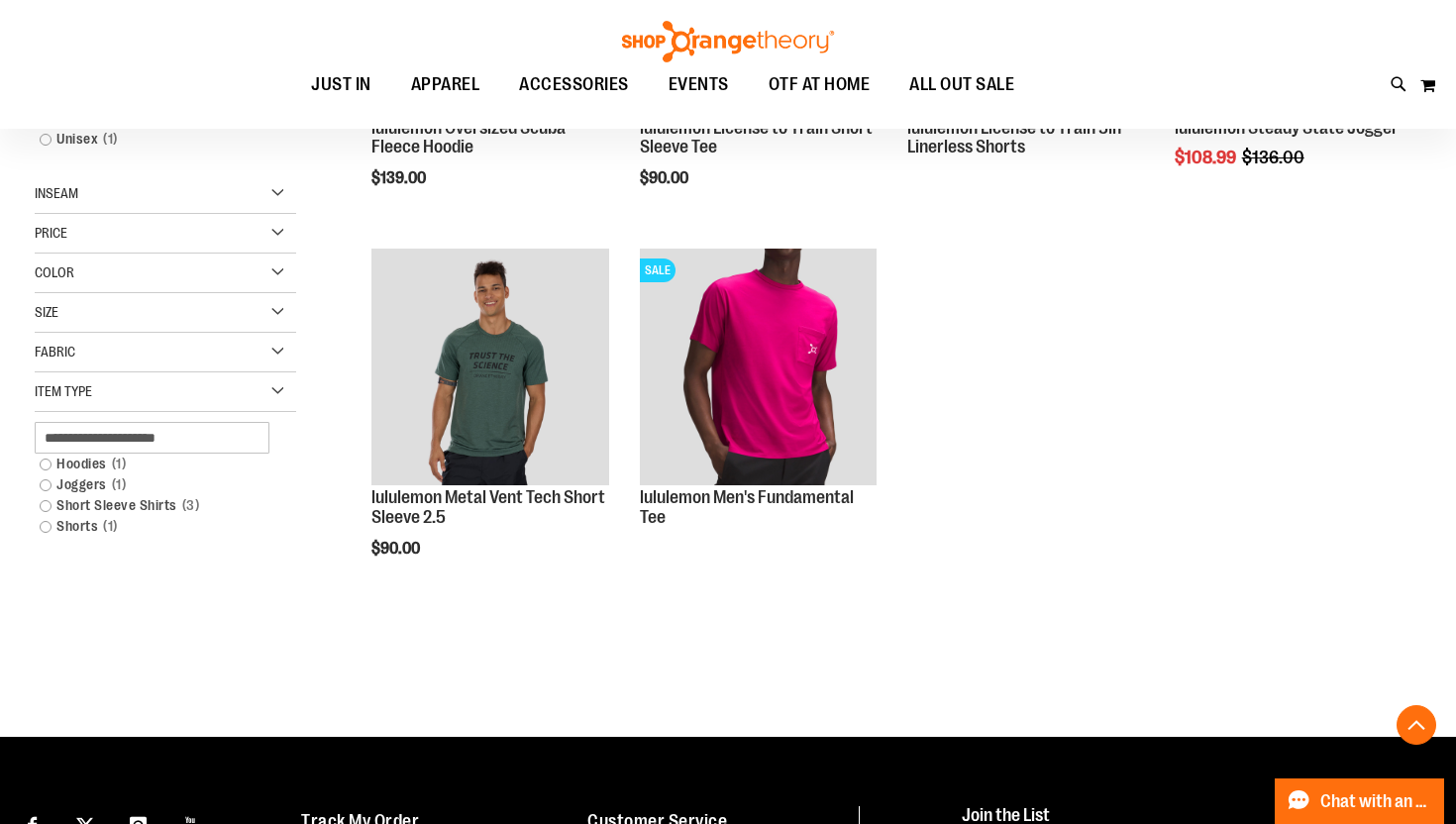 click at bounding box center [179, 621] 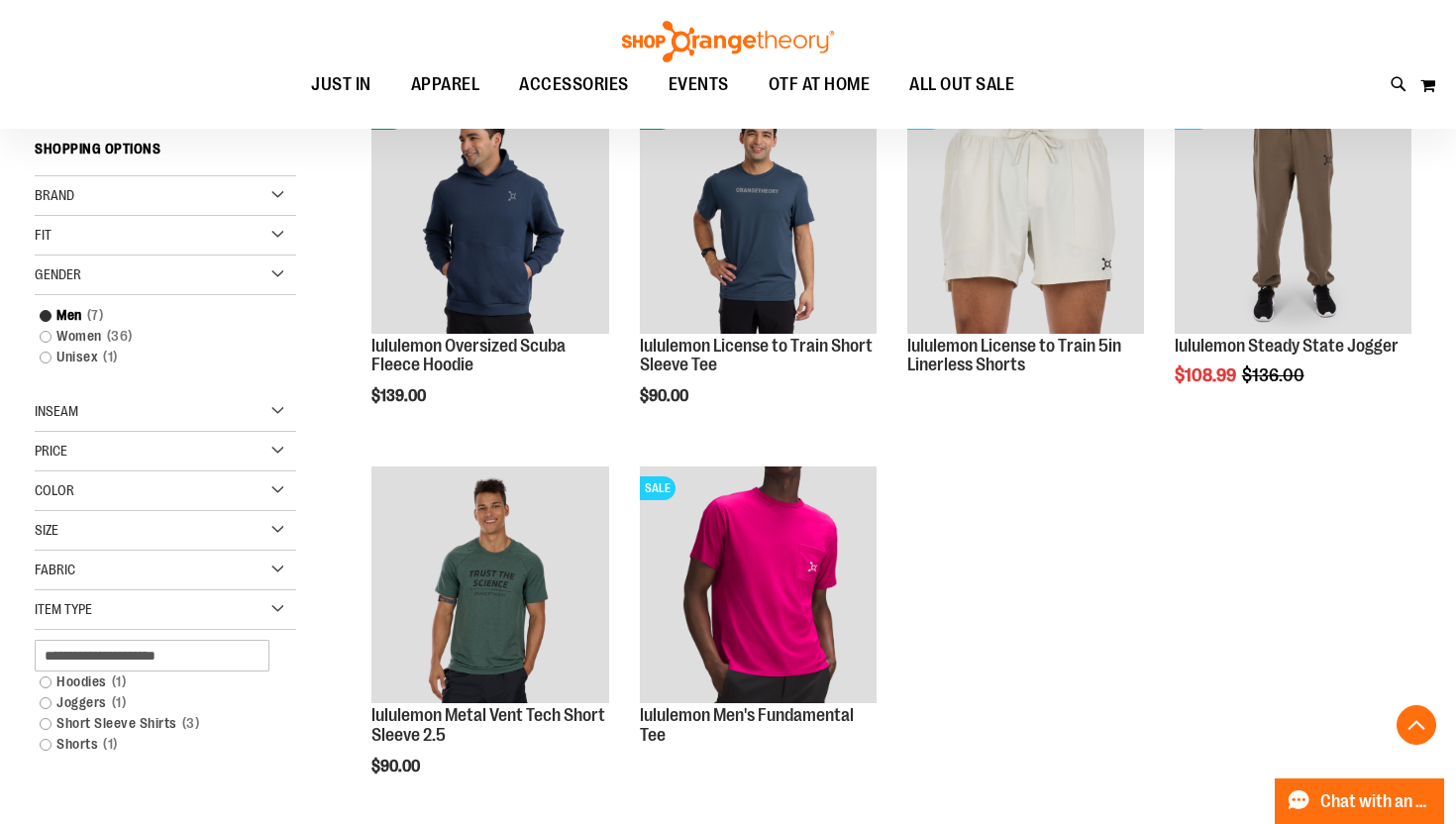 scroll, scrollTop: 349, scrollLeft: 0, axis: vertical 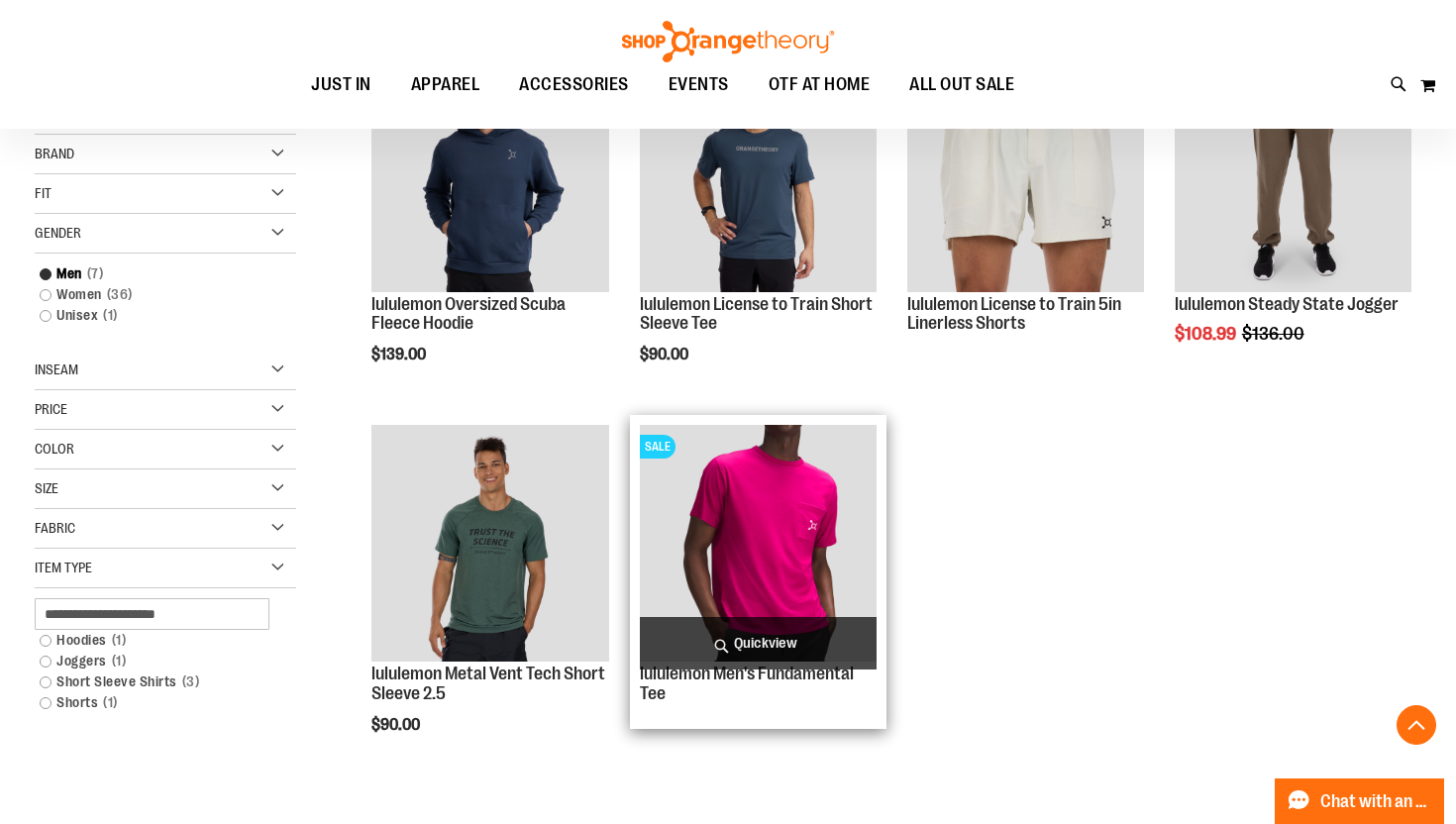 click on "Quickview" at bounding box center (758, 643) 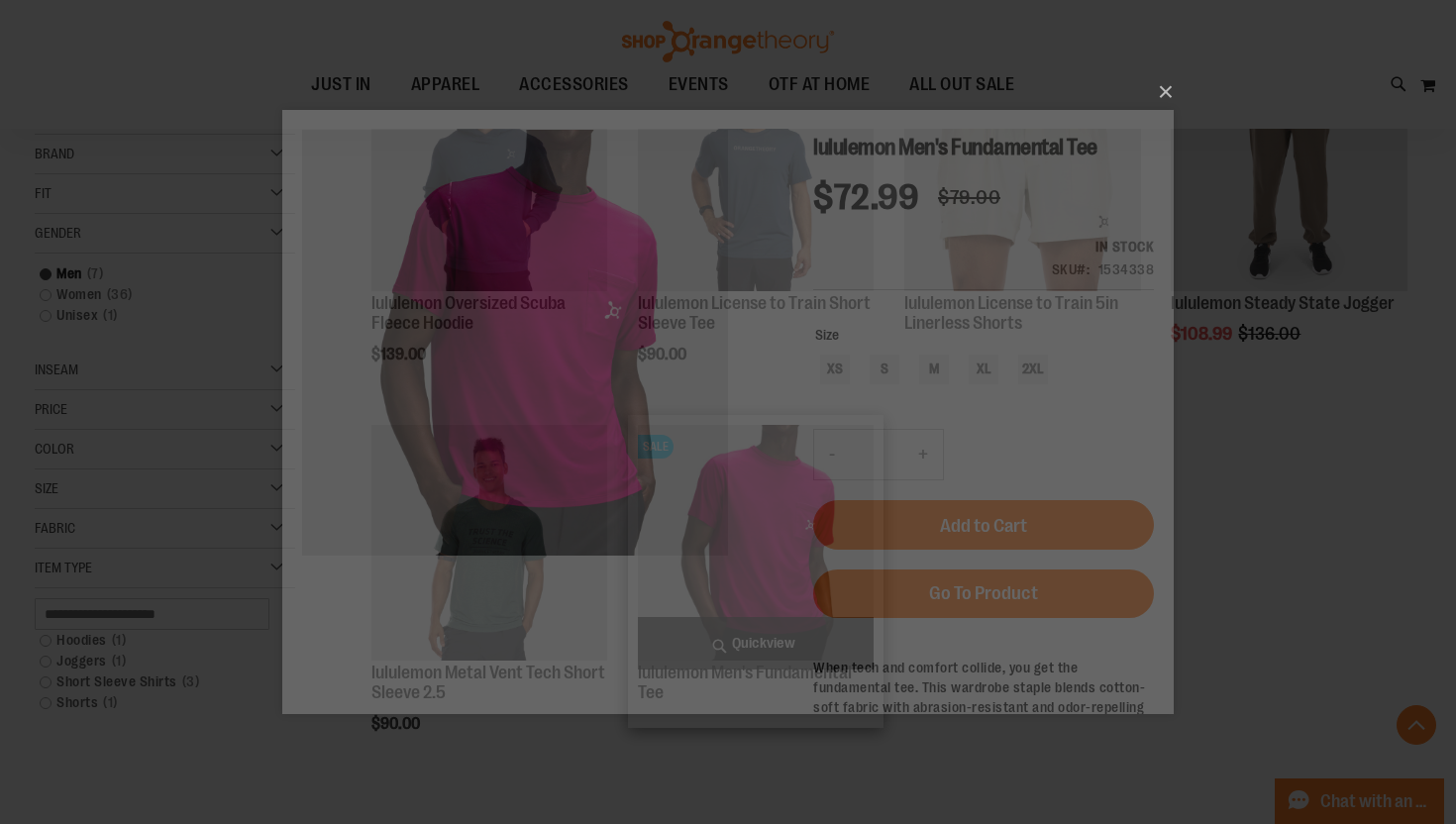 scroll, scrollTop: 0, scrollLeft: 0, axis: both 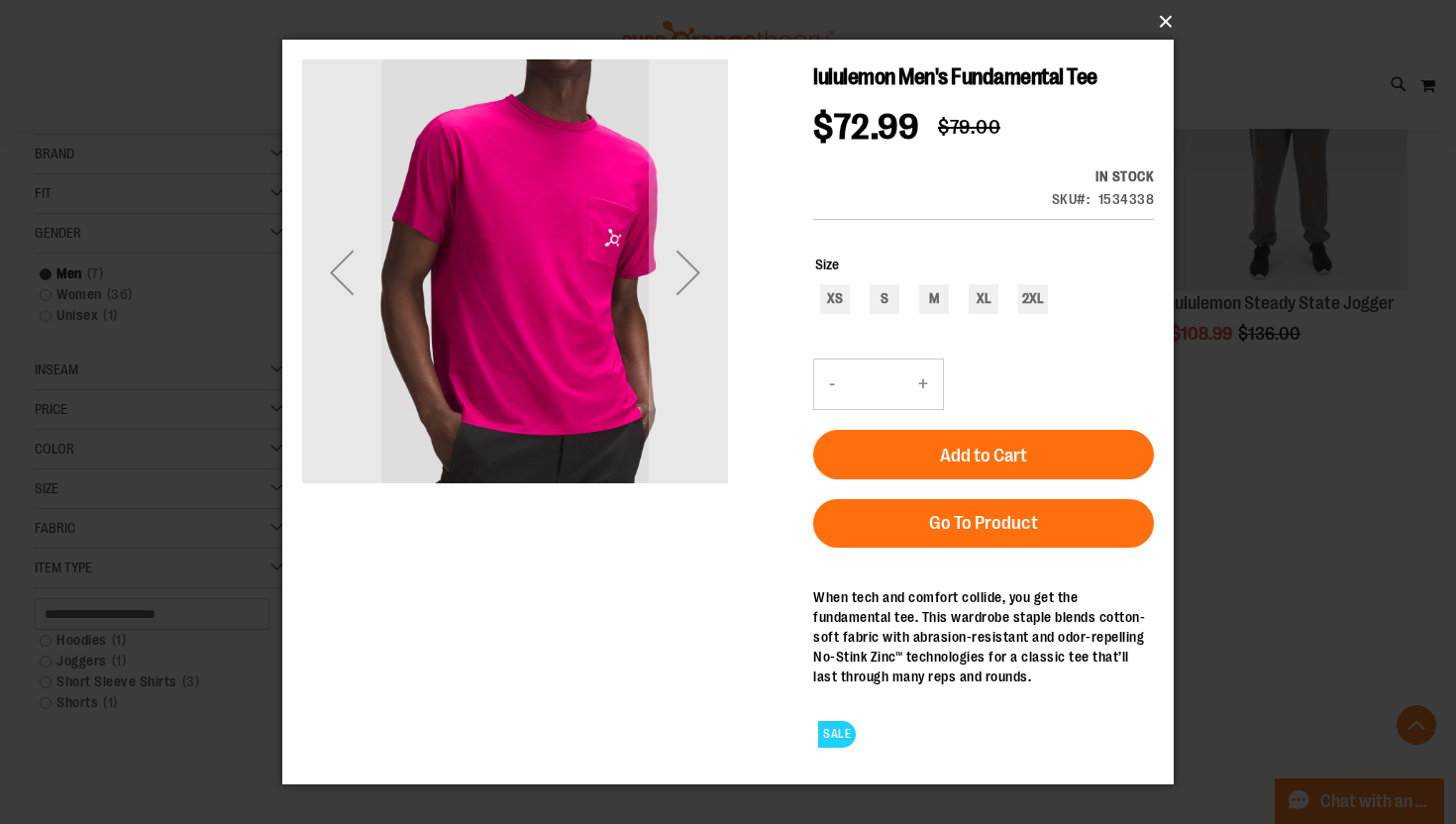 click on "×" at bounding box center [734, 22] 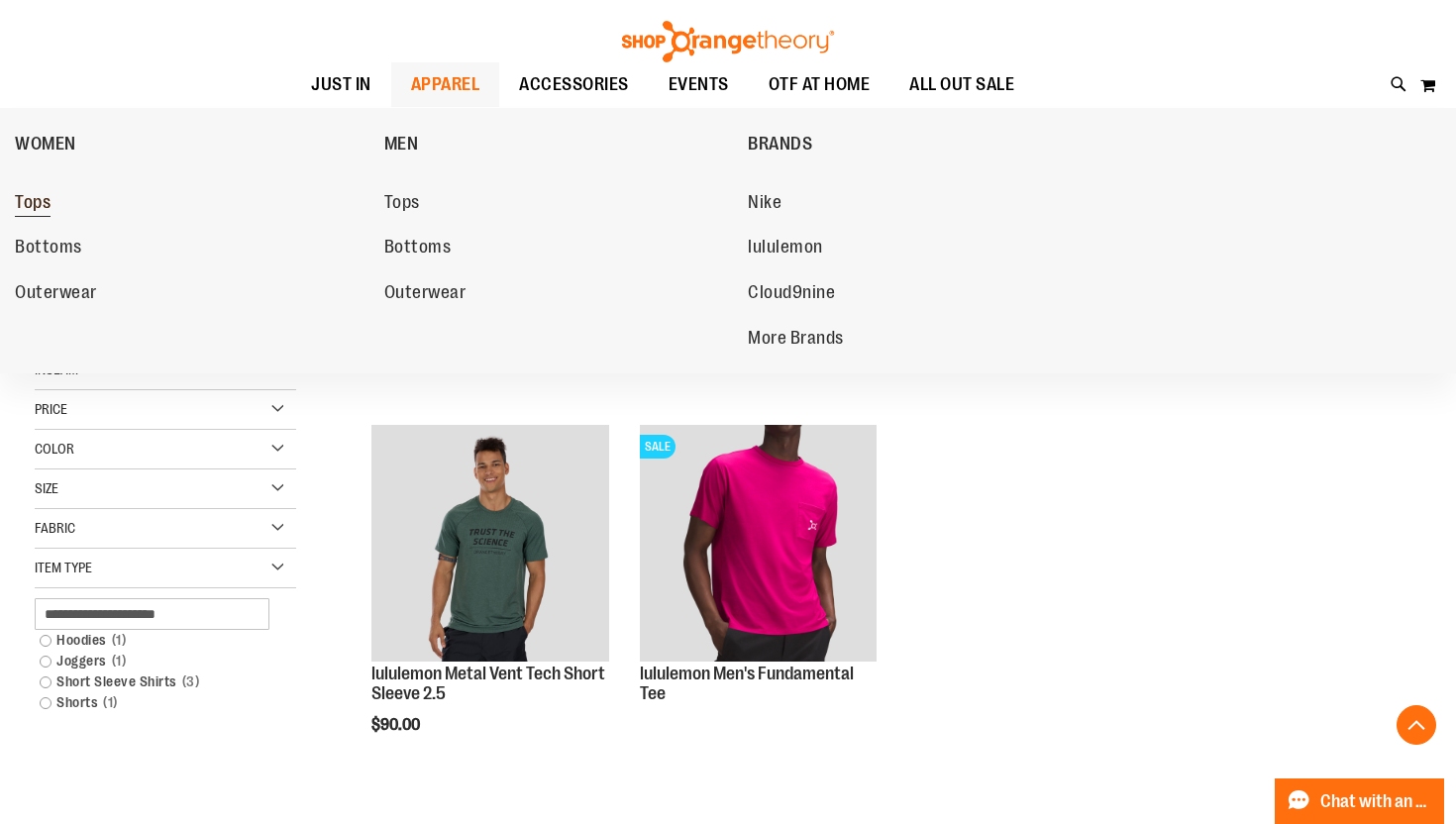click on "Tops" at bounding box center (33, 204) 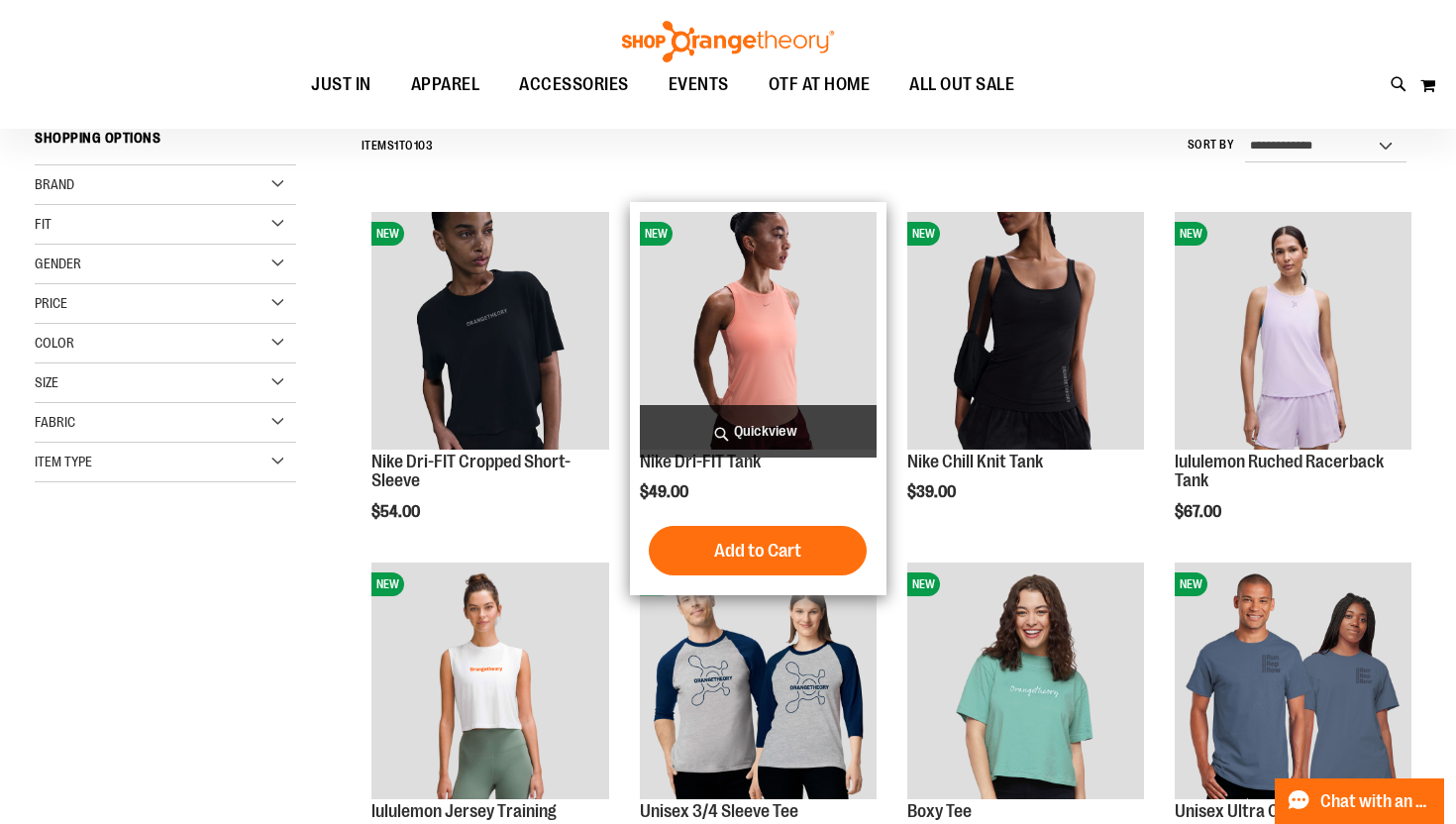 scroll, scrollTop: 331, scrollLeft: 0, axis: vertical 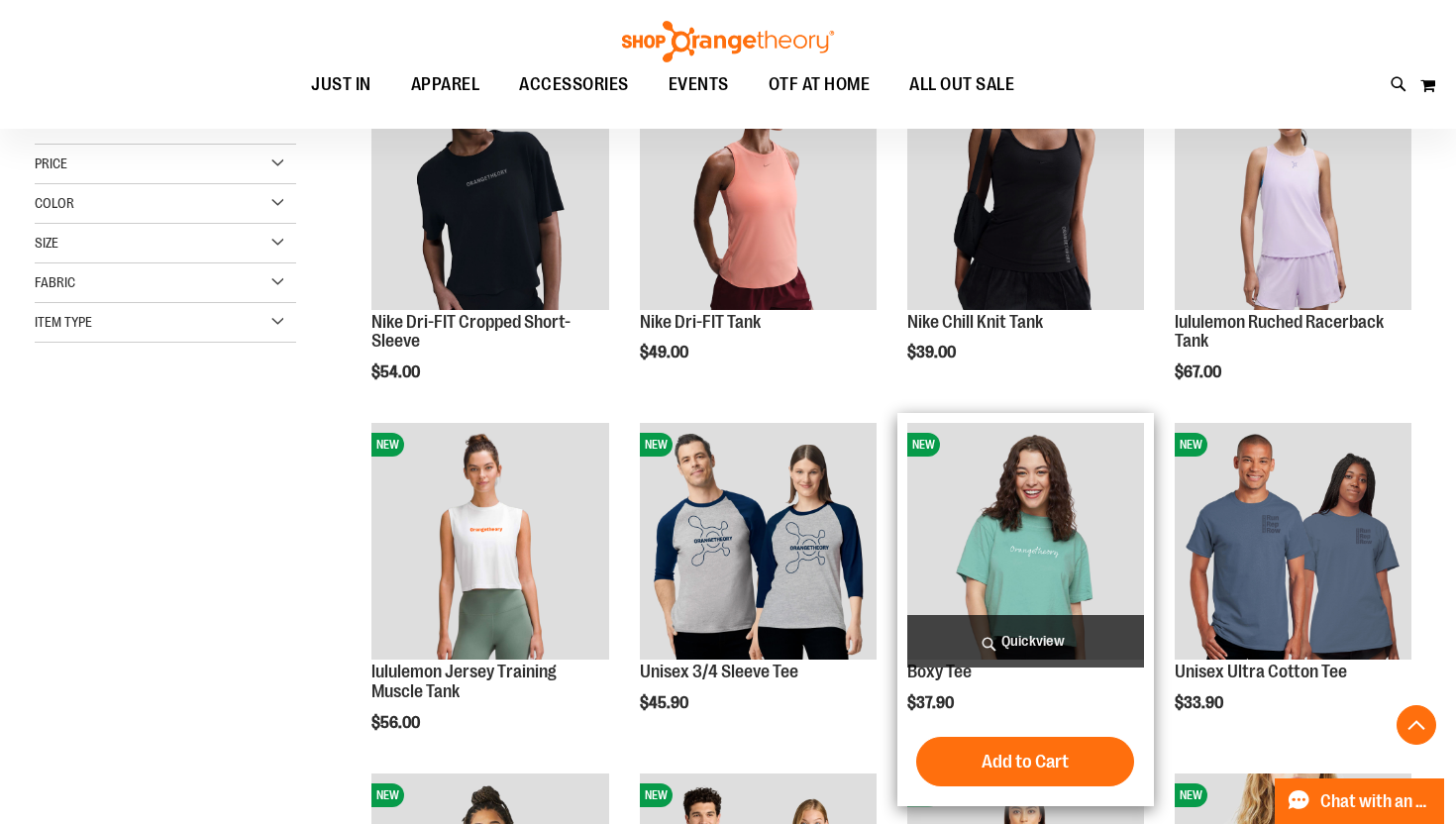 type on "**********" 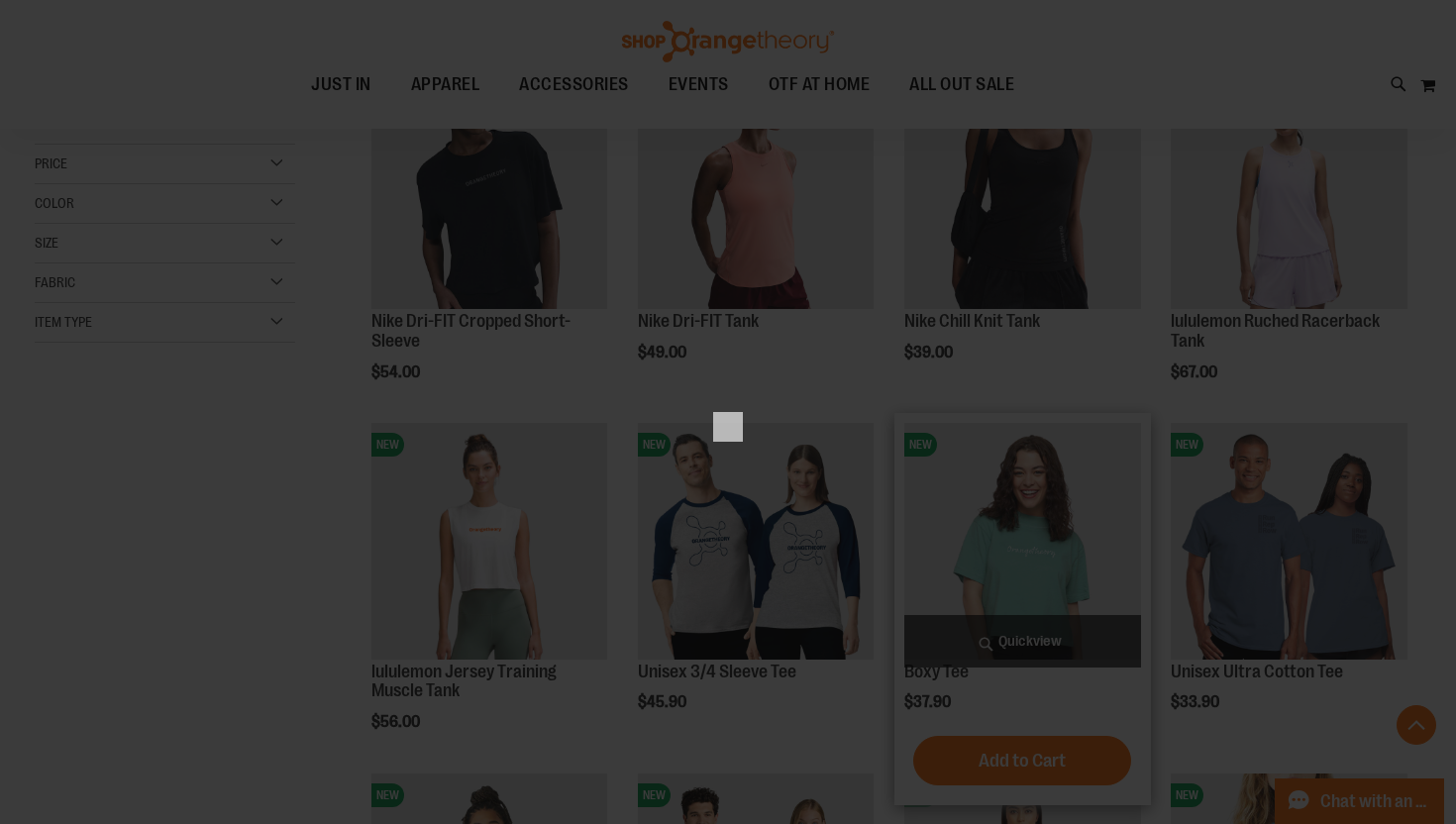 scroll, scrollTop: 0, scrollLeft: 0, axis: both 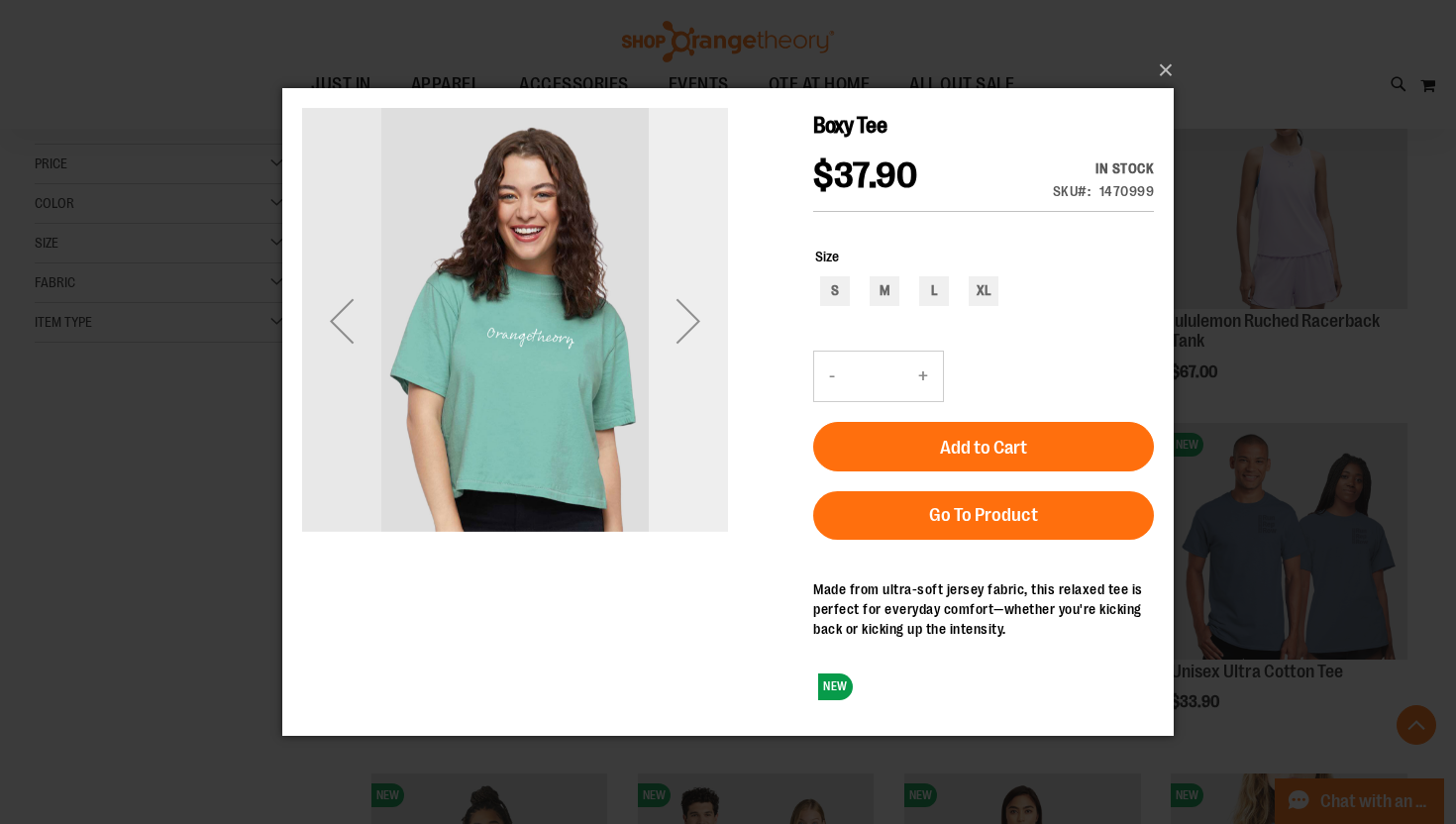 click at bounding box center (688, 321) 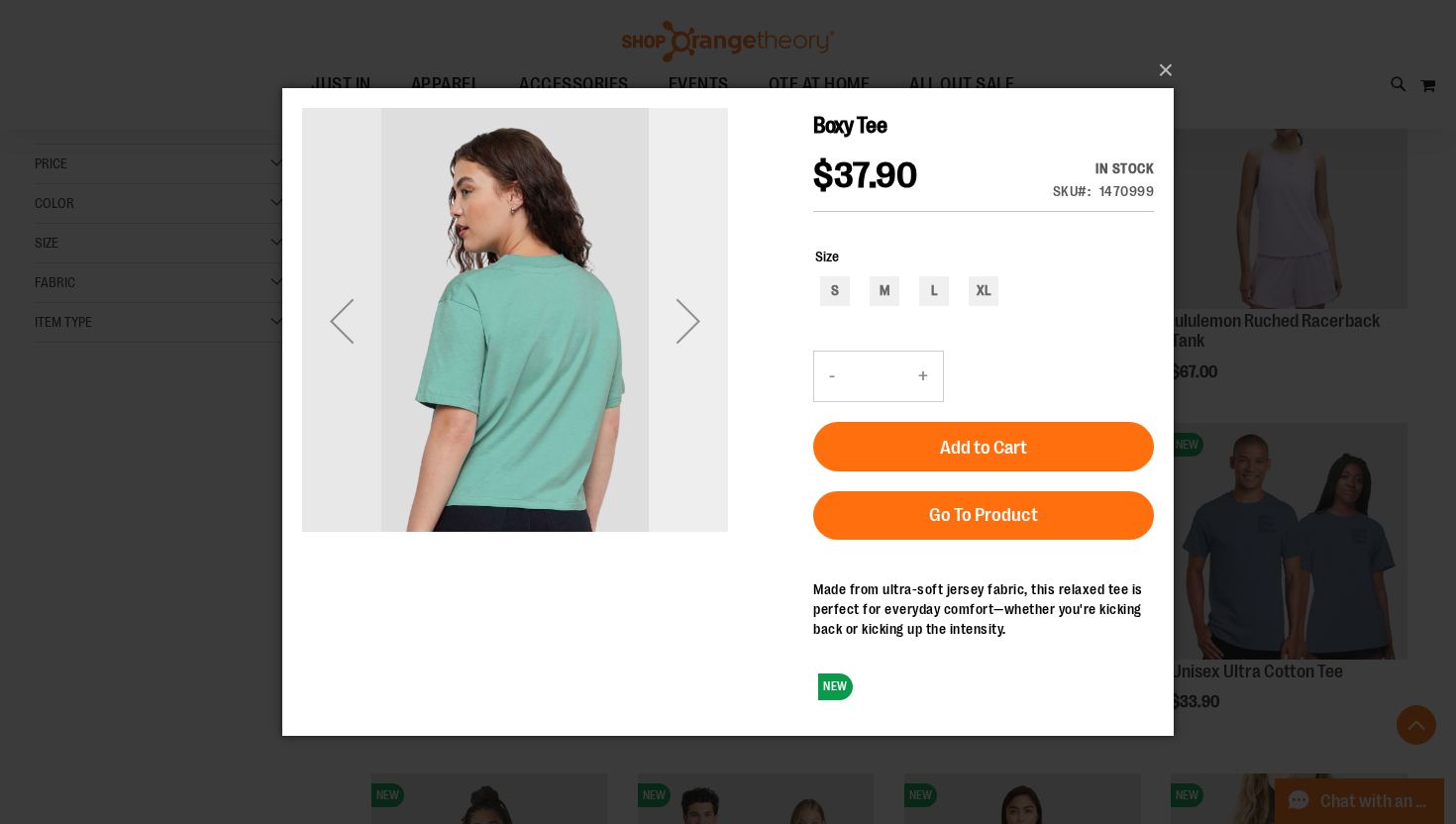 click at bounding box center [688, 321] 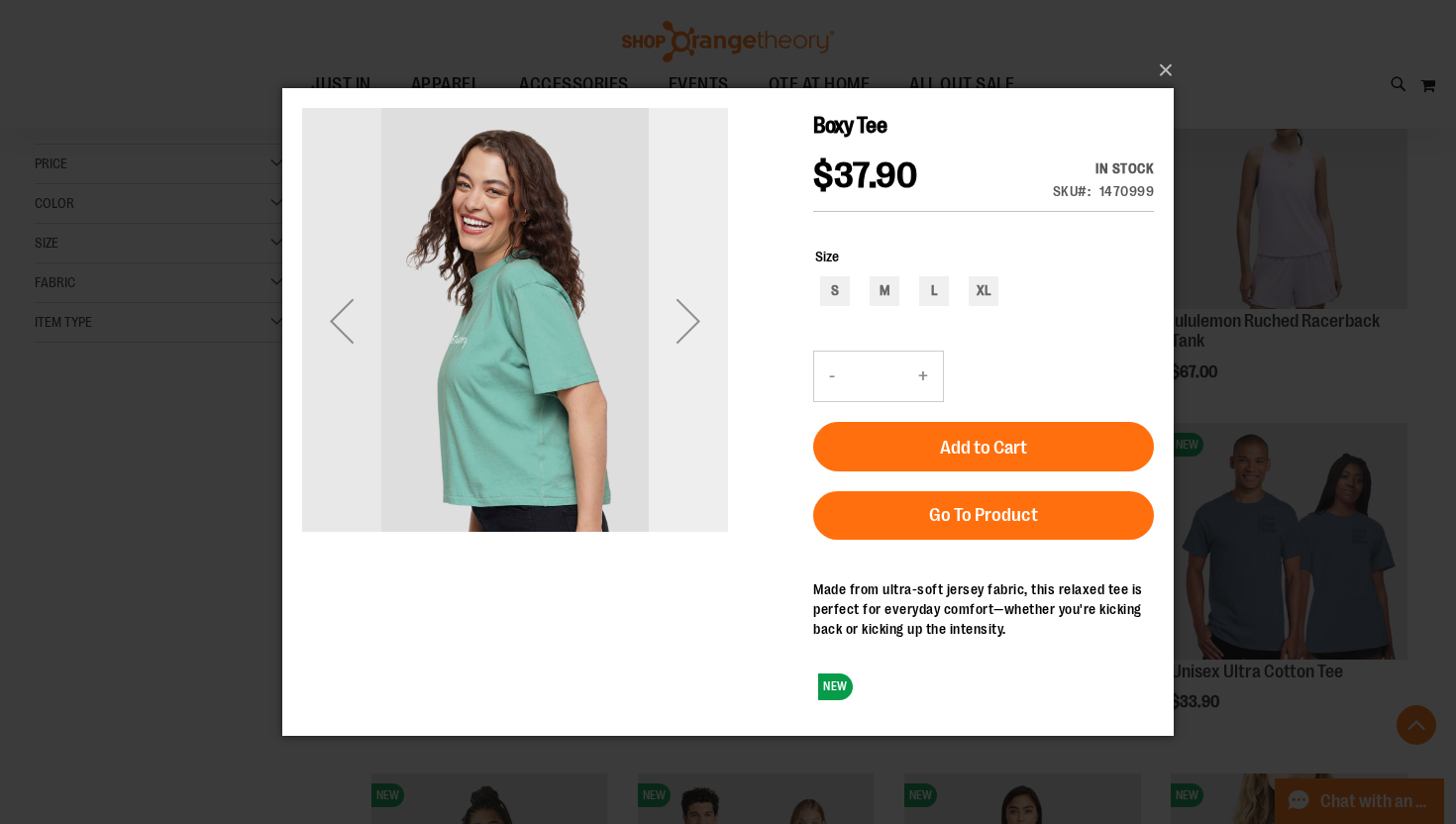click at bounding box center (688, 321) 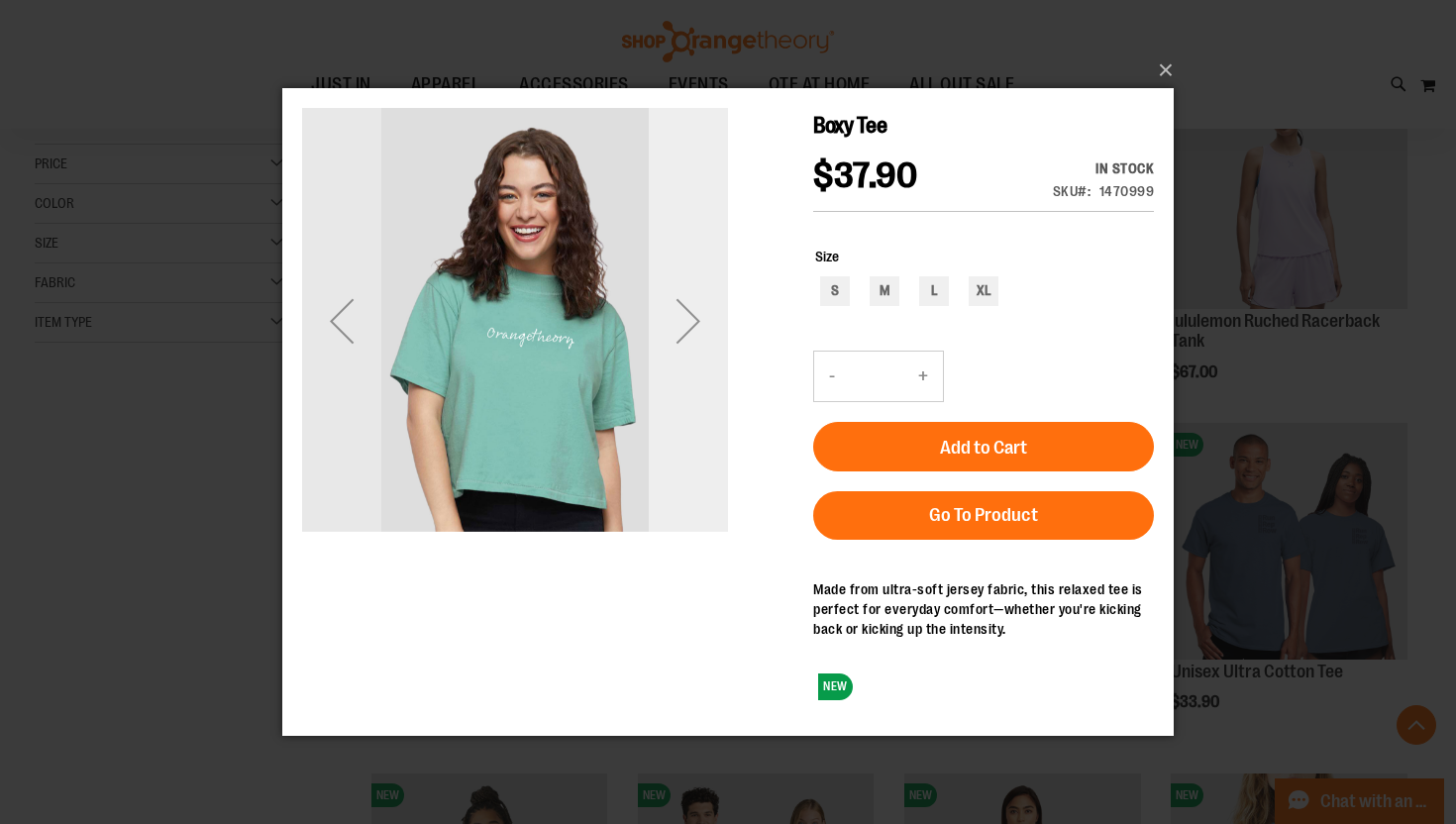 click at bounding box center (688, 321) 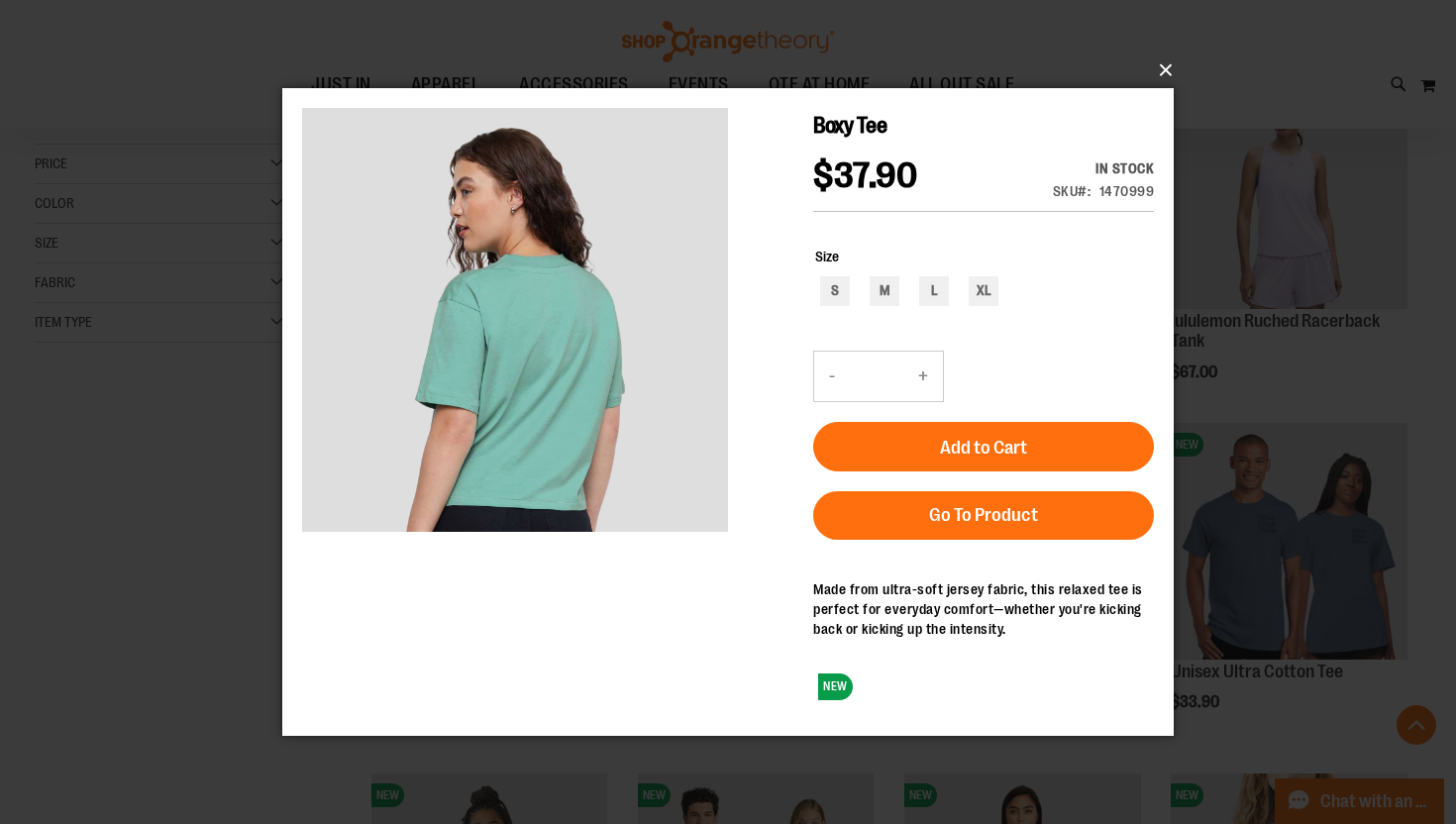 click on "×" at bounding box center [734, 70] 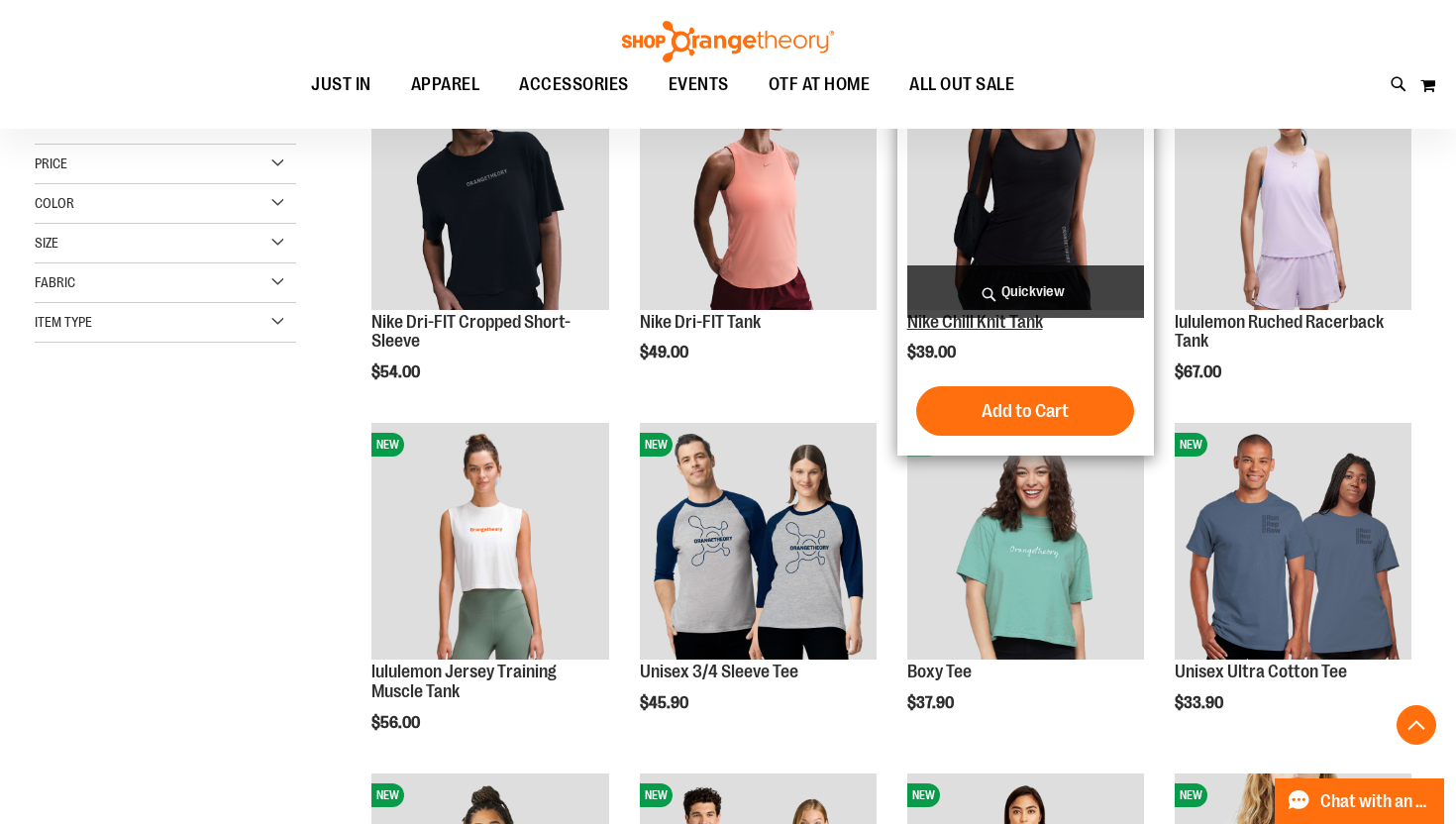scroll, scrollTop: 0, scrollLeft: 0, axis: both 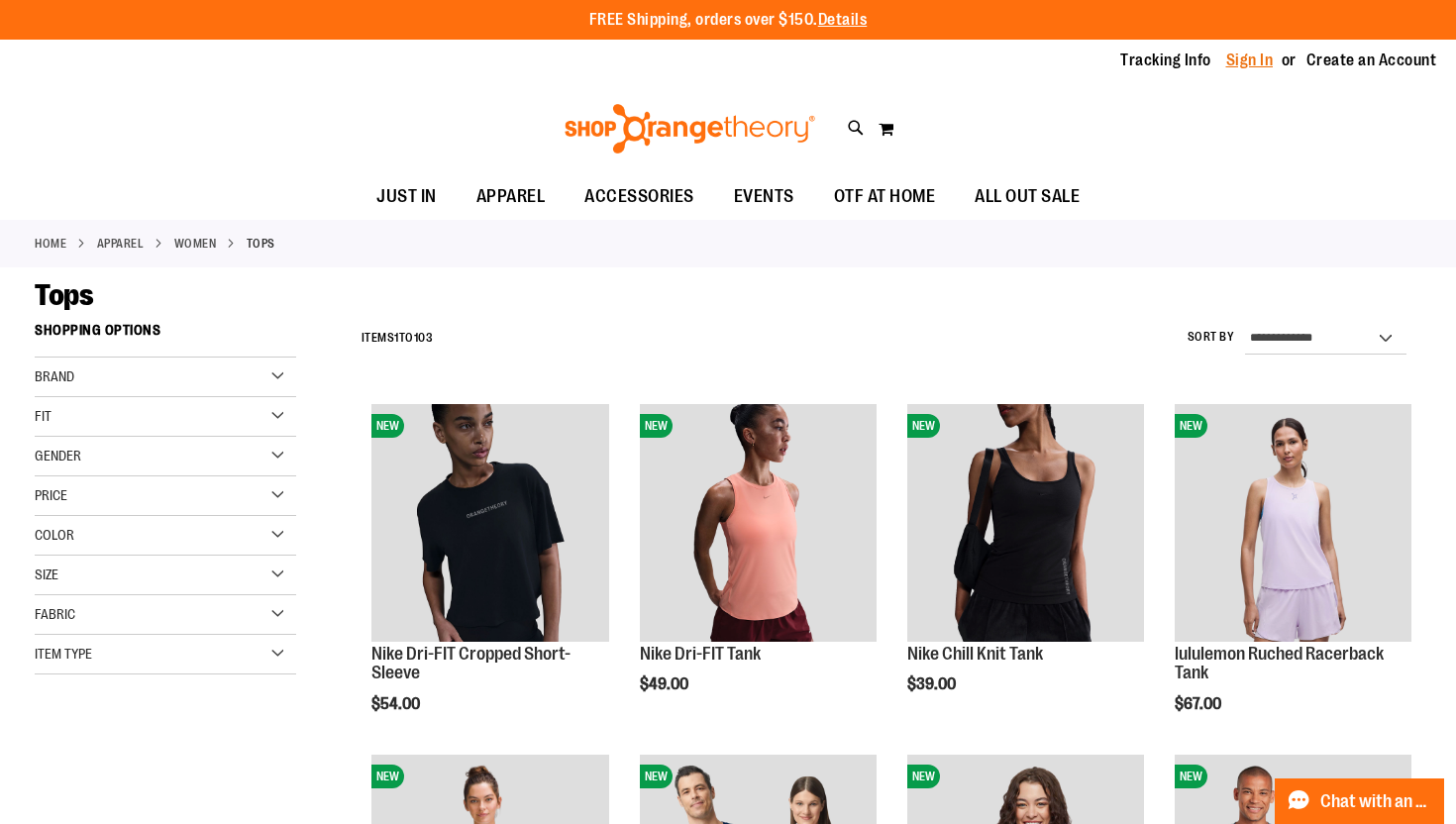 click on "Sign In" at bounding box center [1250, 60] 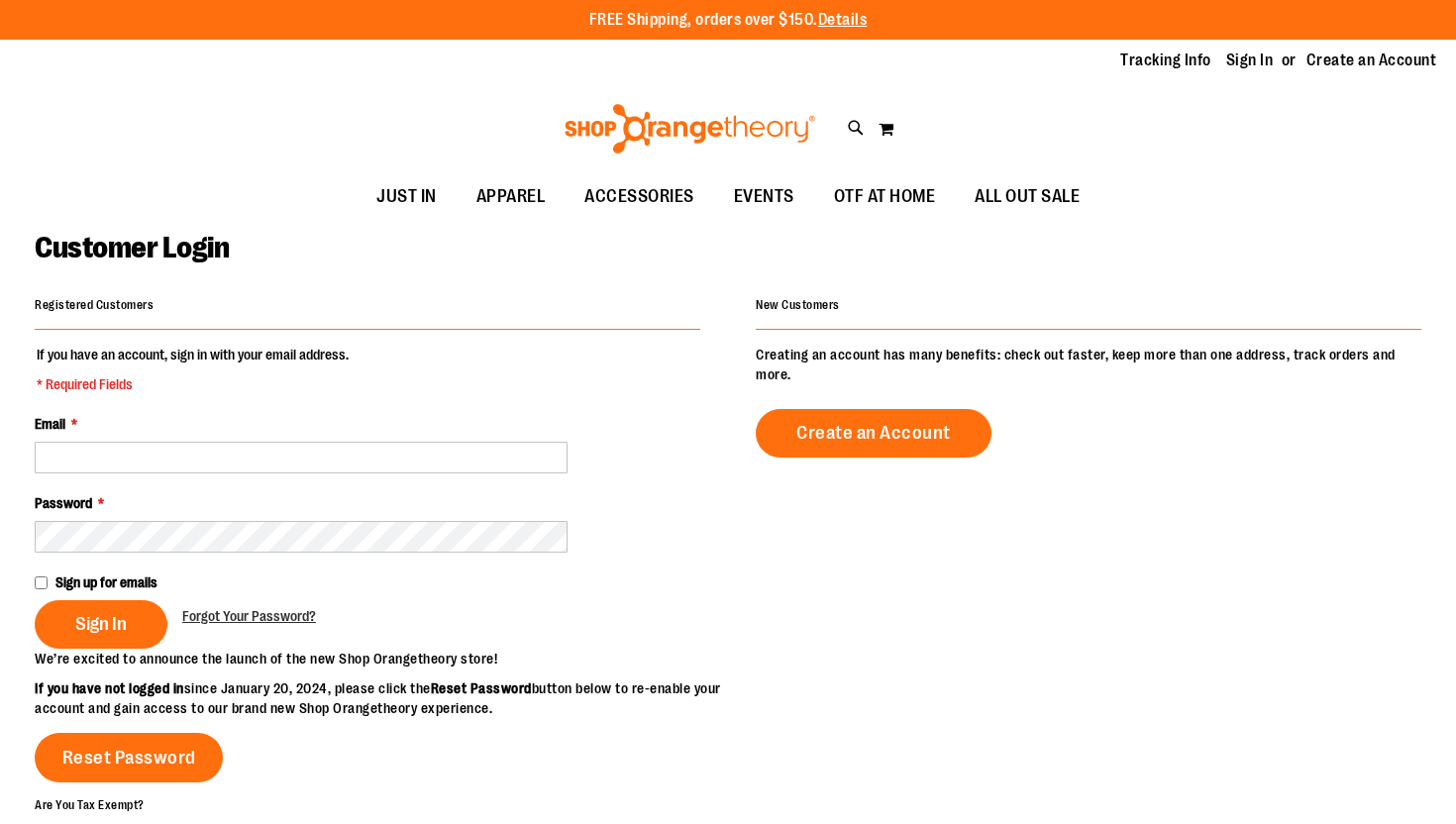 scroll, scrollTop: 0, scrollLeft: 0, axis: both 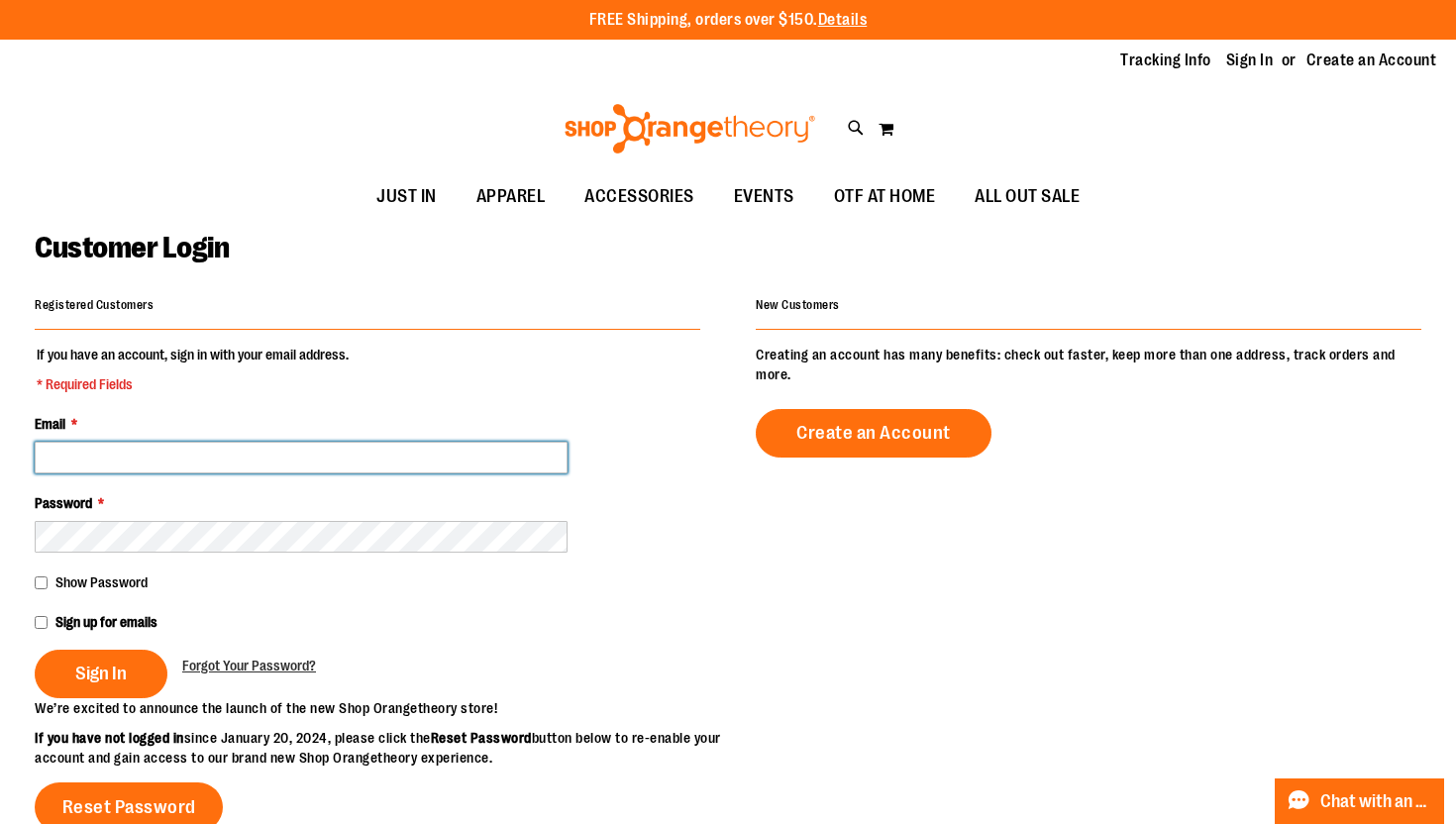 type on "**********" 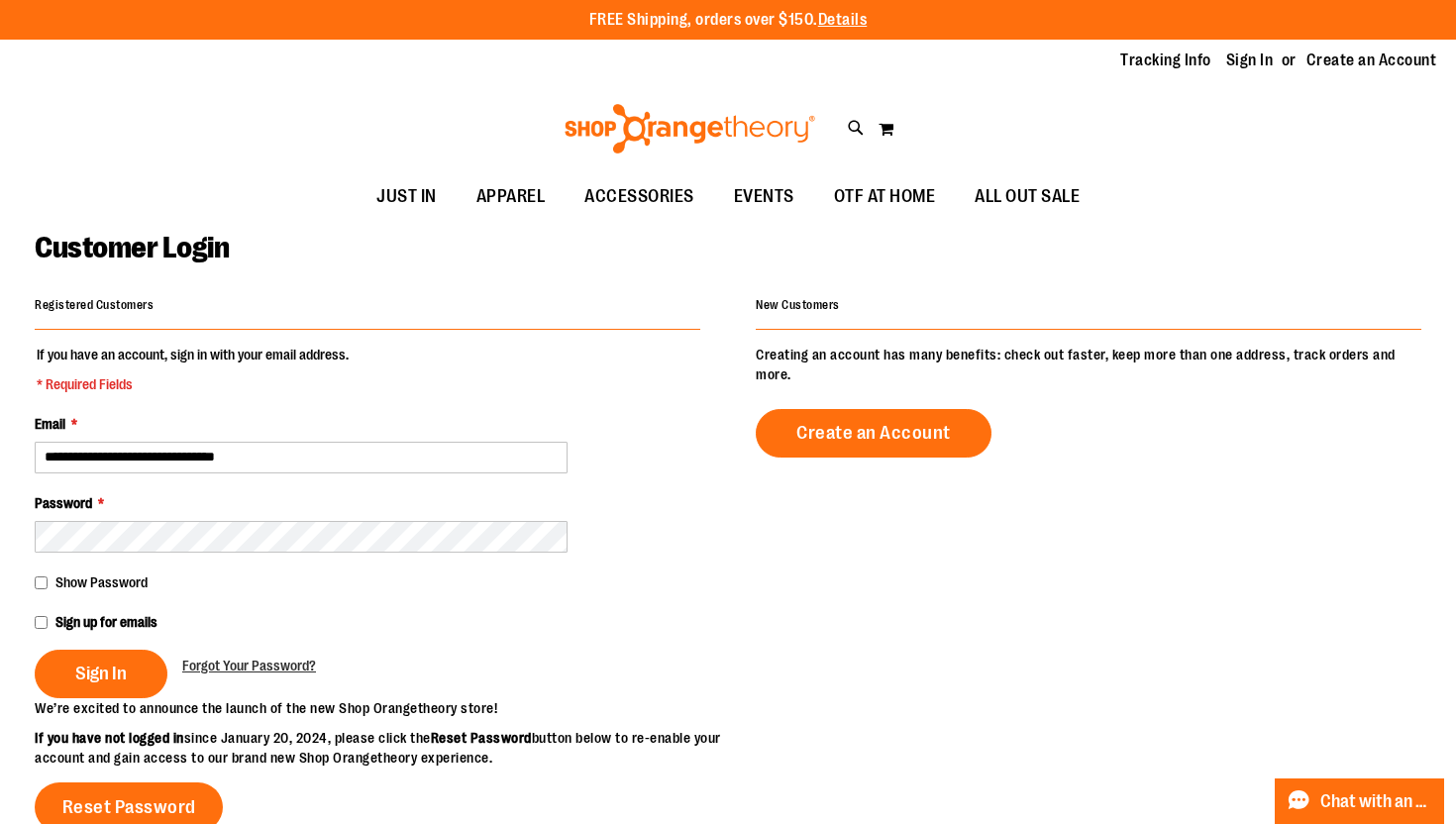 type on "**********" 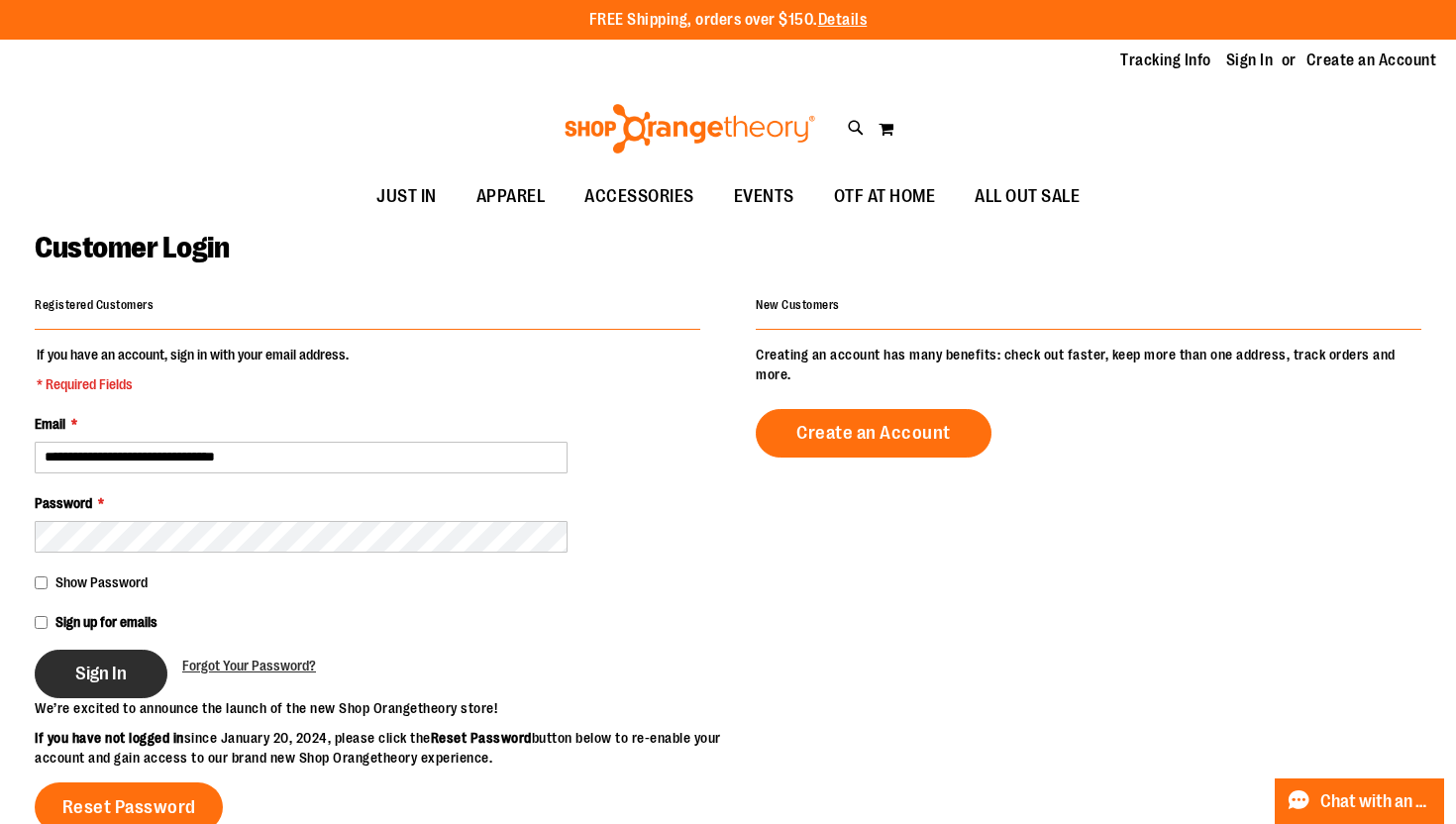 click on "Sign In" at bounding box center (101, 673) 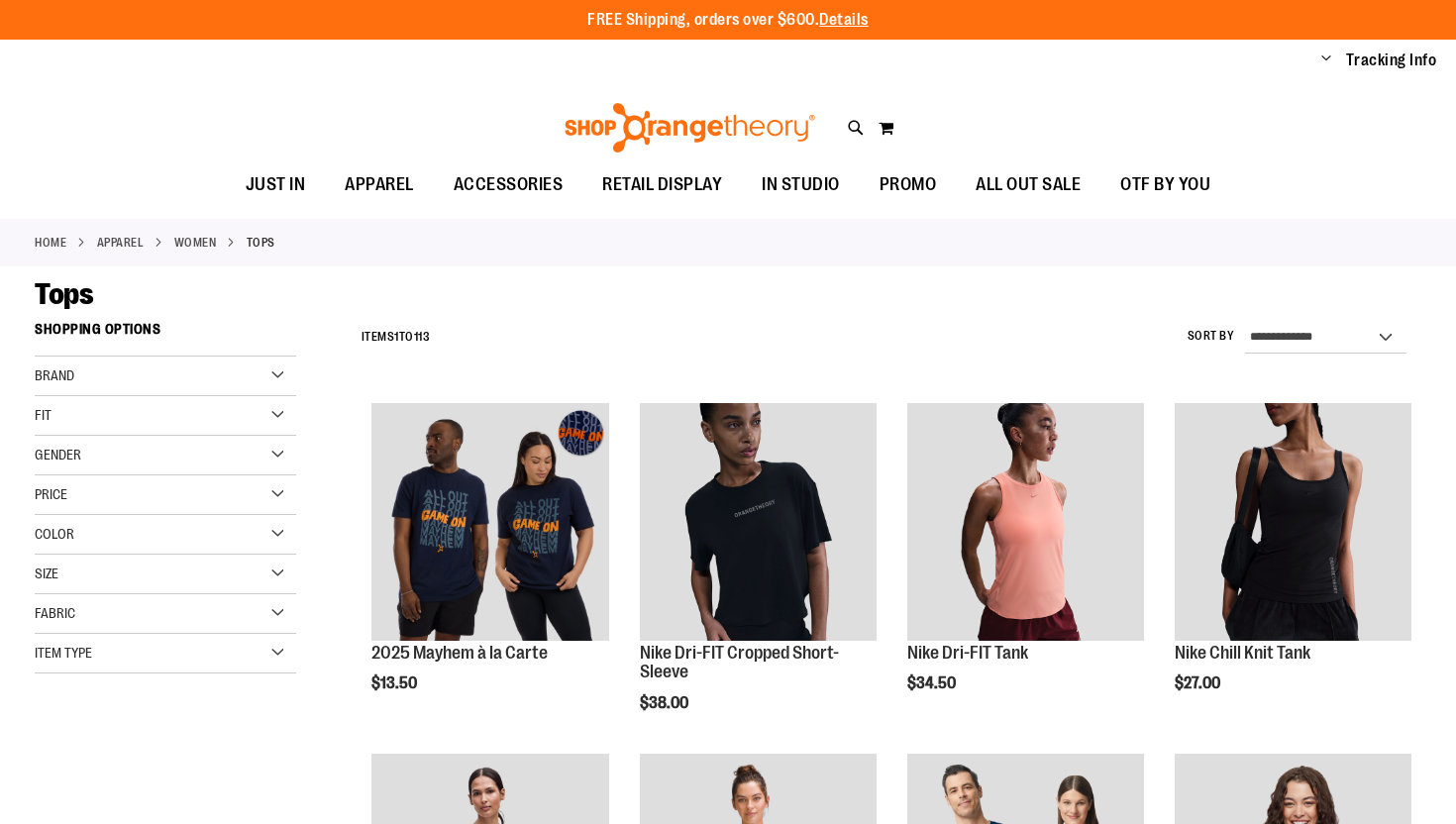 scroll, scrollTop: 0, scrollLeft: 0, axis: both 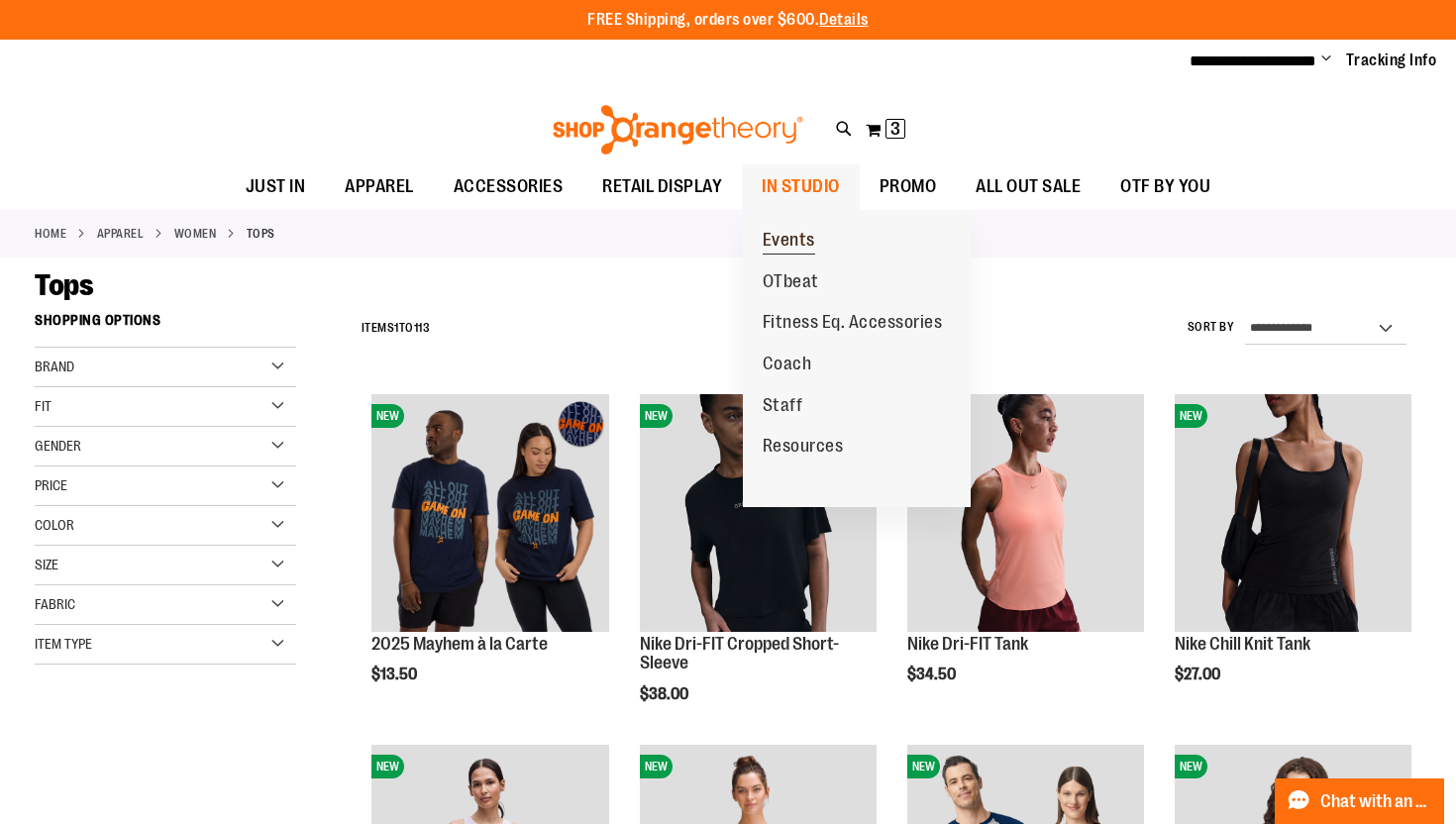 type on "**********" 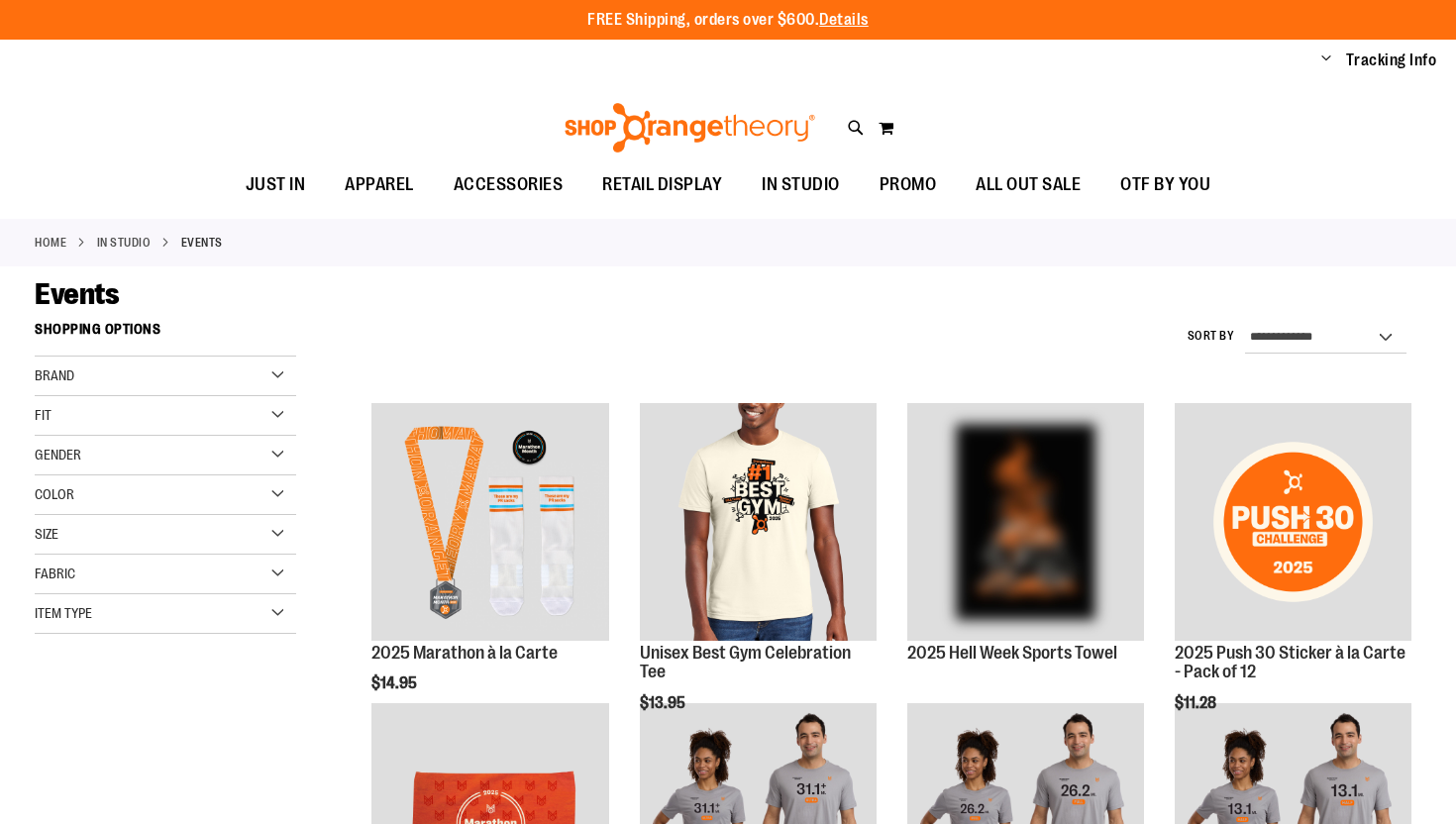 scroll, scrollTop: 0, scrollLeft: 0, axis: both 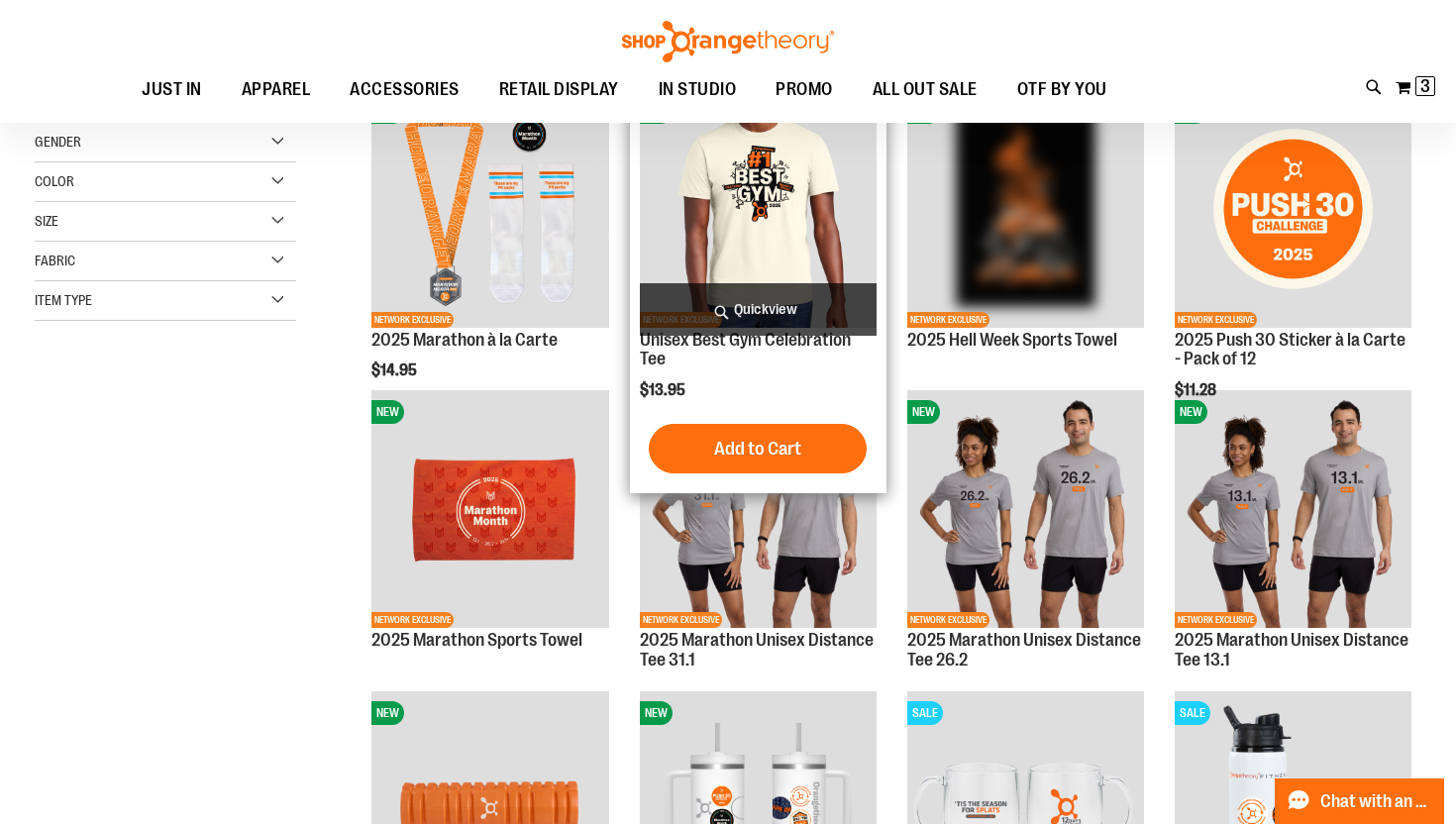 type on "**********" 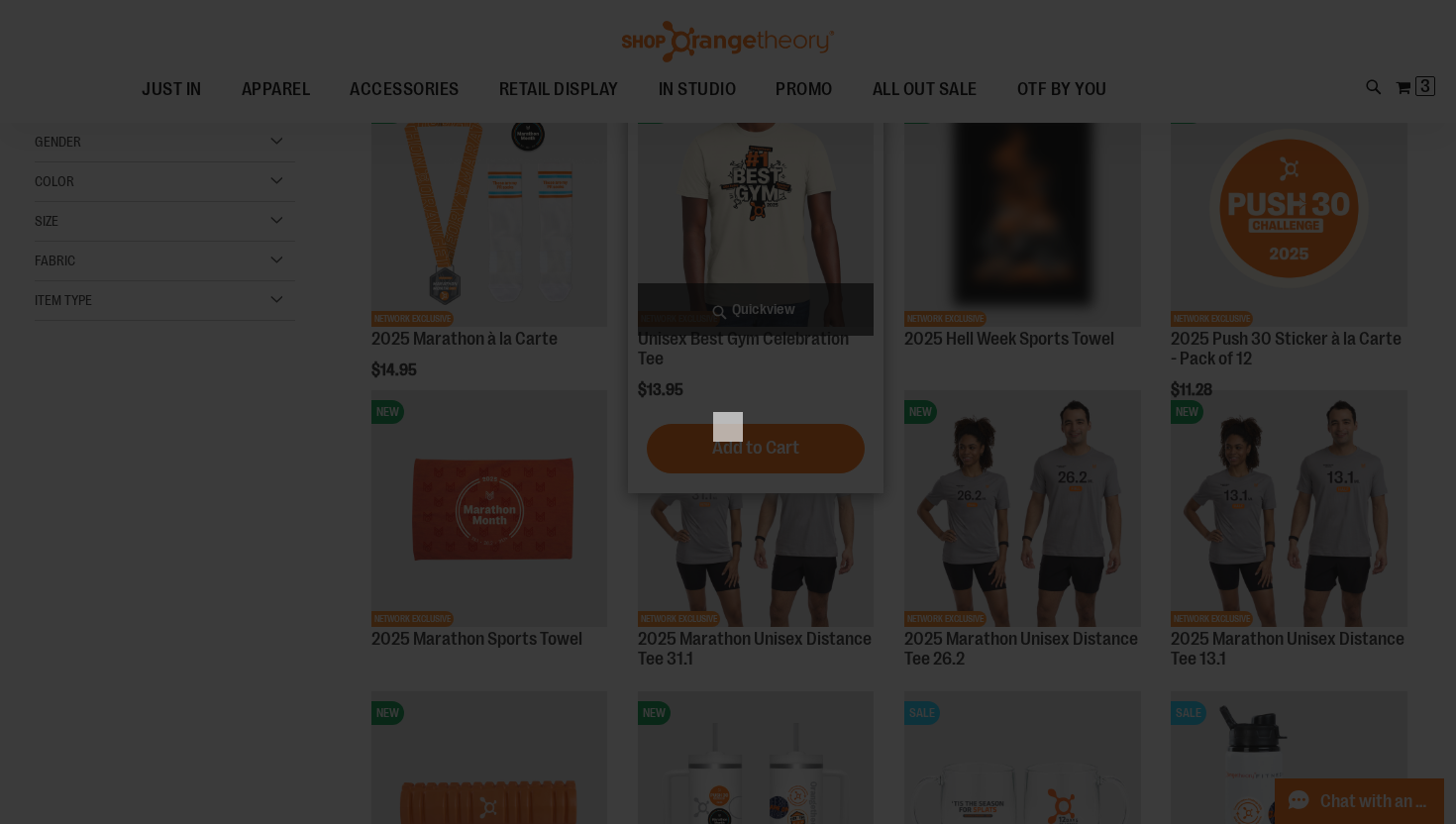 scroll, scrollTop: 0, scrollLeft: 0, axis: both 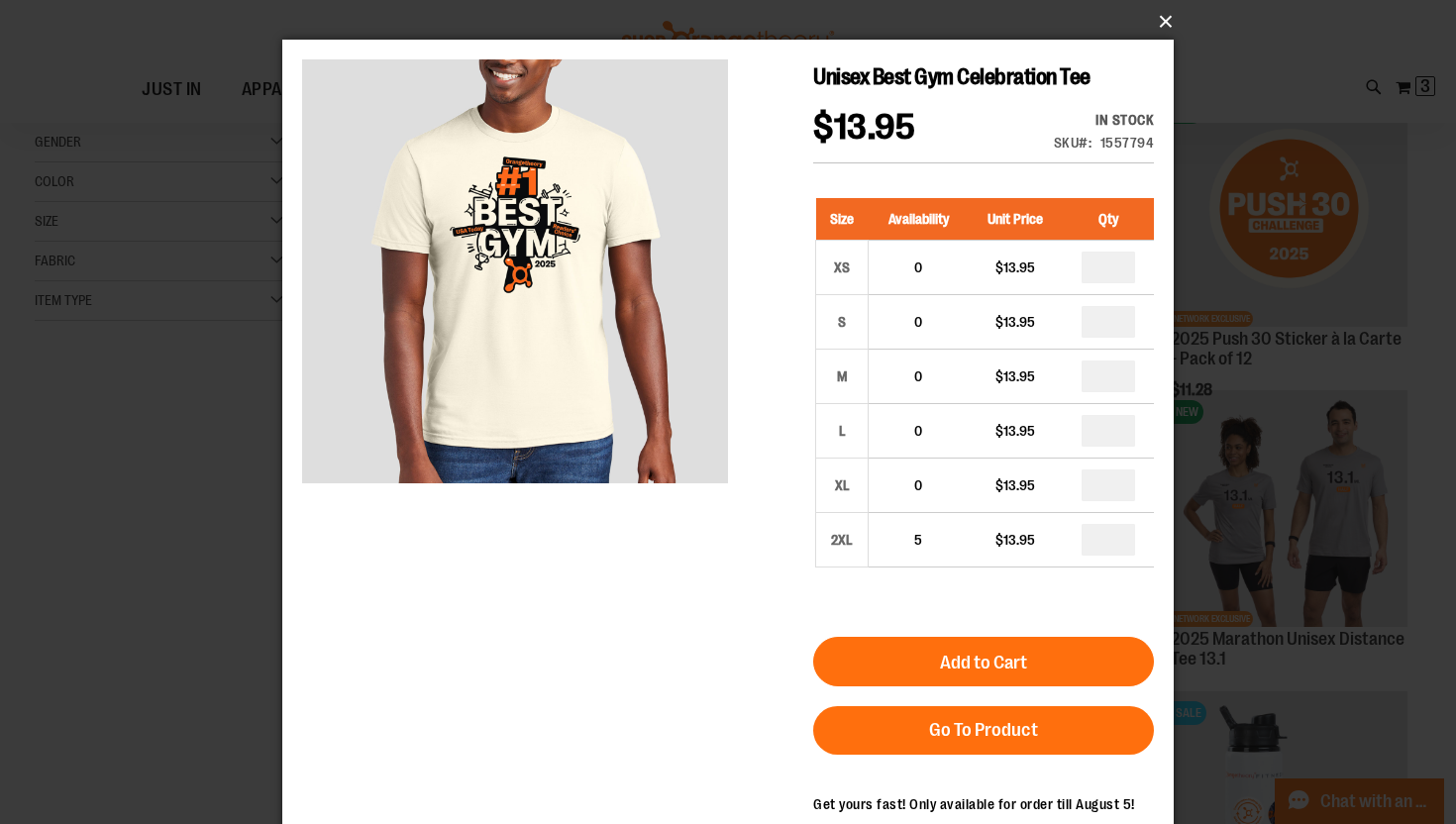 click on "×" at bounding box center [734, 22] 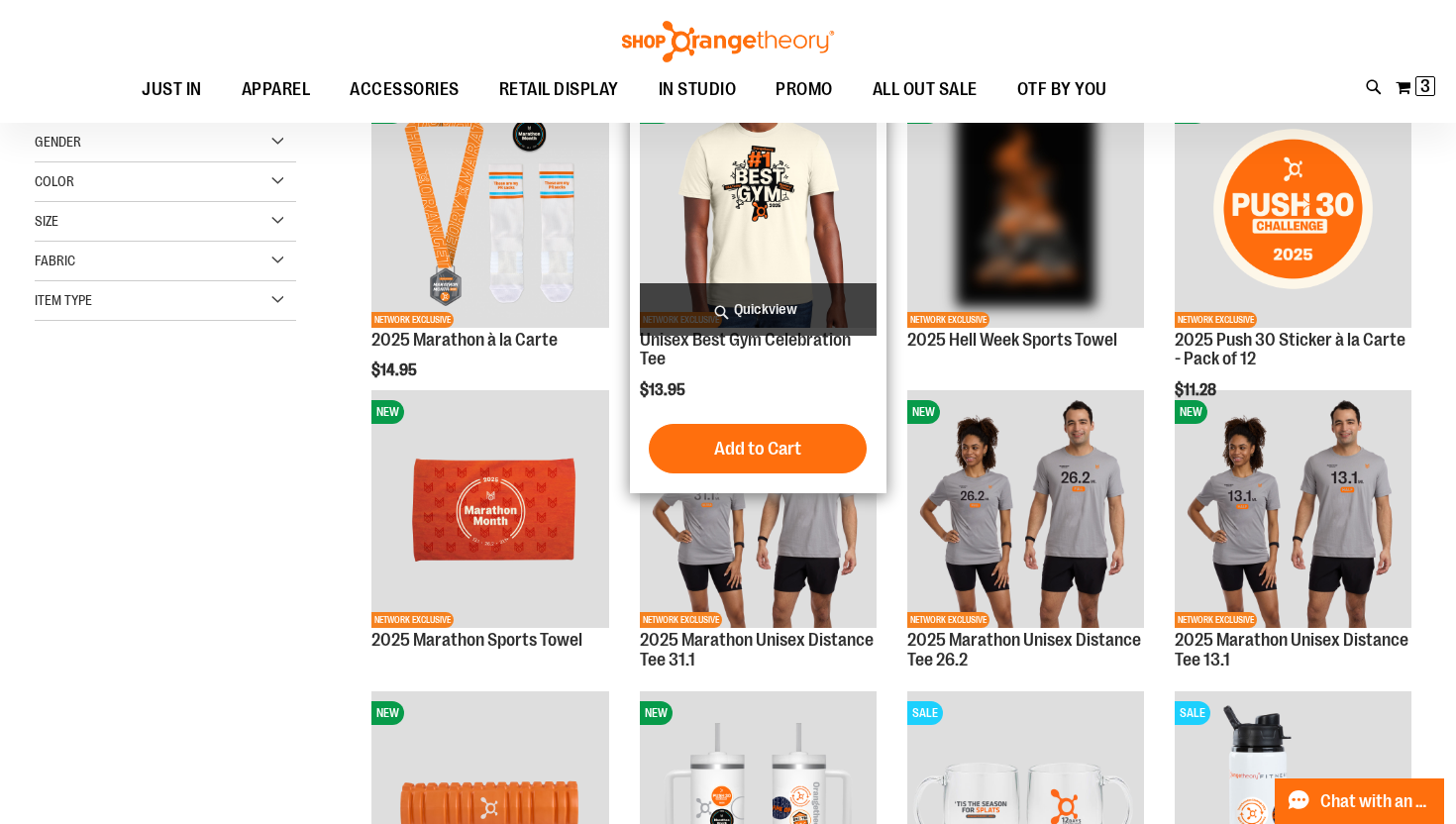 click on "Quickview" at bounding box center [758, 309] 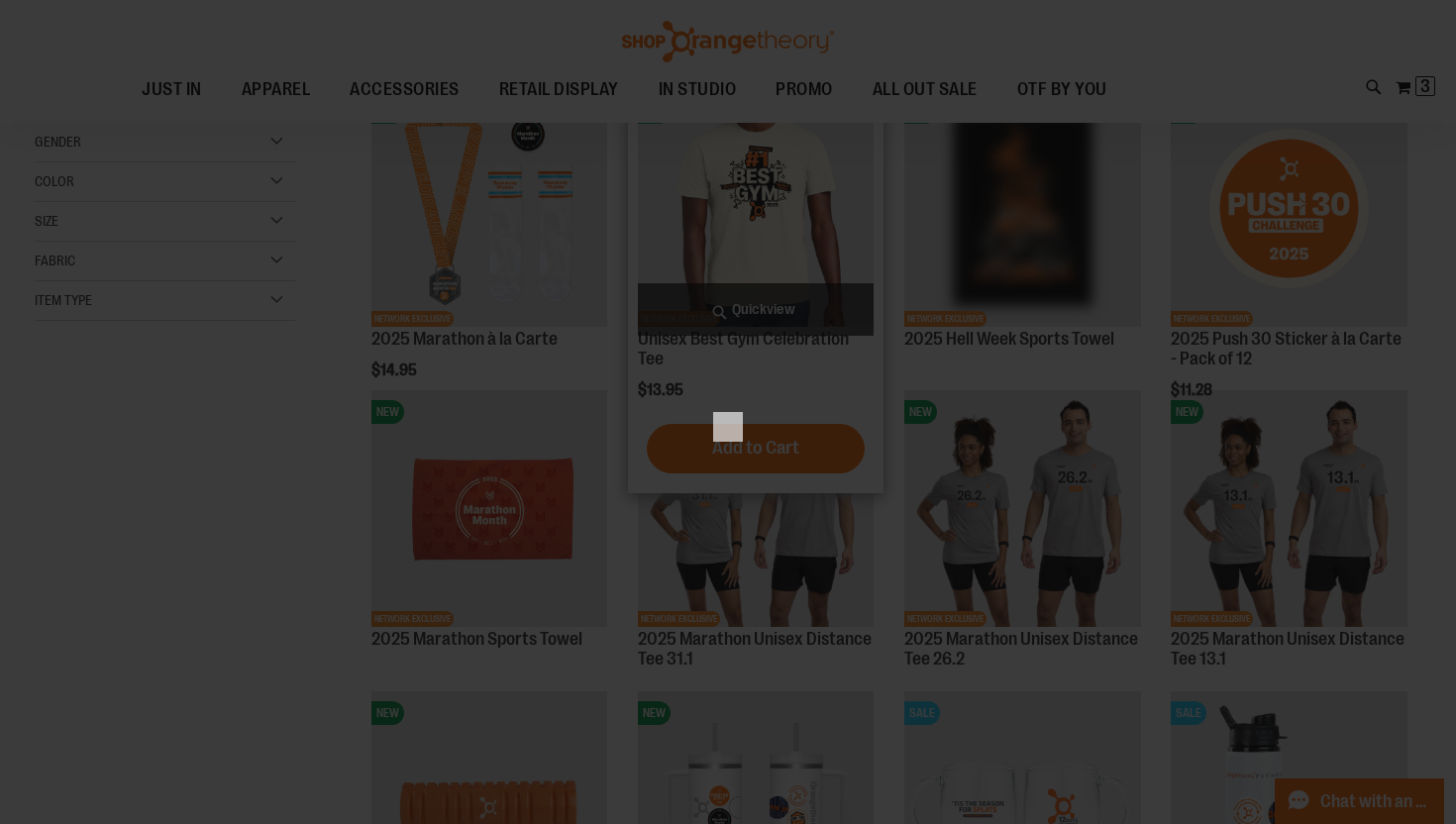 scroll, scrollTop: 0, scrollLeft: 0, axis: both 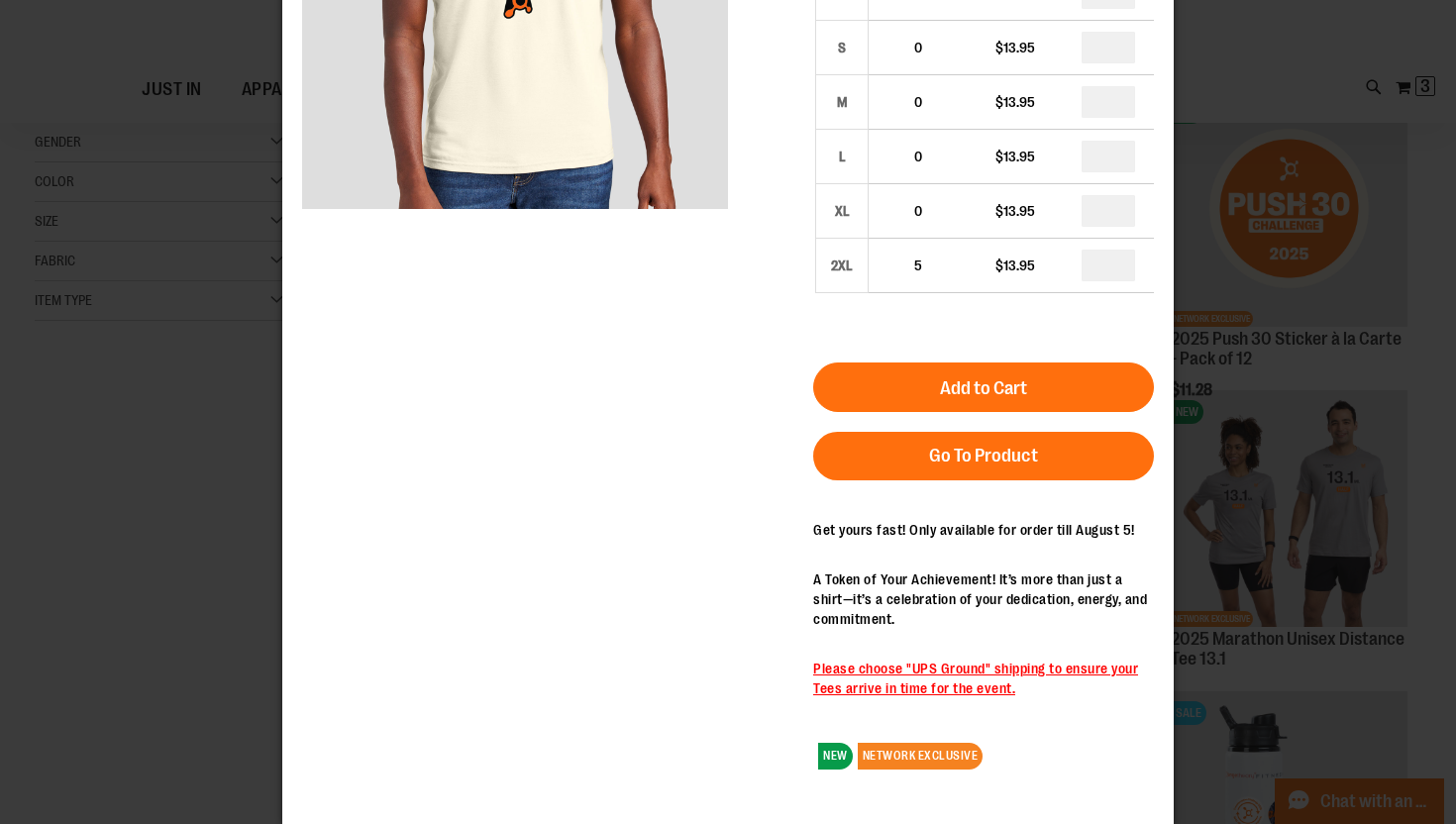 click on "×" at bounding box center (728, 138) 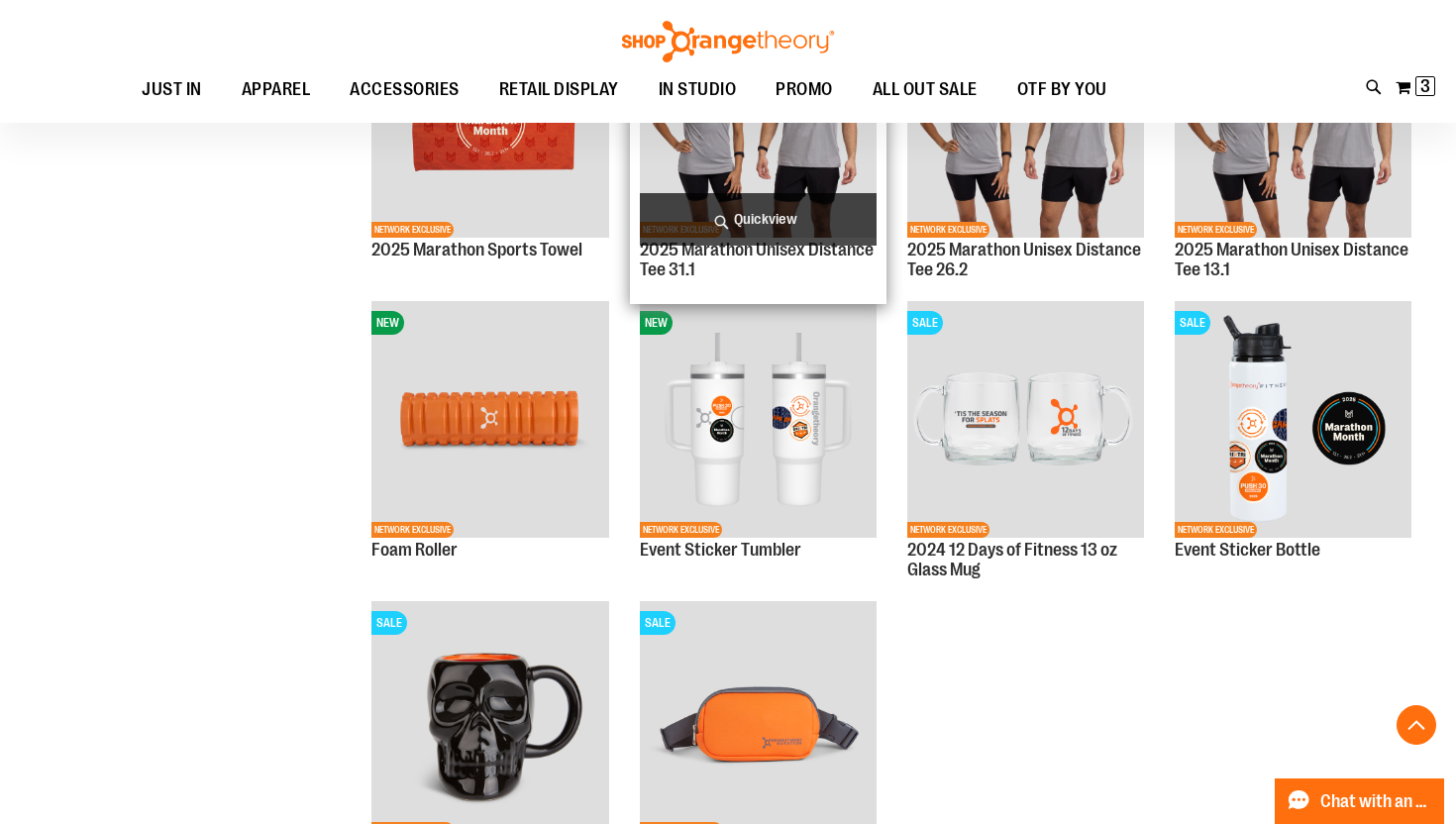 scroll, scrollTop: 75, scrollLeft: 0, axis: vertical 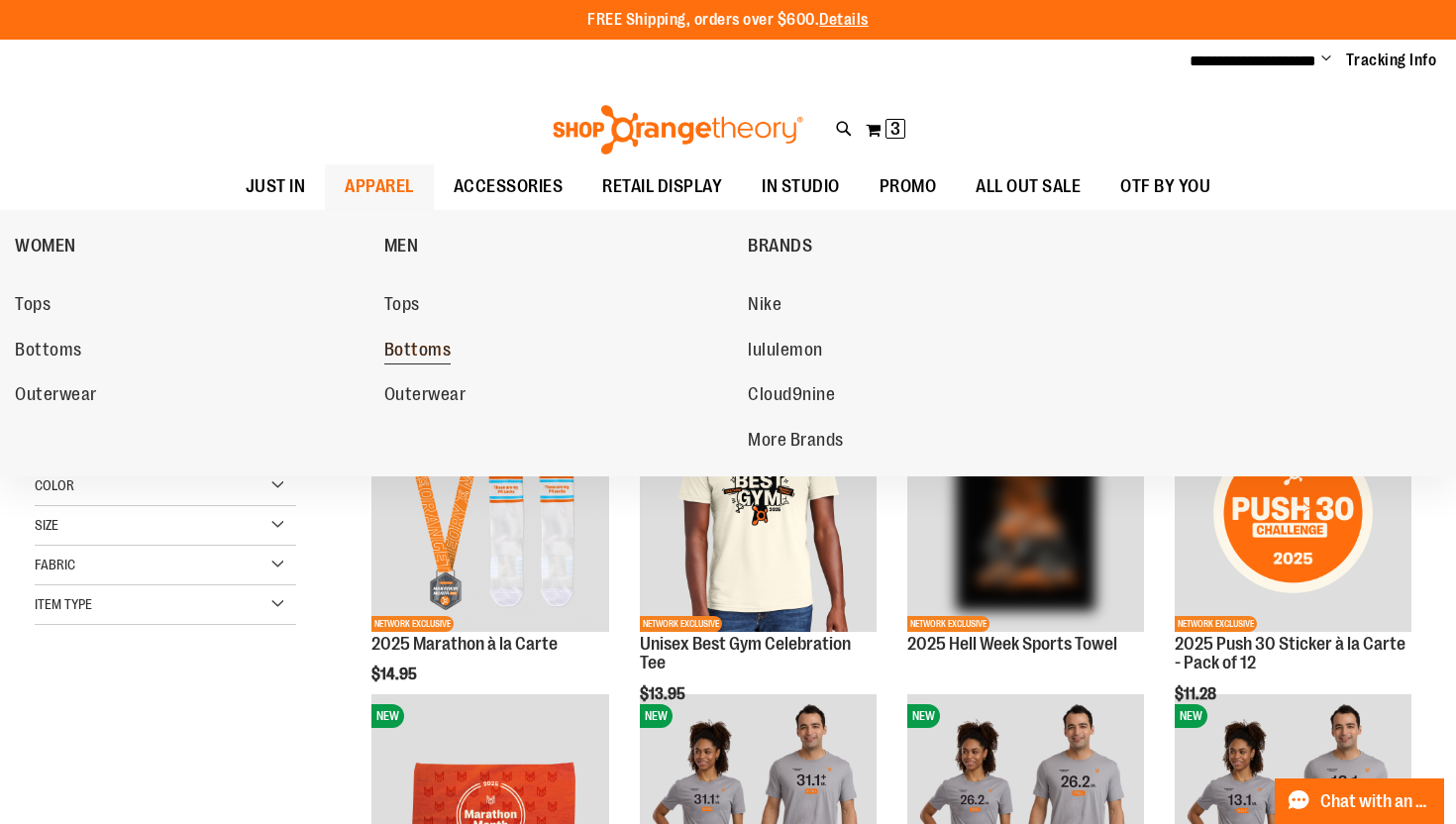 click on "Bottoms" at bounding box center [418, 352] 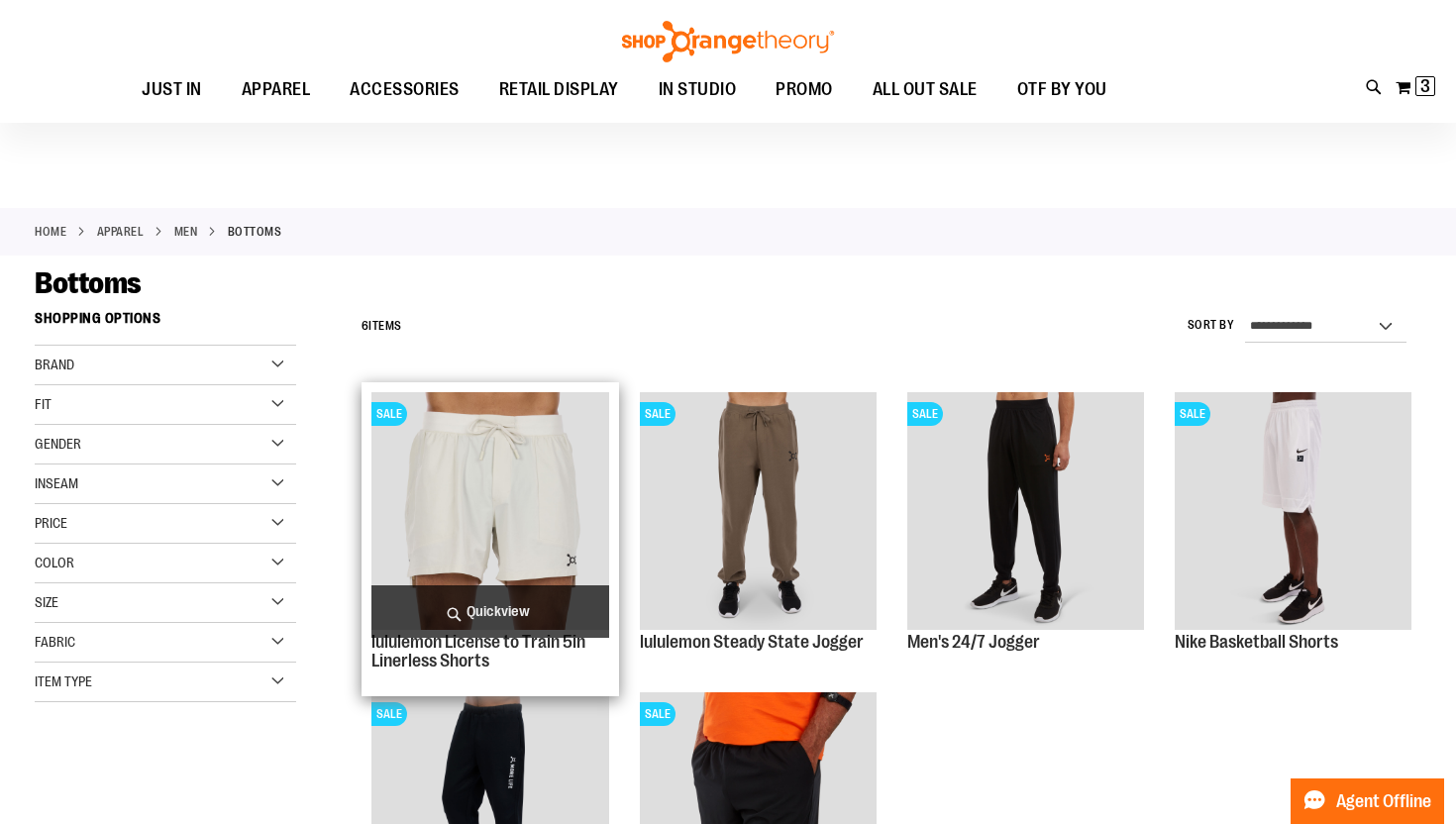 scroll, scrollTop: 51, scrollLeft: 0, axis: vertical 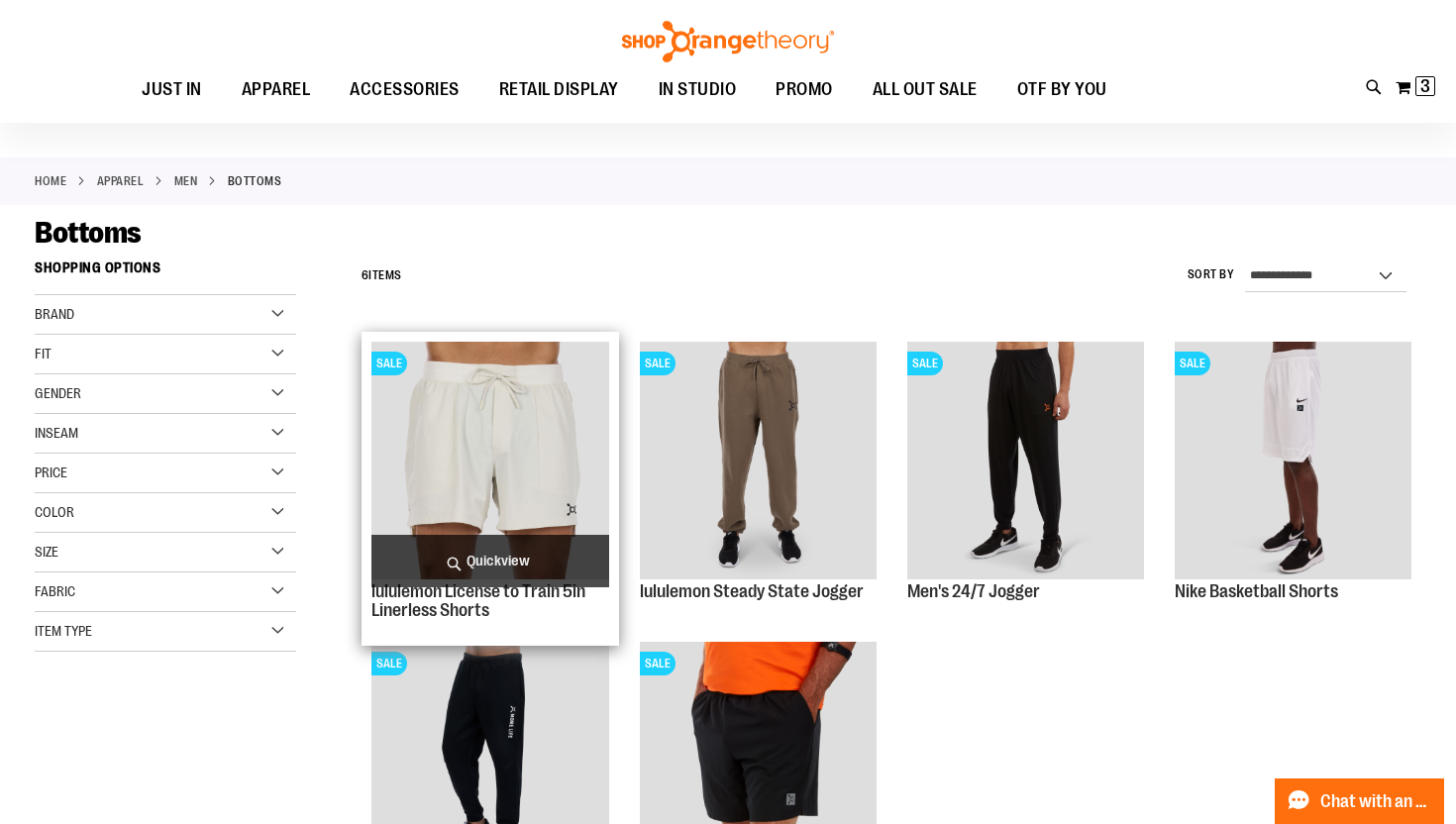 type on "**********" 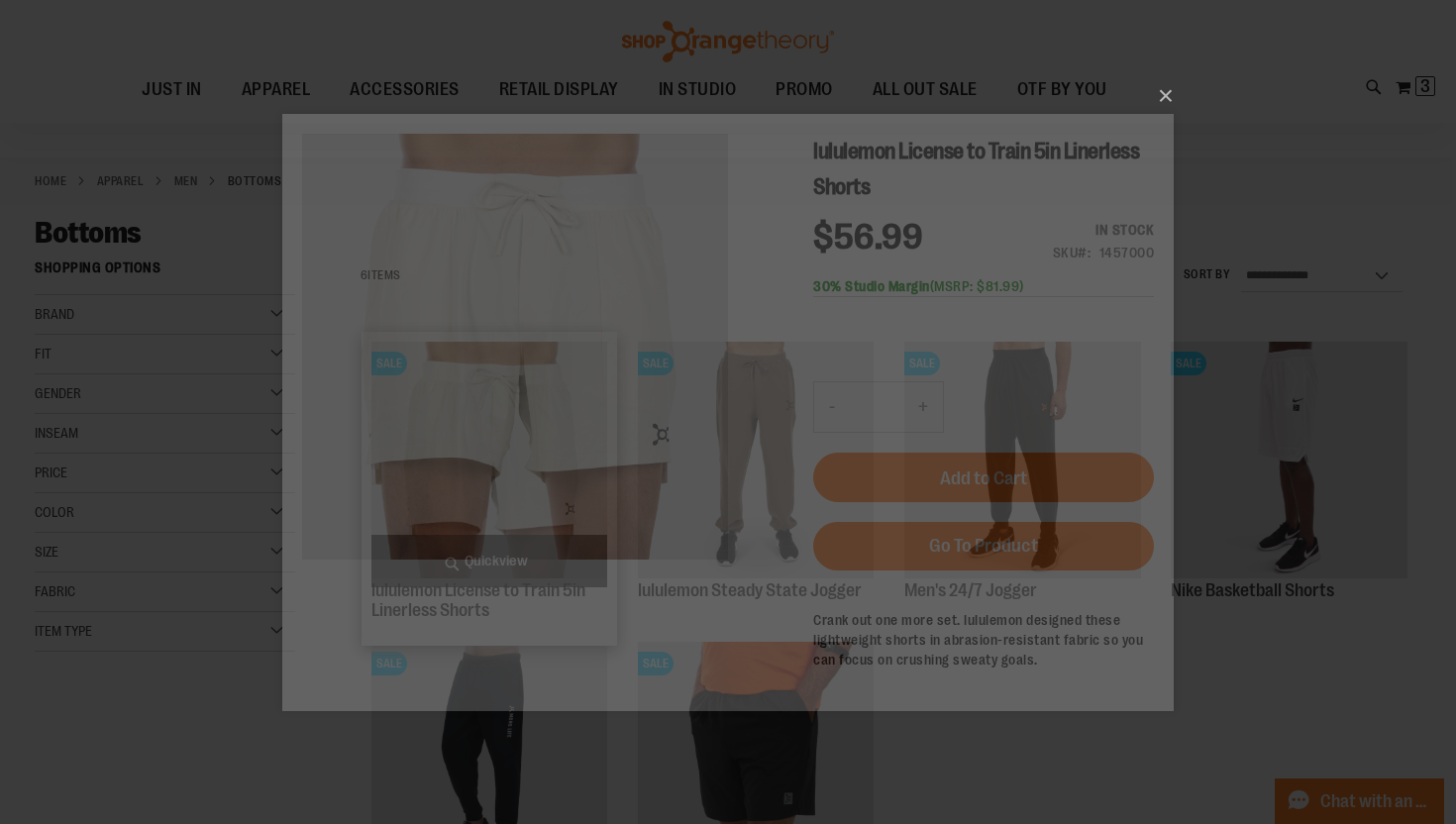 scroll, scrollTop: 0, scrollLeft: 0, axis: both 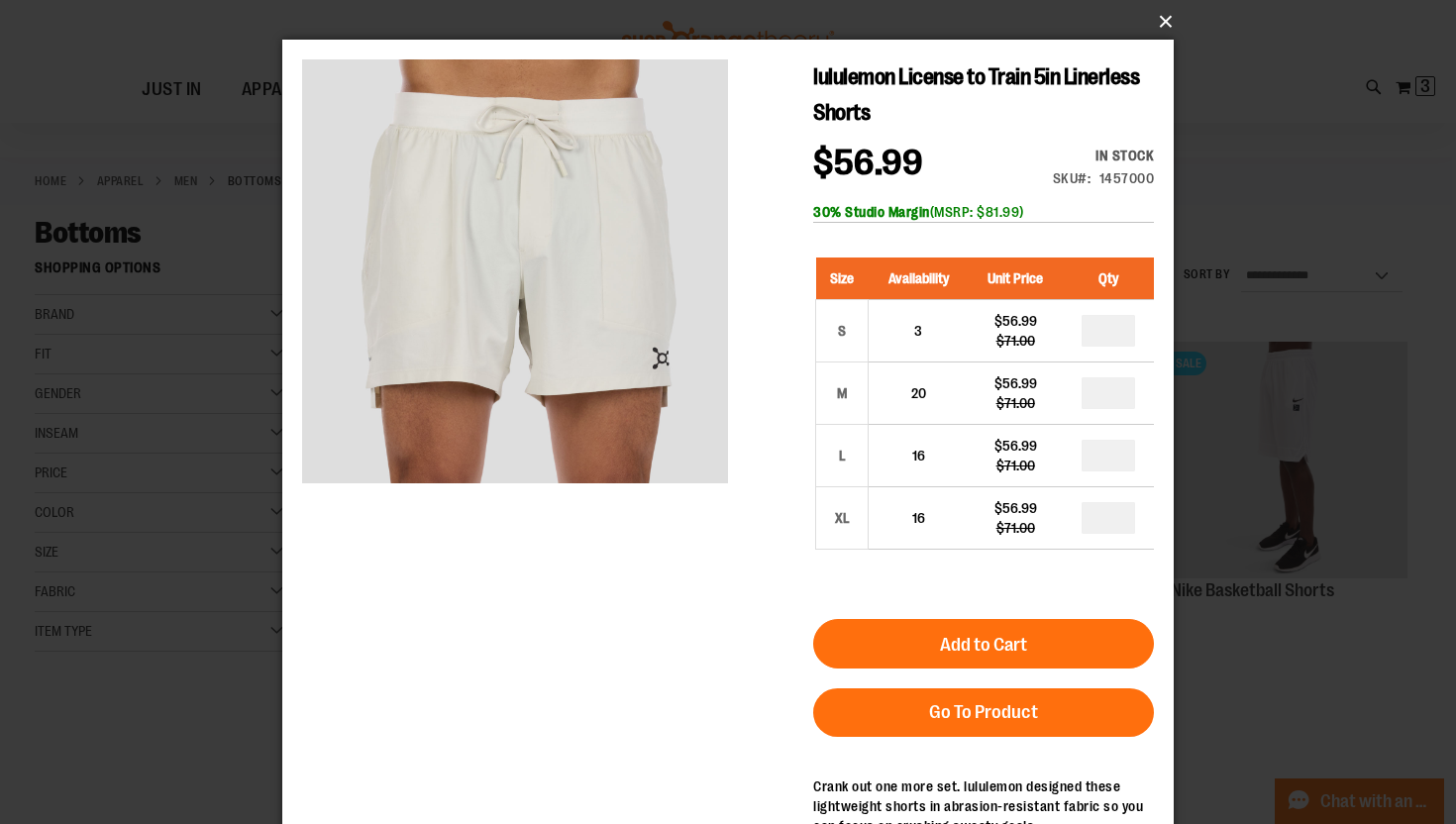 click on "×" at bounding box center [734, 22] 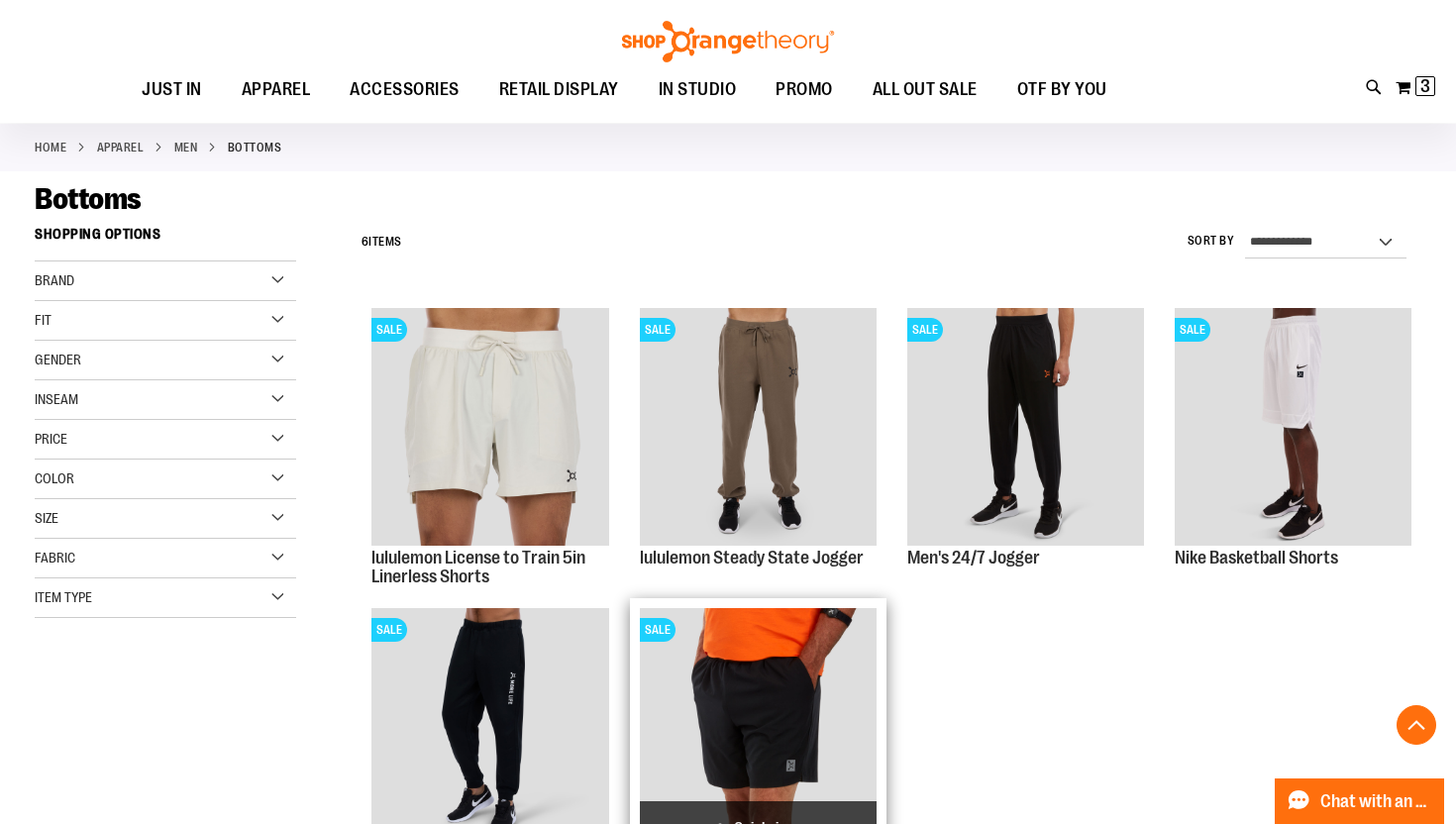 scroll, scrollTop: 0, scrollLeft: 0, axis: both 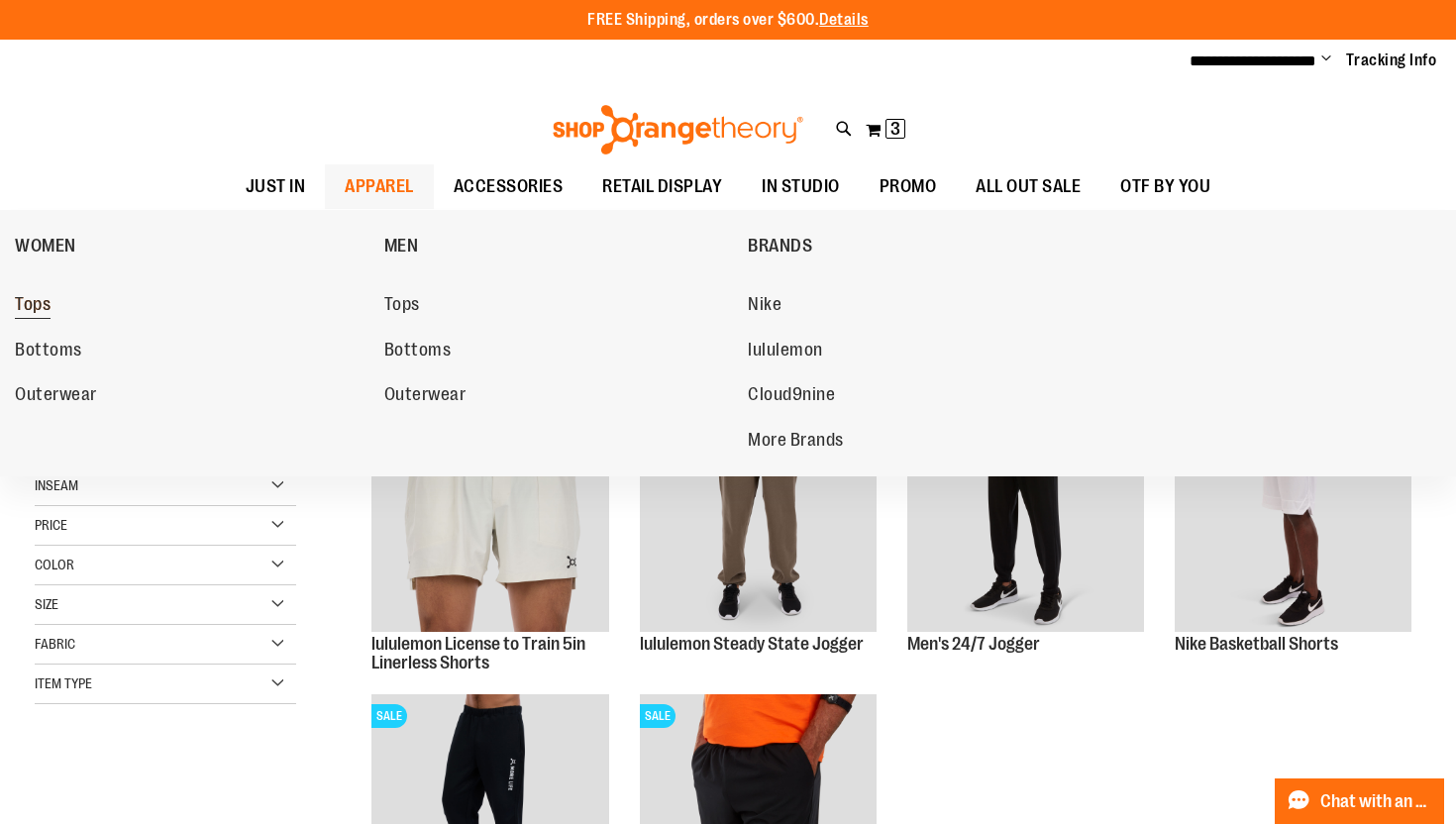 click on "Tops" at bounding box center (33, 306) 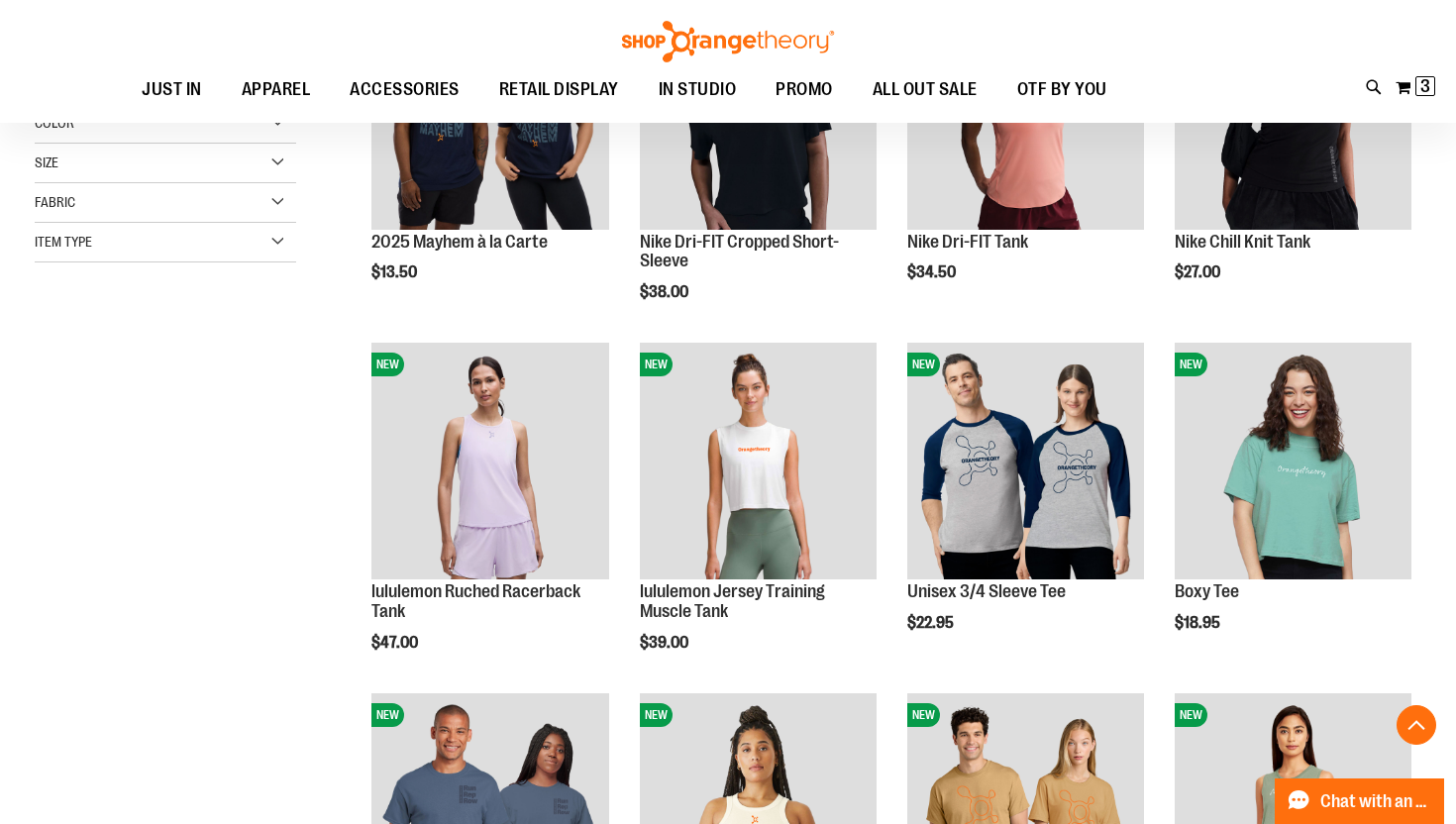 scroll, scrollTop: 403, scrollLeft: 0, axis: vertical 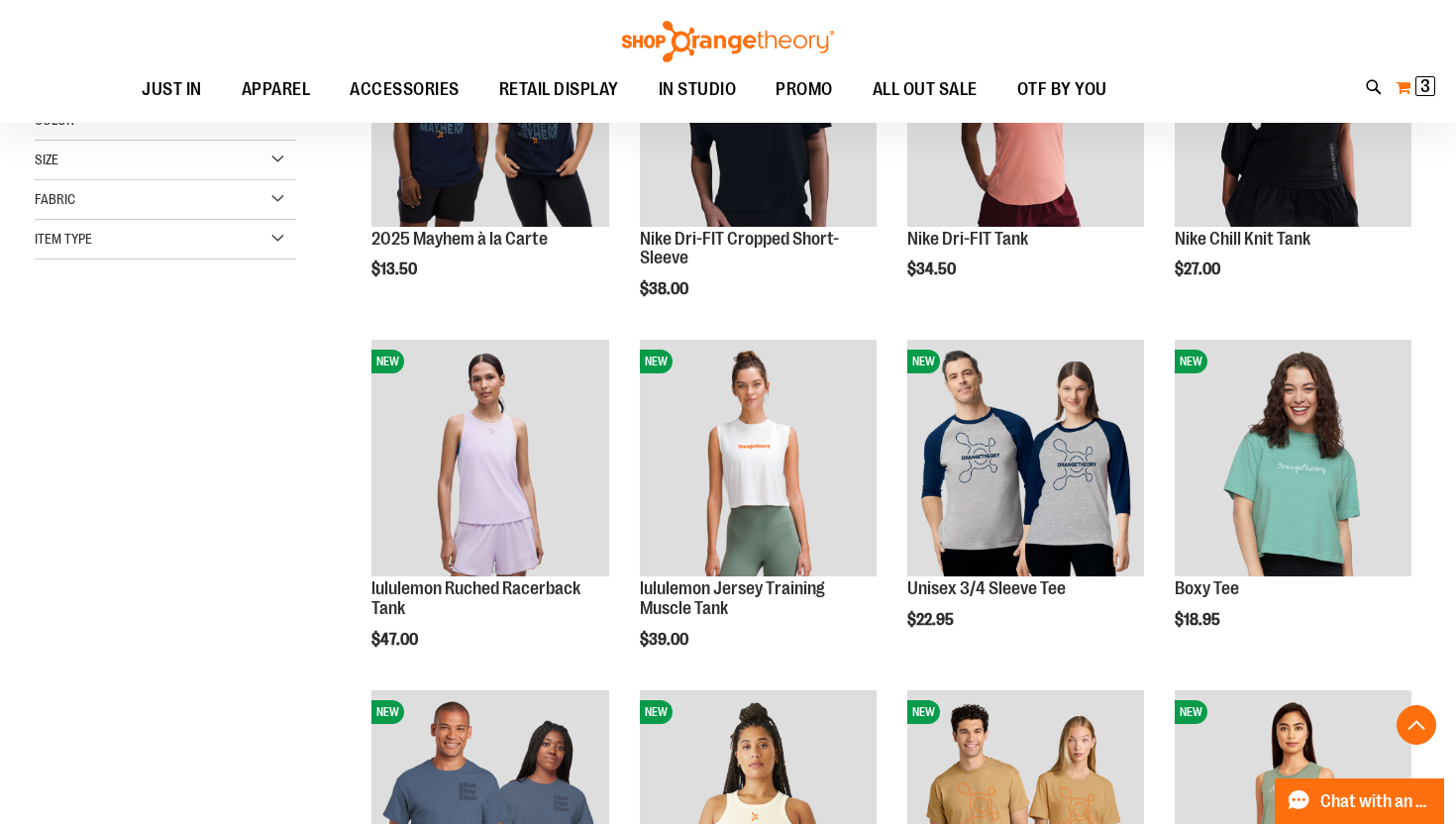 type on "**********" 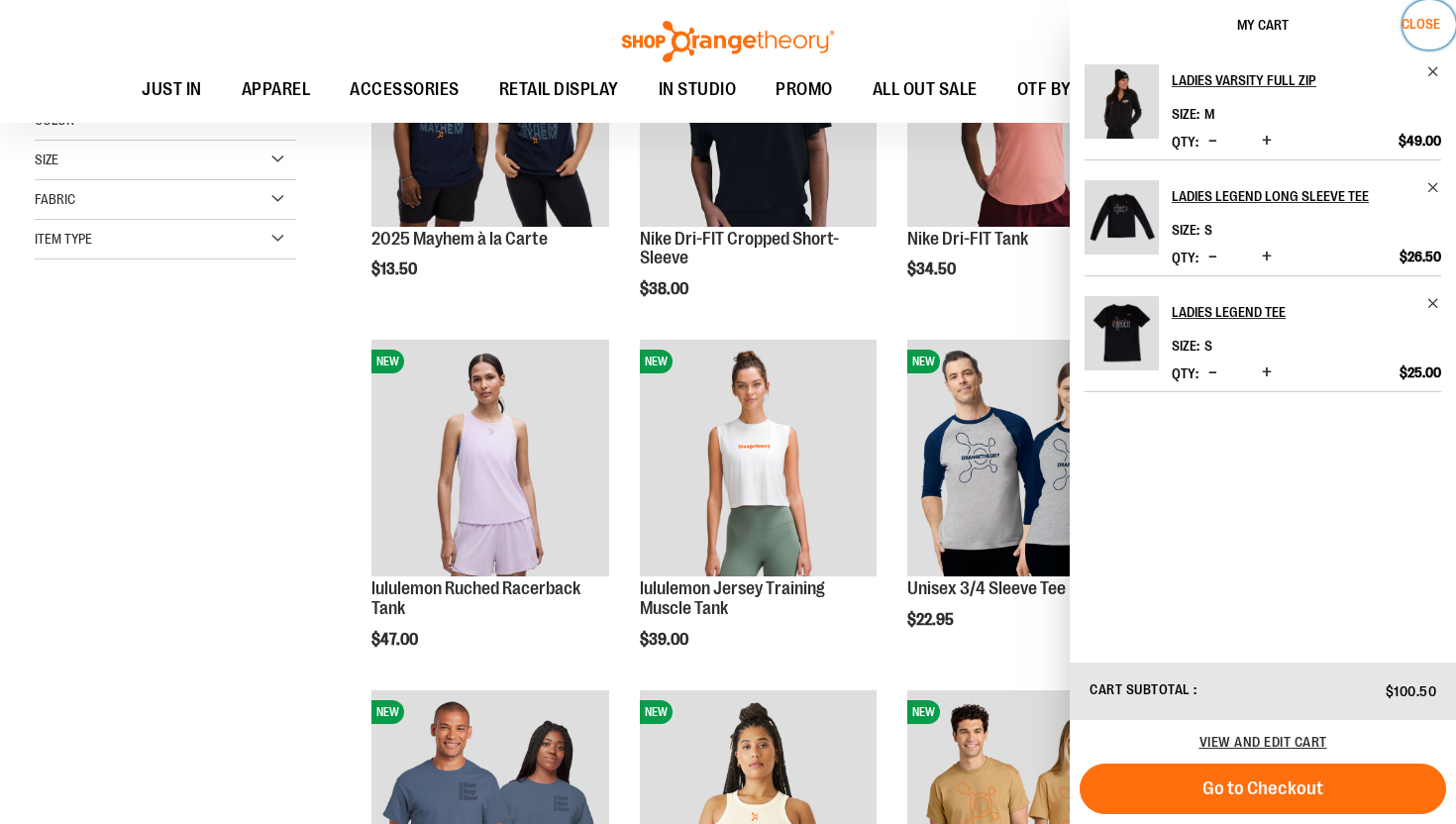 click on "Close" at bounding box center [1420, 24] 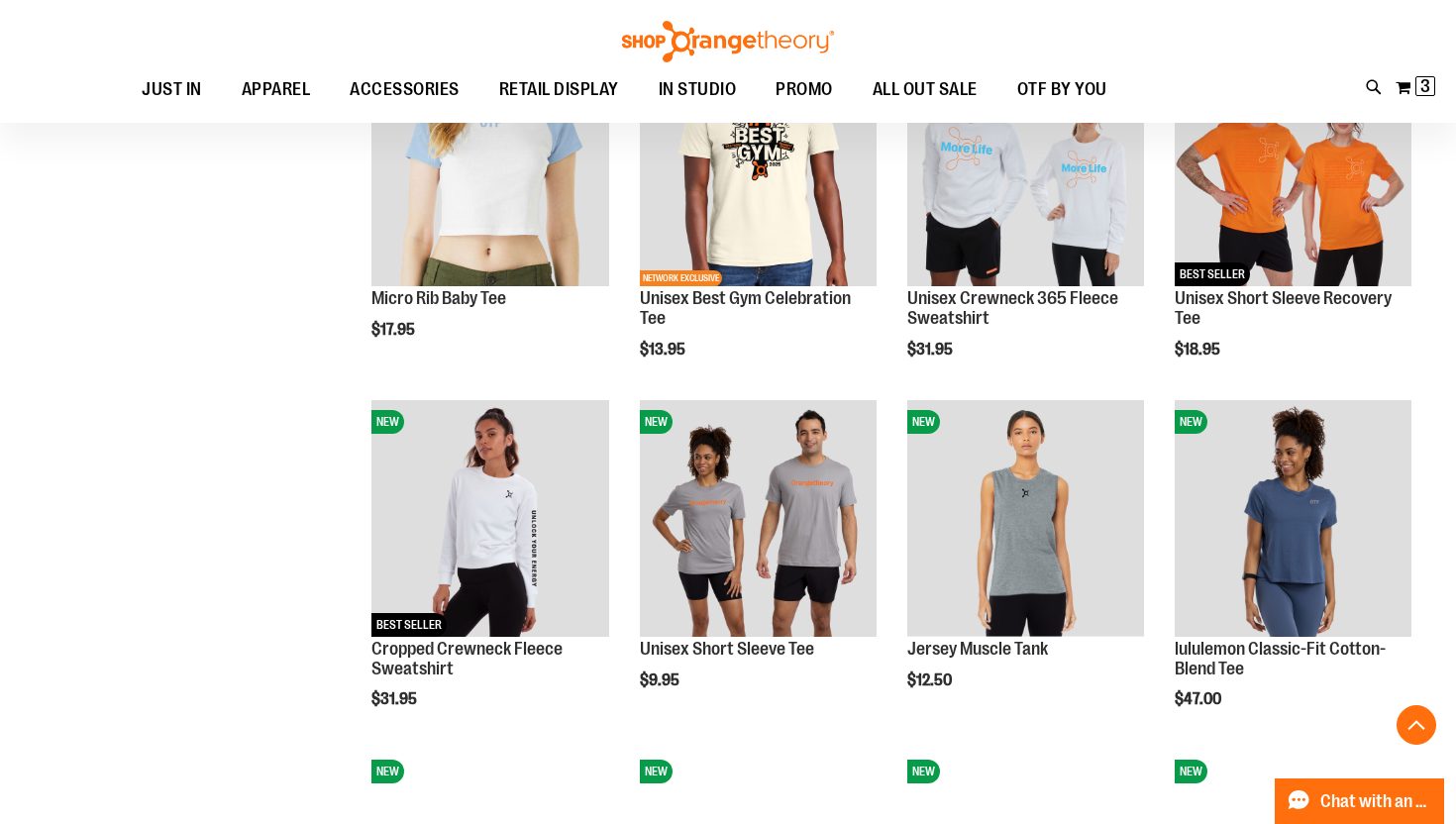 scroll, scrollTop: 1442, scrollLeft: 0, axis: vertical 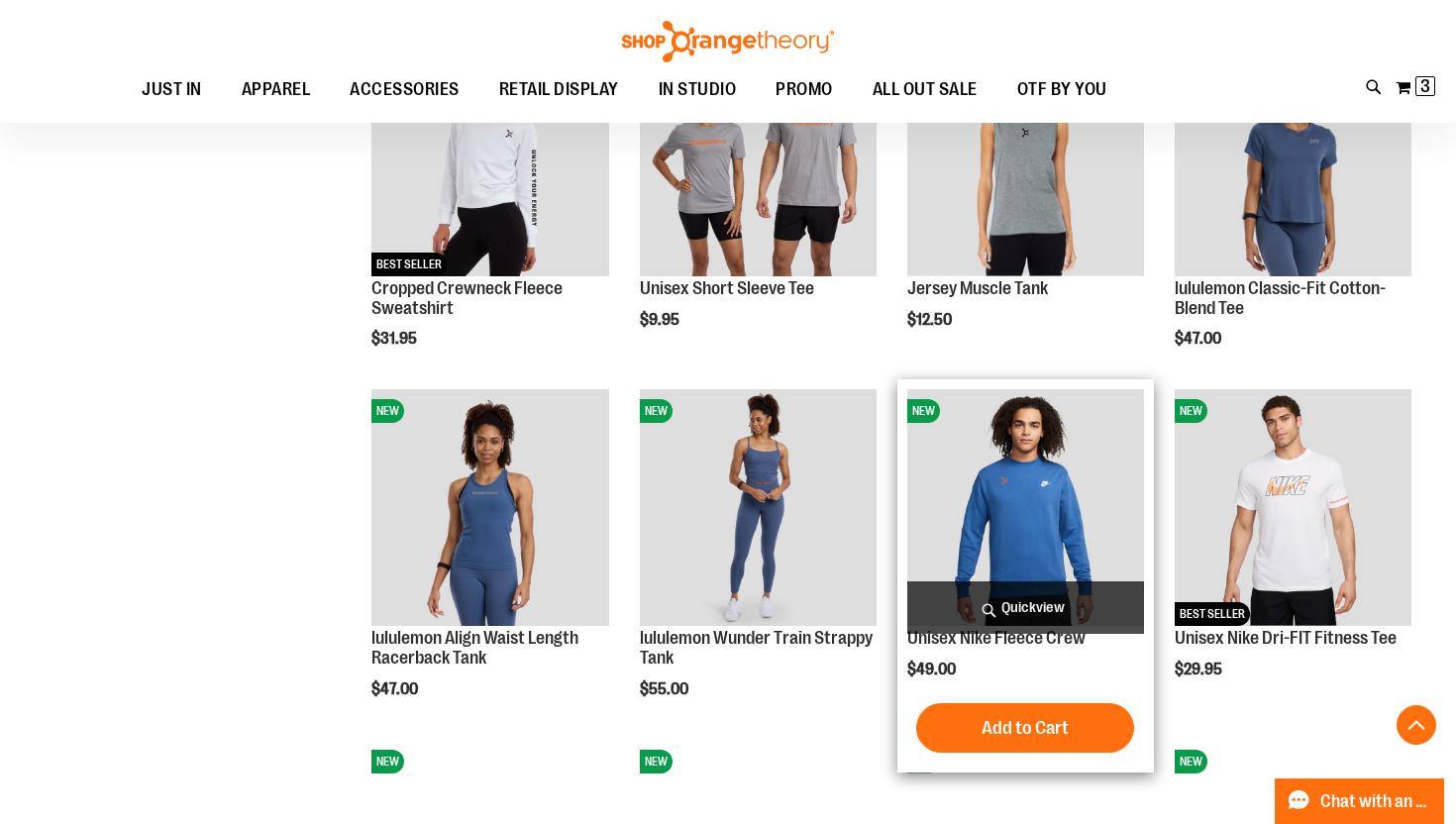 click on "Quickview" at bounding box center [1025, 607] 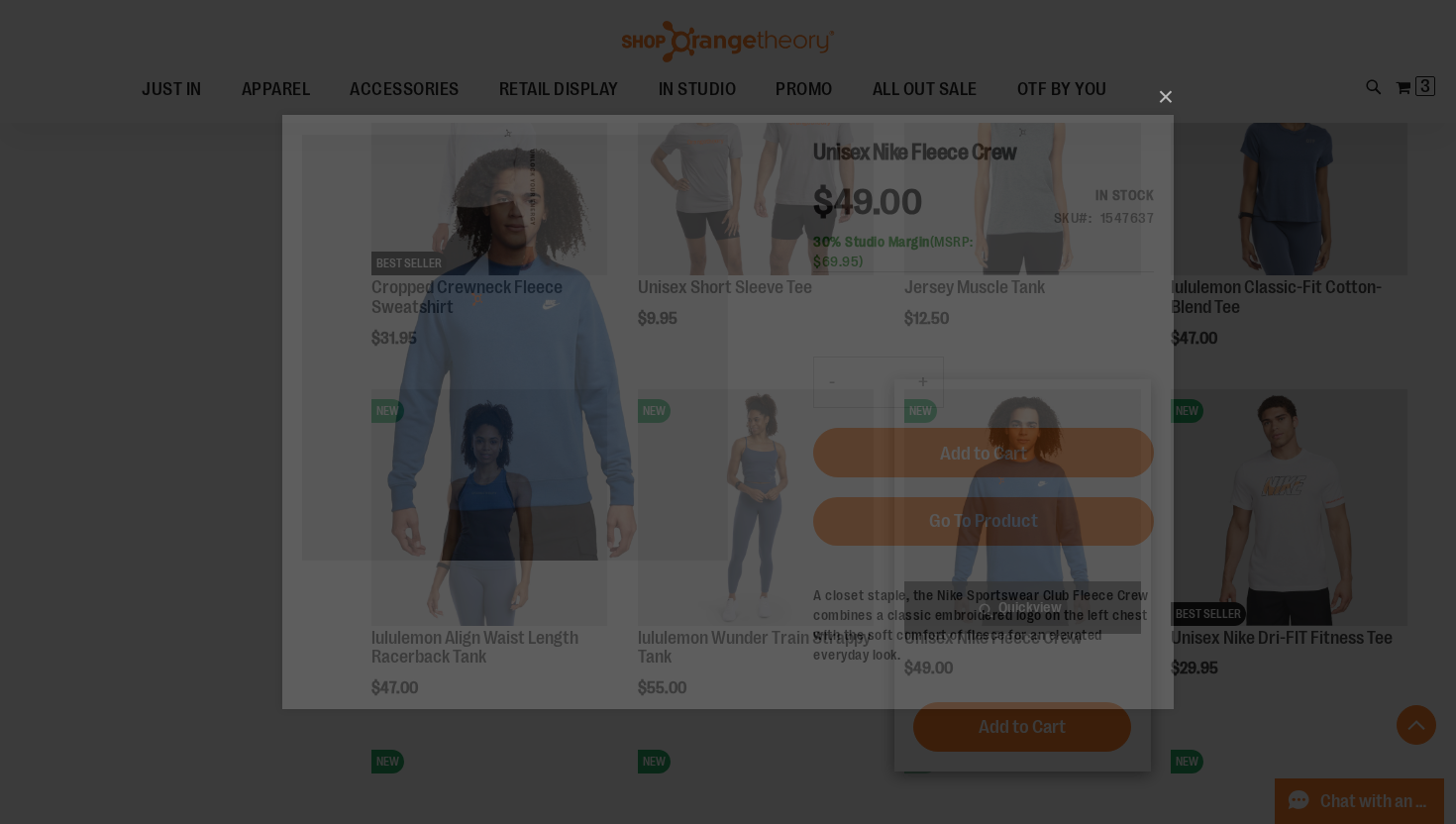 scroll, scrollTop: 0, scrollLeft: 0, axis: both 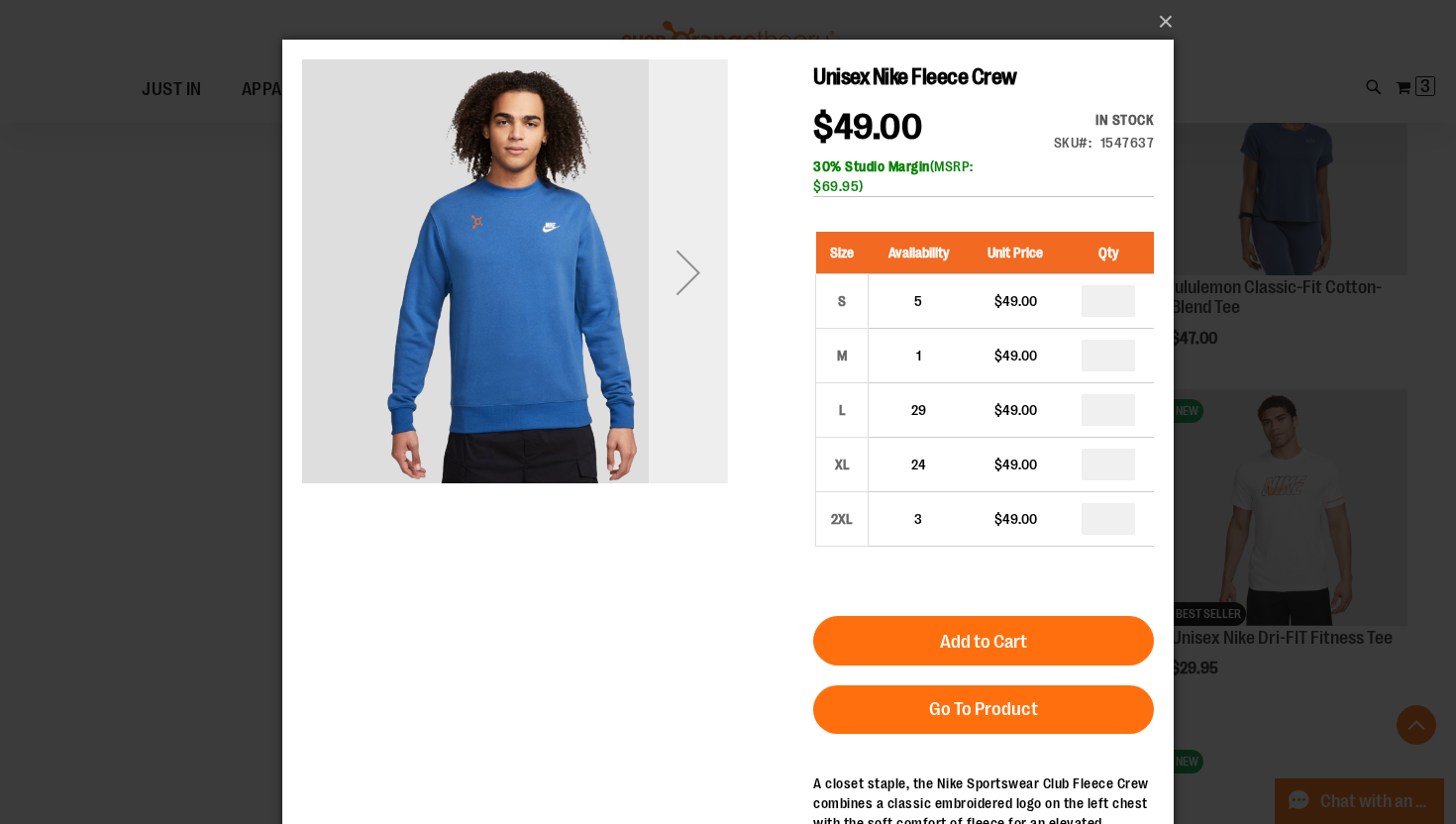 click at bounding box center [688, 272] 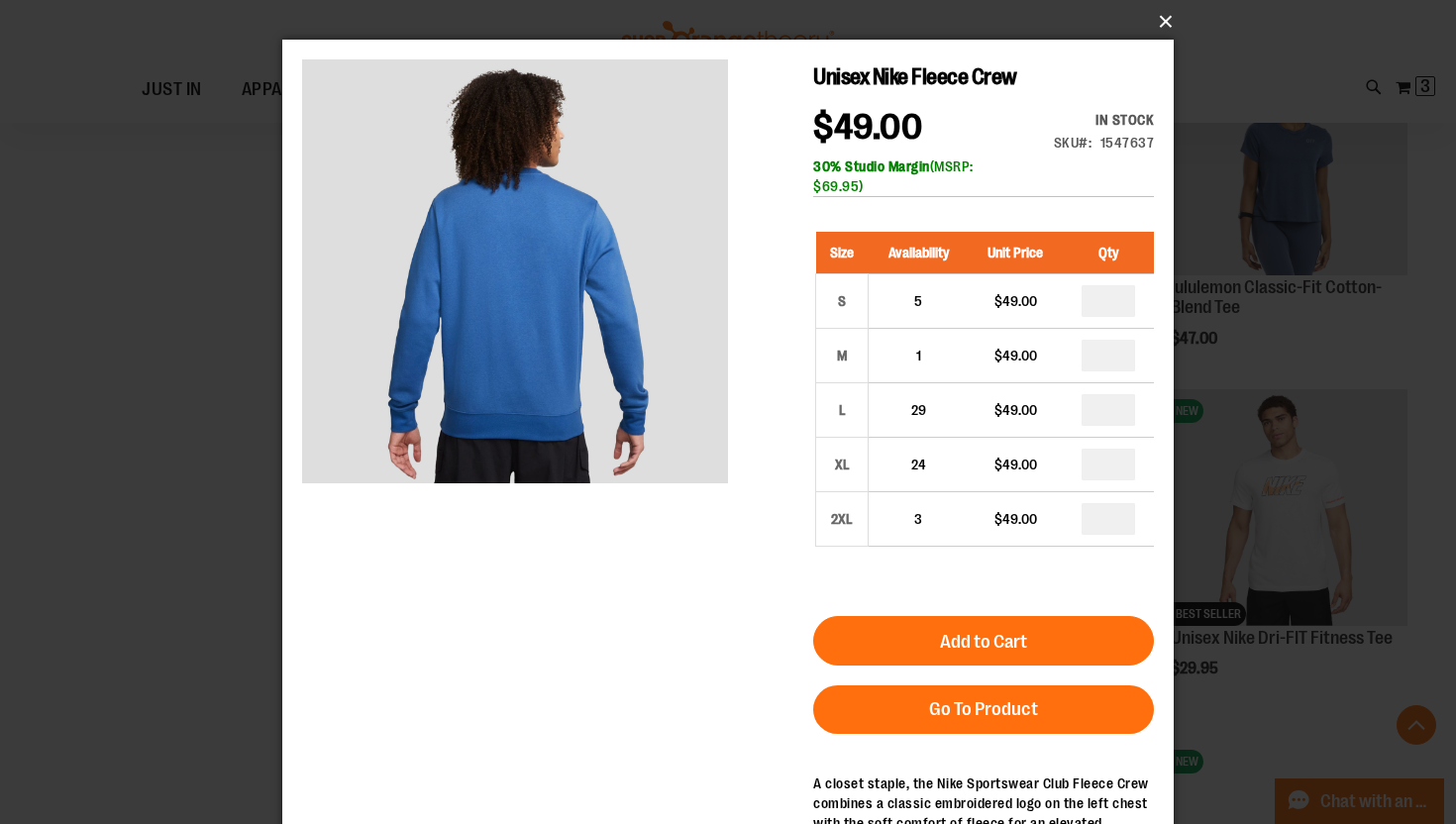 click on "×" at bounding box center (734, 22) 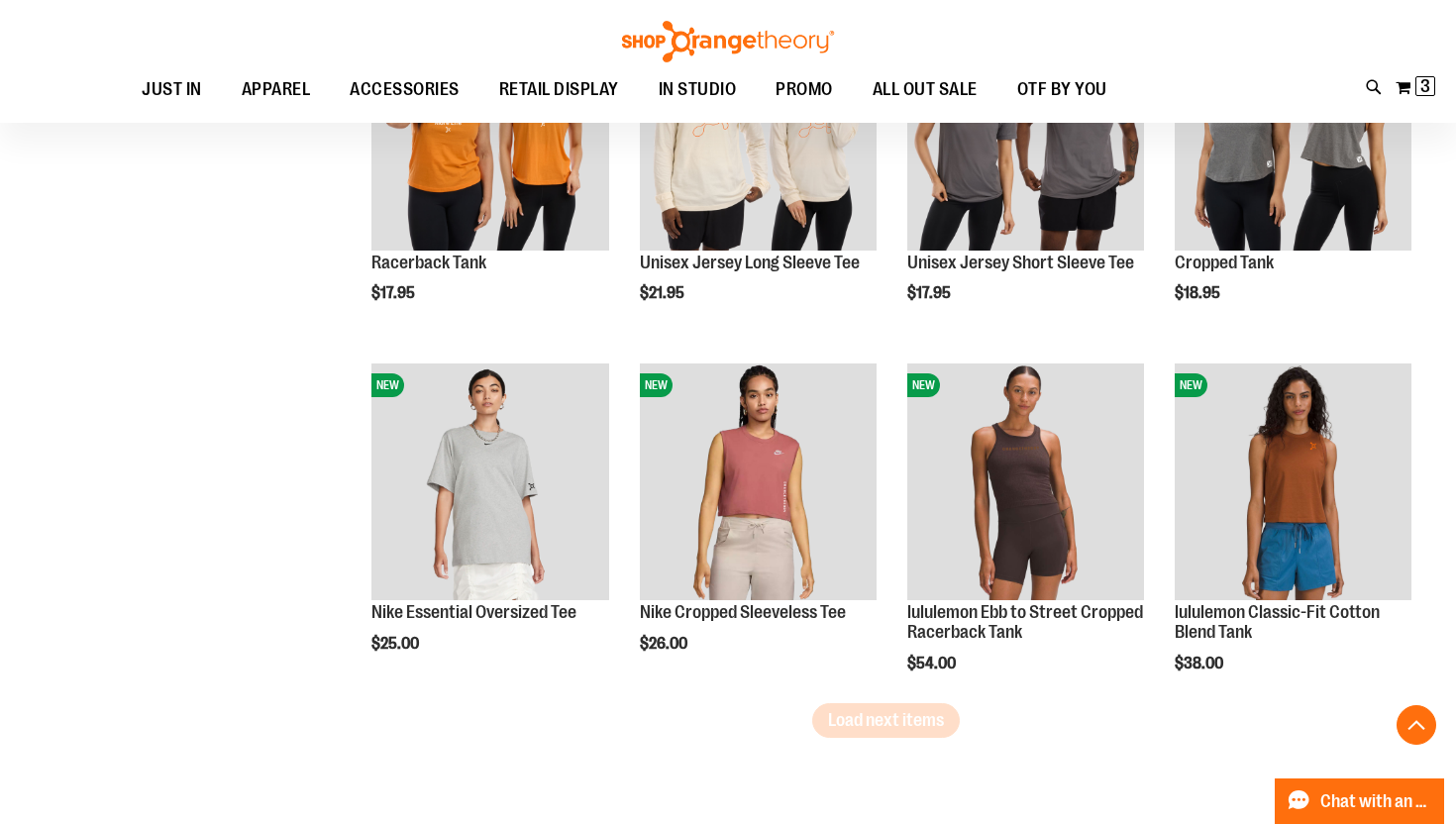 scroll, scrollTop: 2908, scrollLeft: 0, axis: vertical 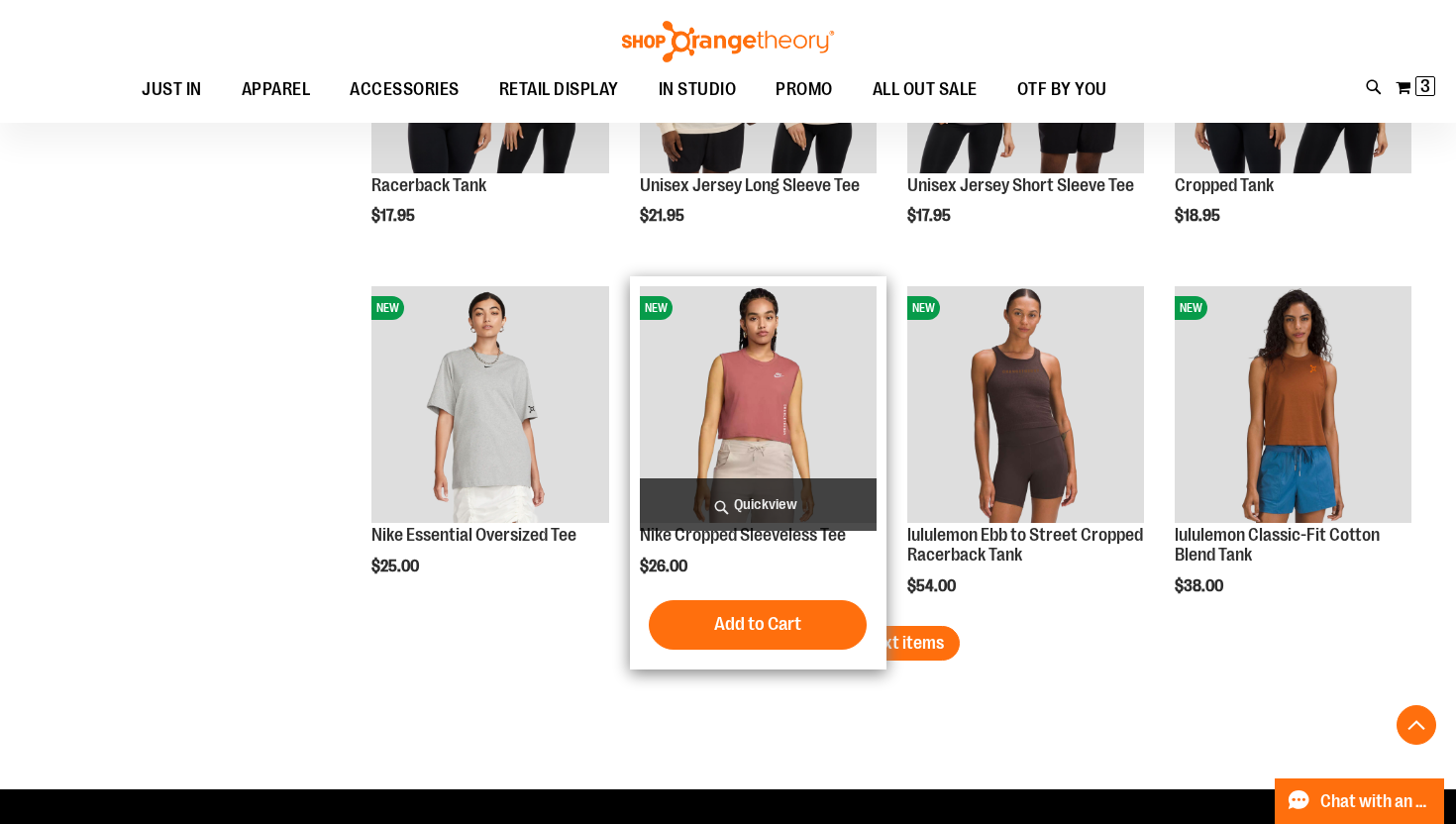 click on "Quickview" at bounding box center (758, 504) 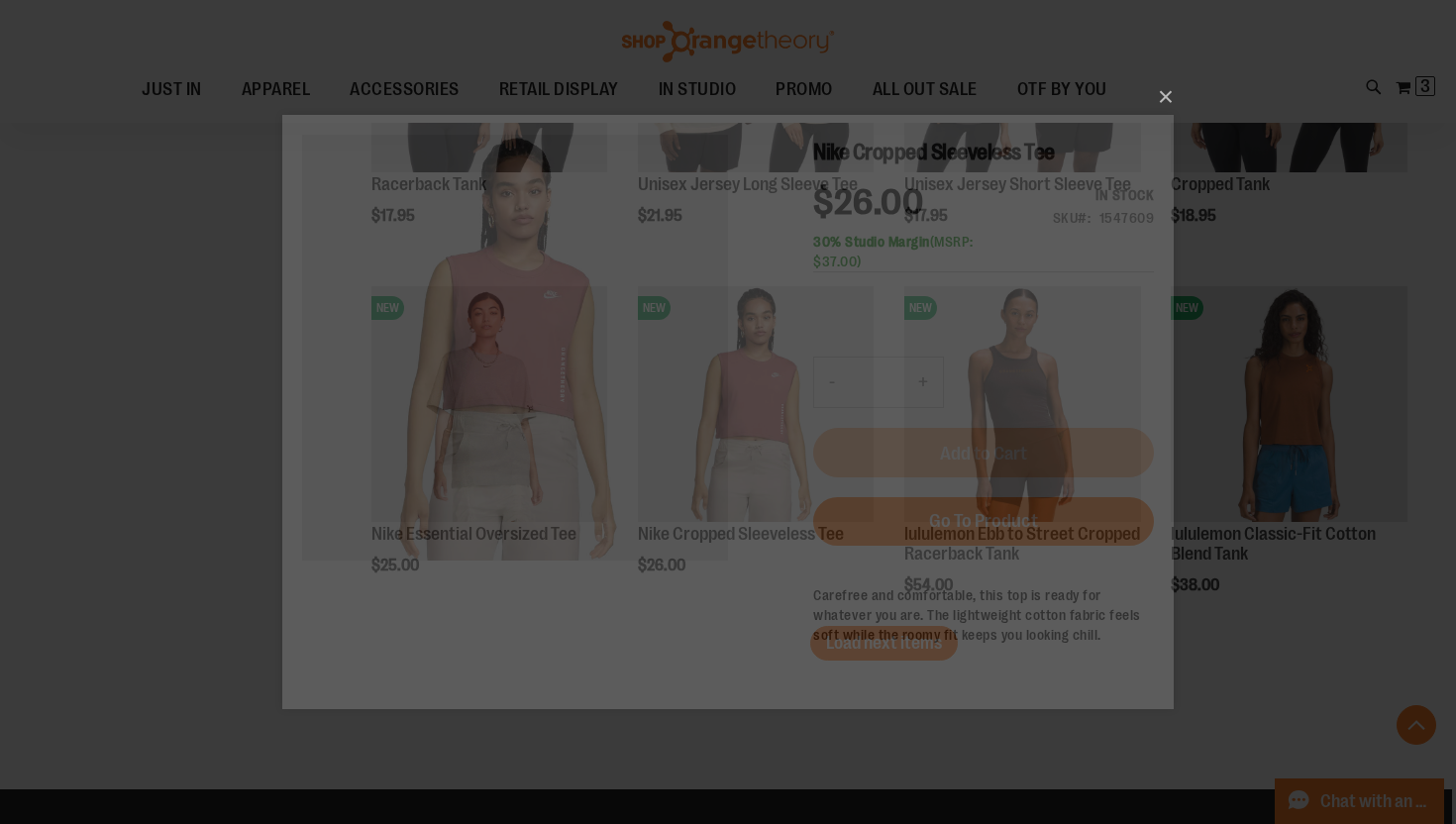 scroll, scrollTop: 0, scrollLeft: 0, axis: both 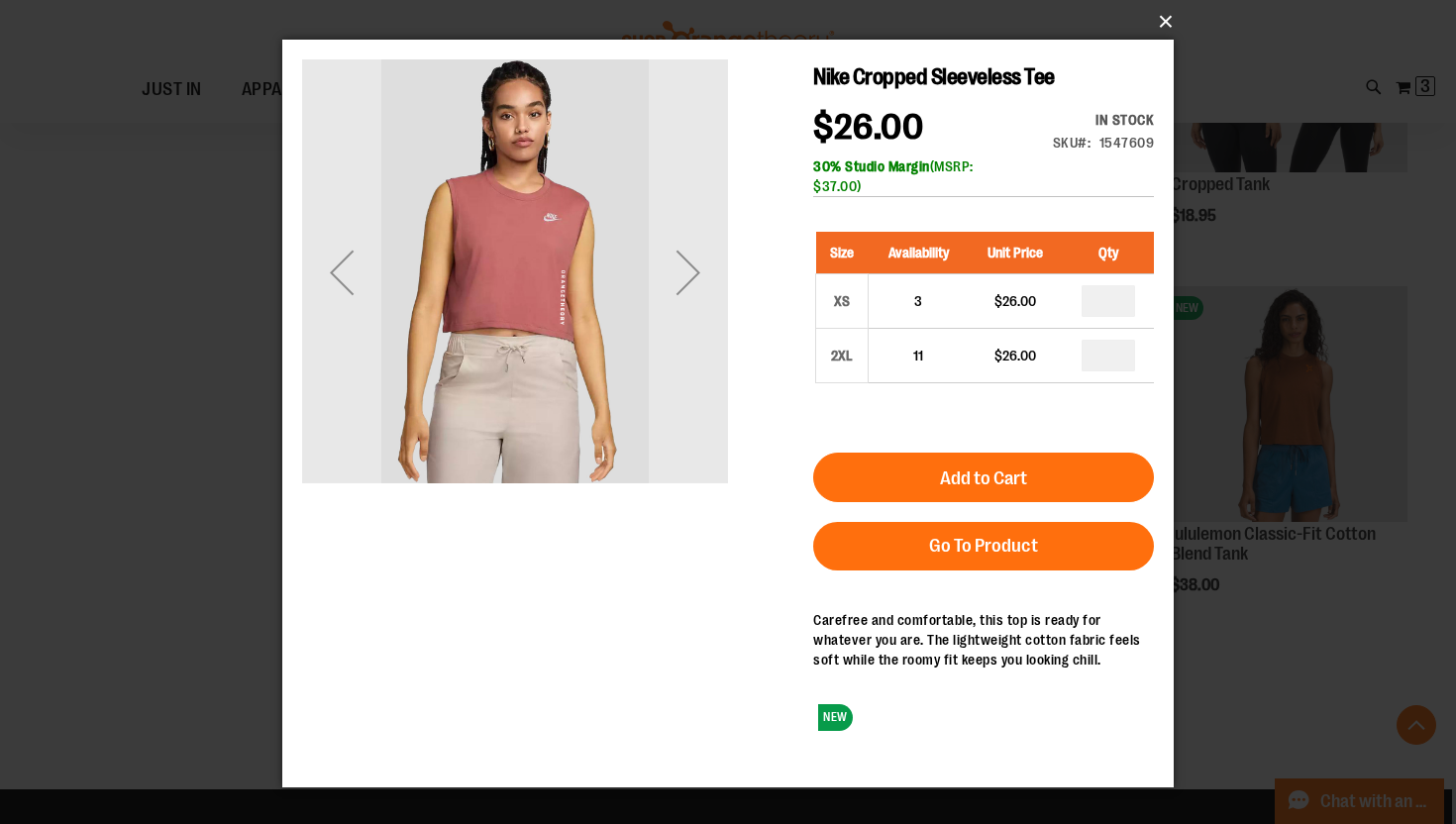 click on "×" at bounding box center (734, 22) 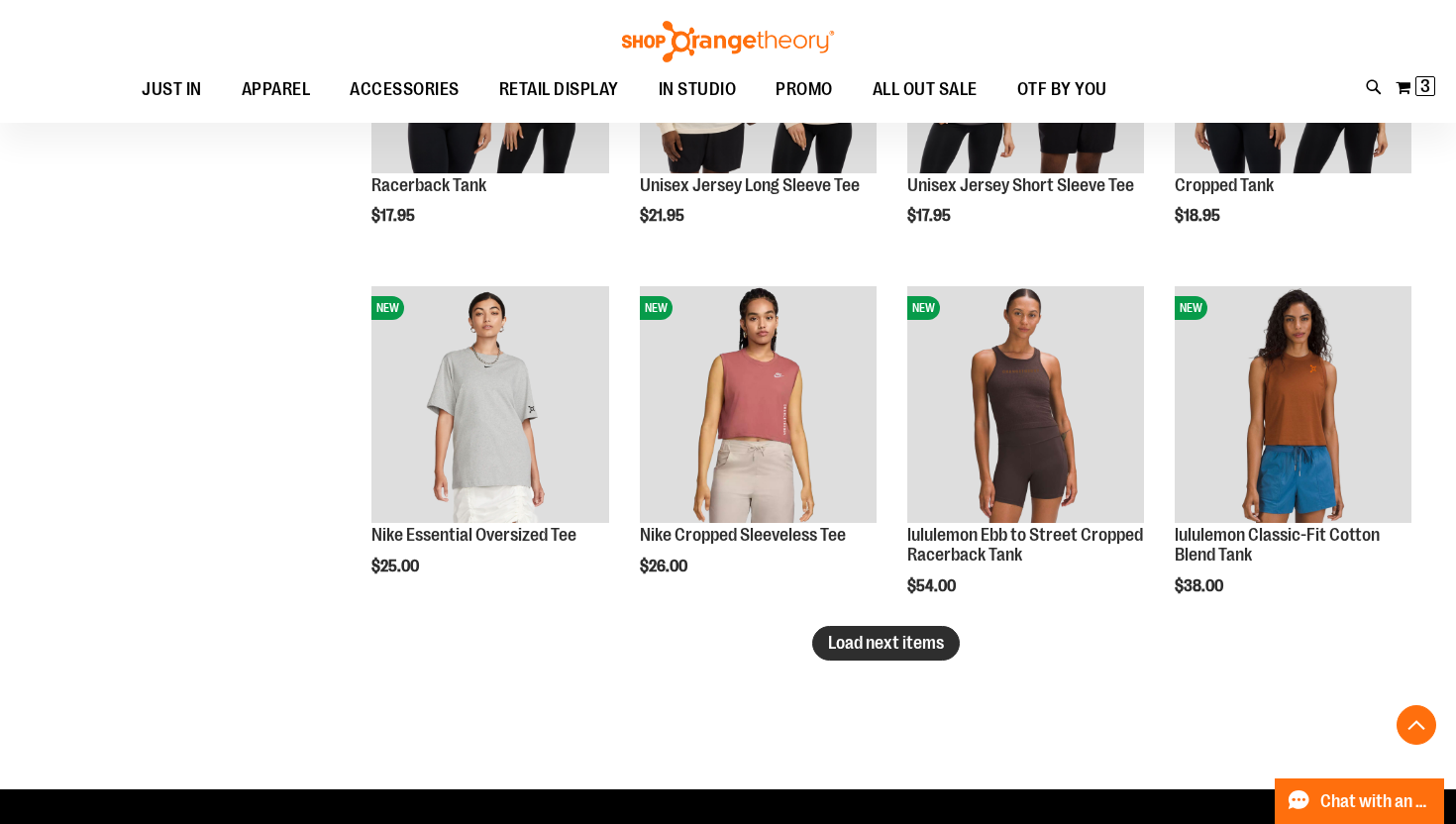 click on "Load next items" at bounding box center (885, 643) 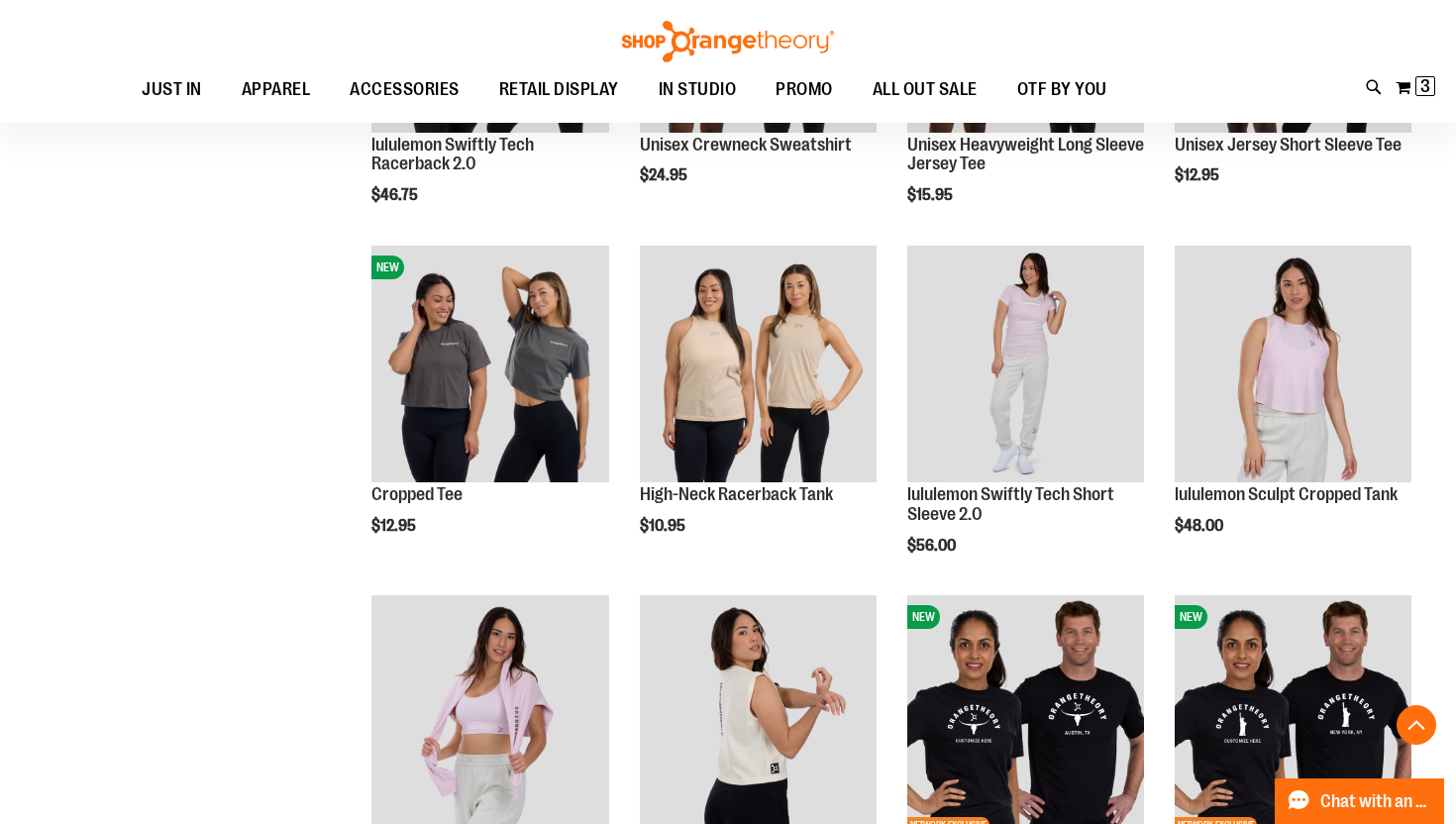 scroll, scrollTop: 3759, scrollLeft: 0, axis: vertical 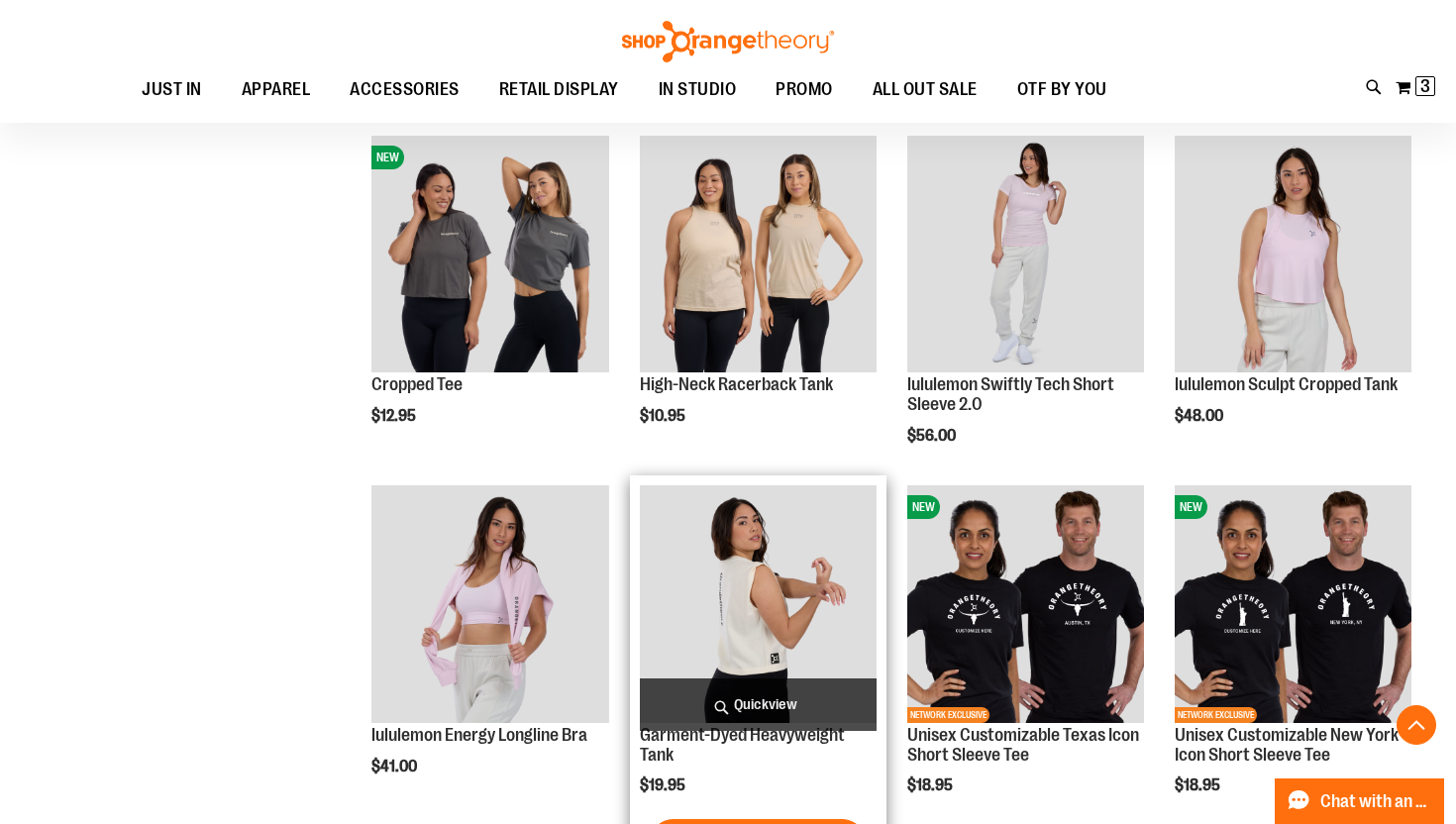 click on "Quickview" at bounding box center (758, 704) 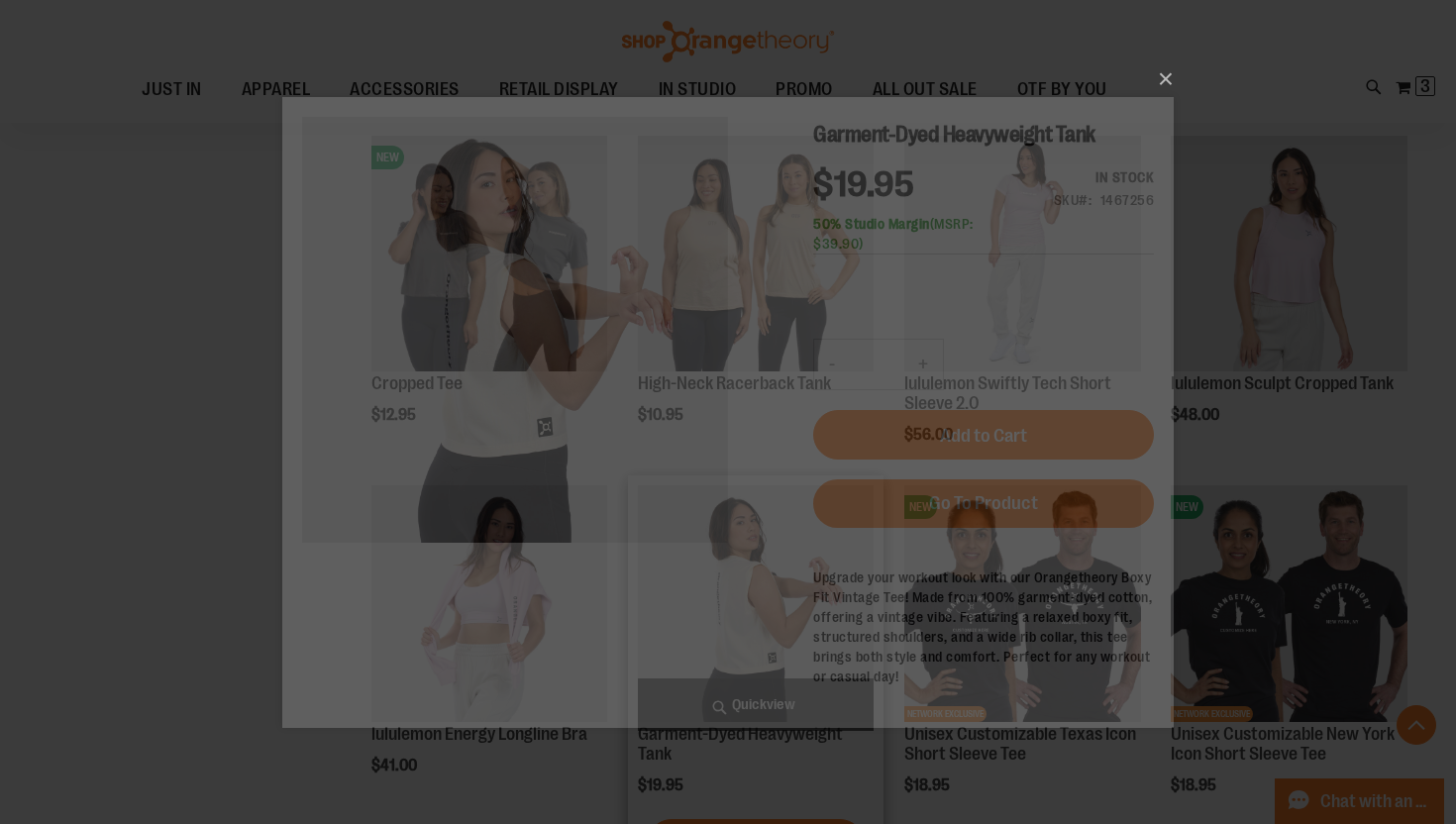 scroll, scrollTop: 0, scrollLeft: 0, axis: both 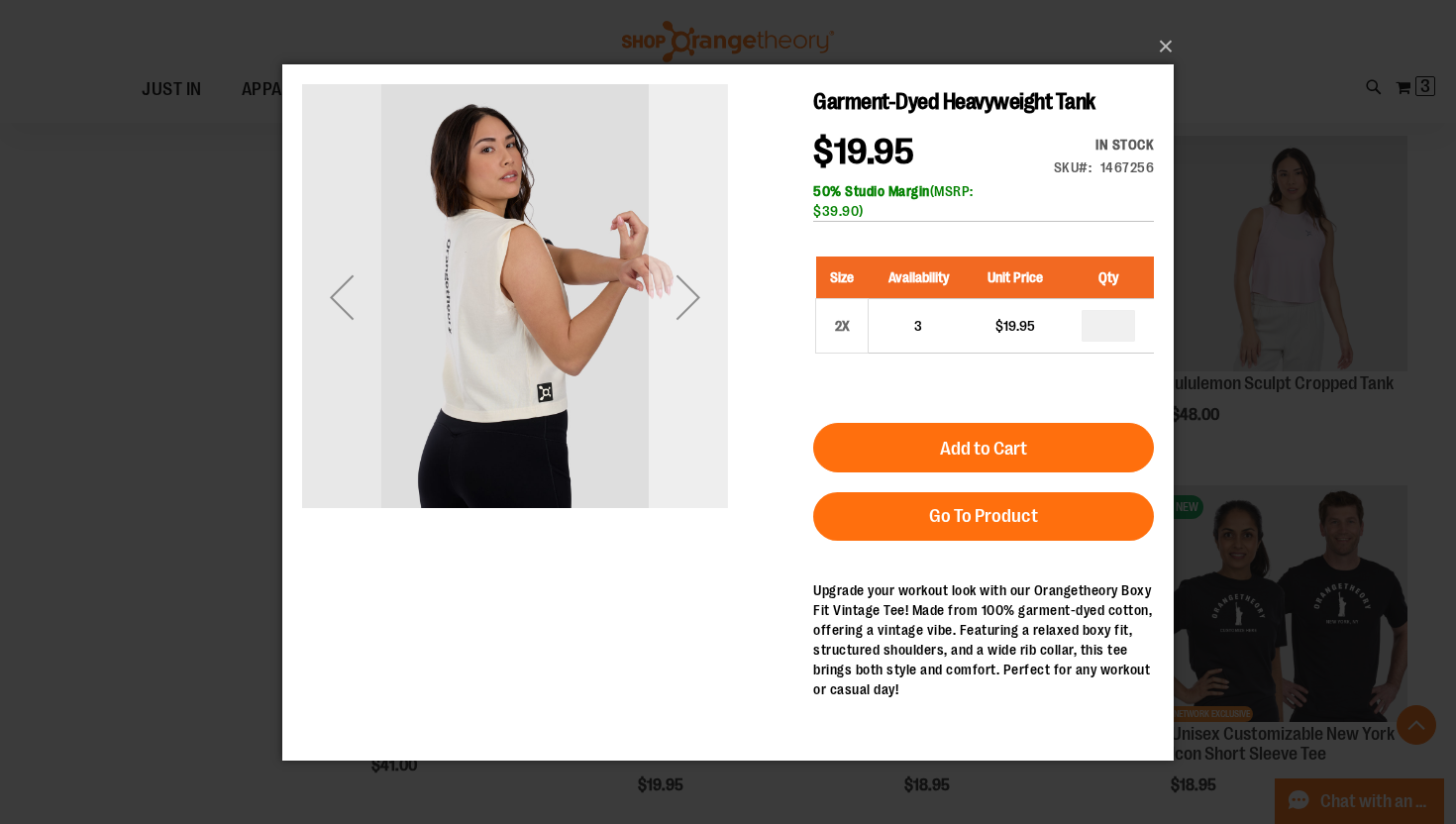 click at bounding box center (688, 296) 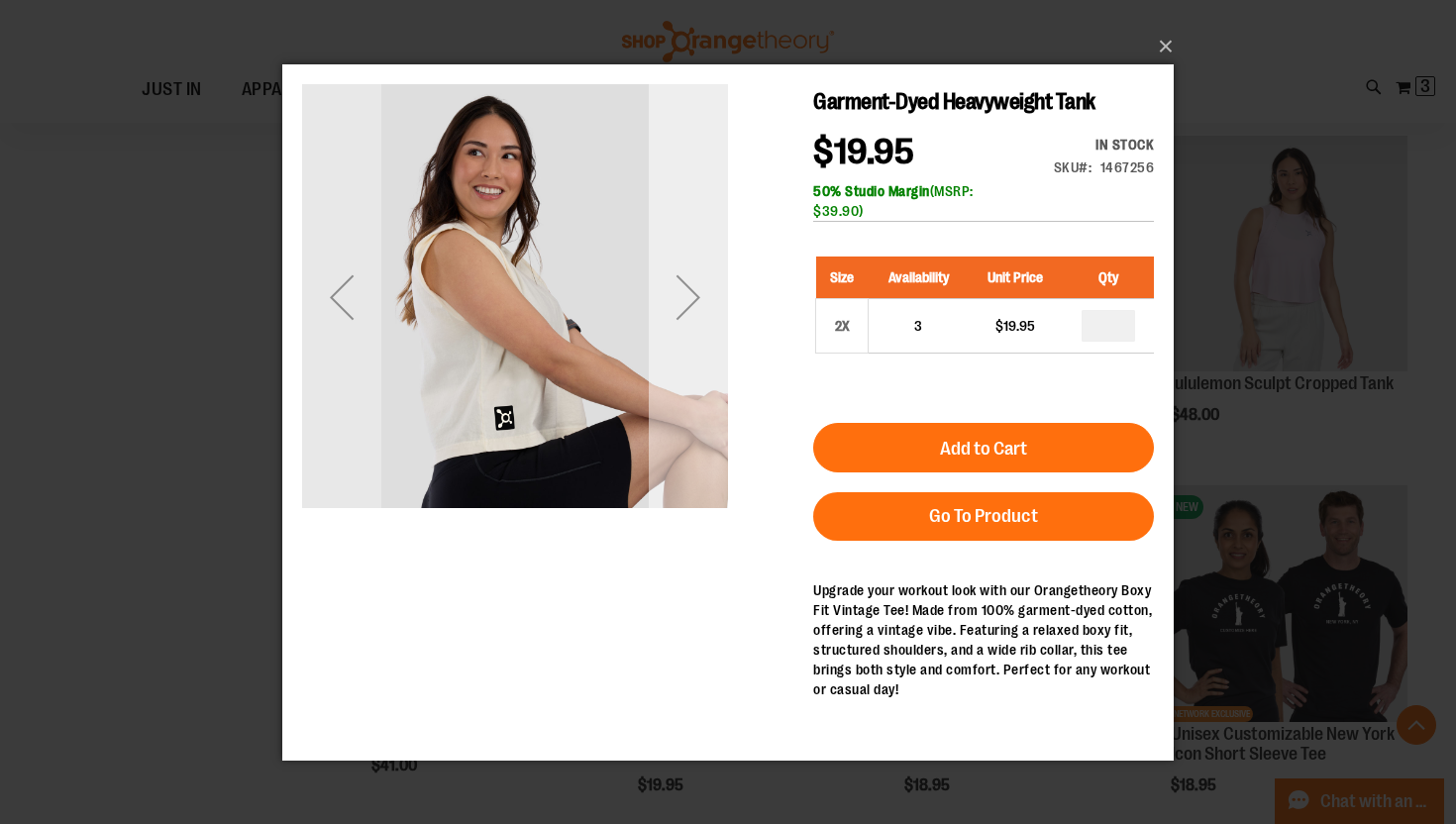 click at bounding box center (688, 296) 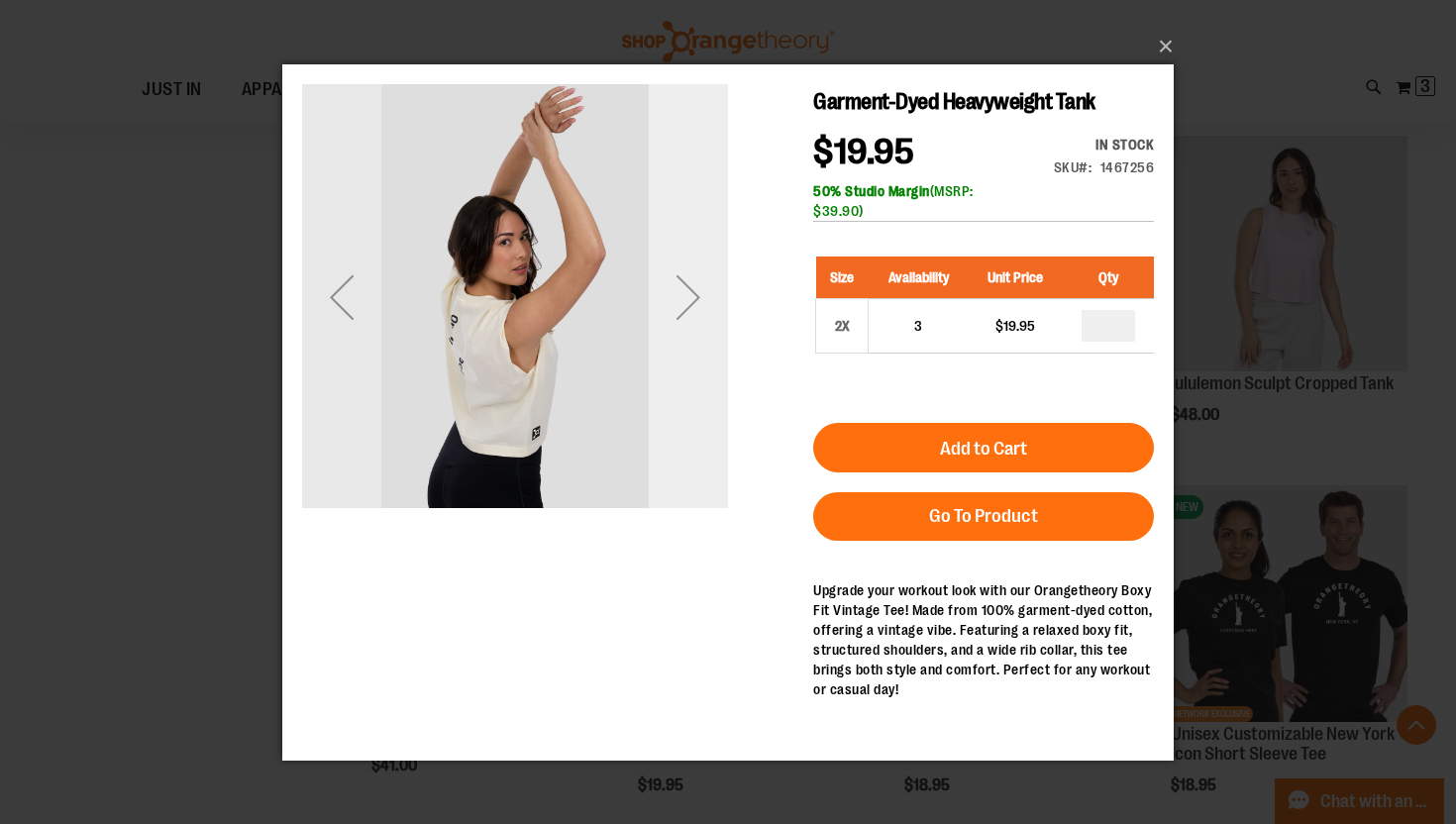 click at bounding box center (688, 296) 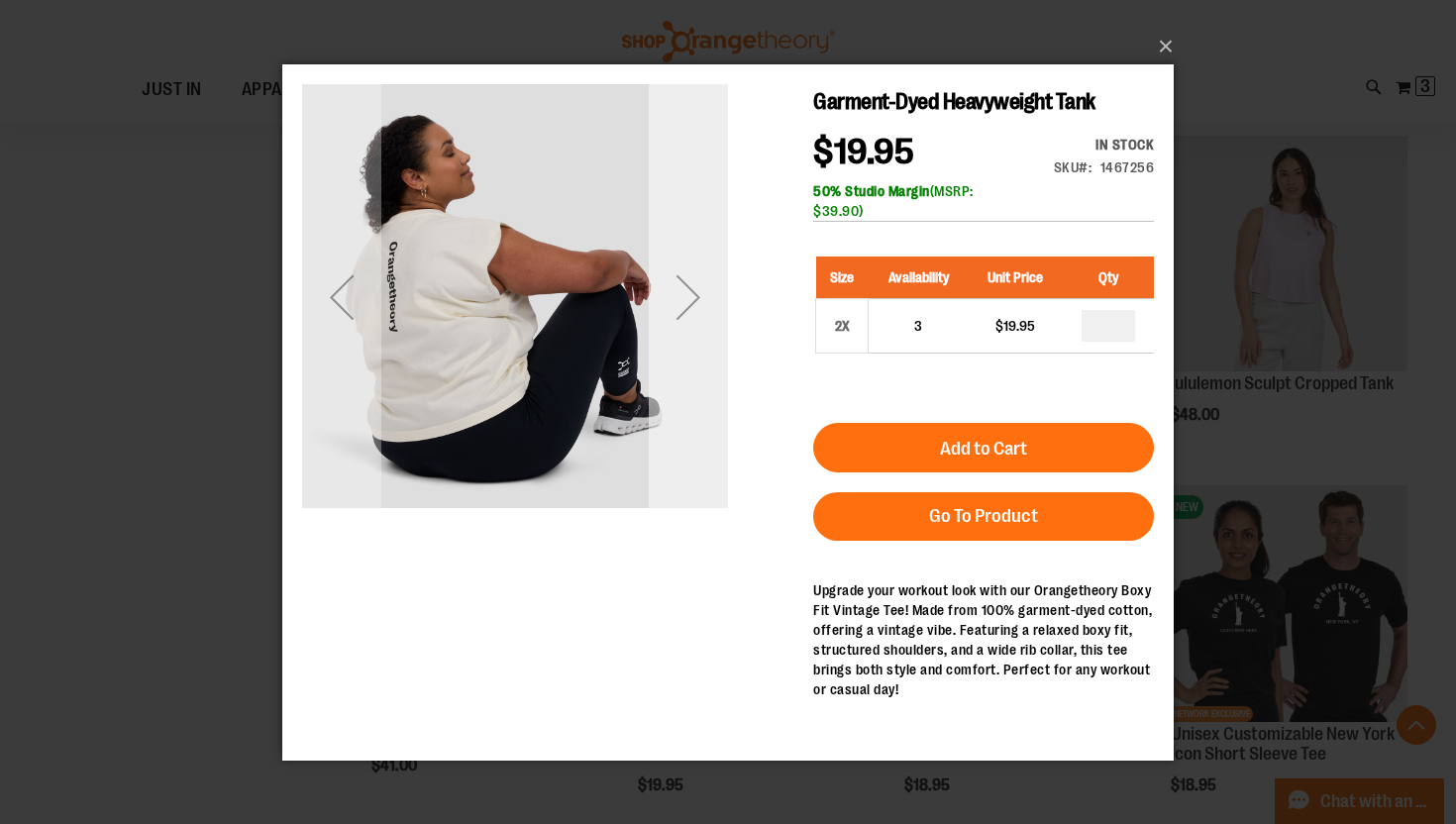 click at bounding box center [688, 296] 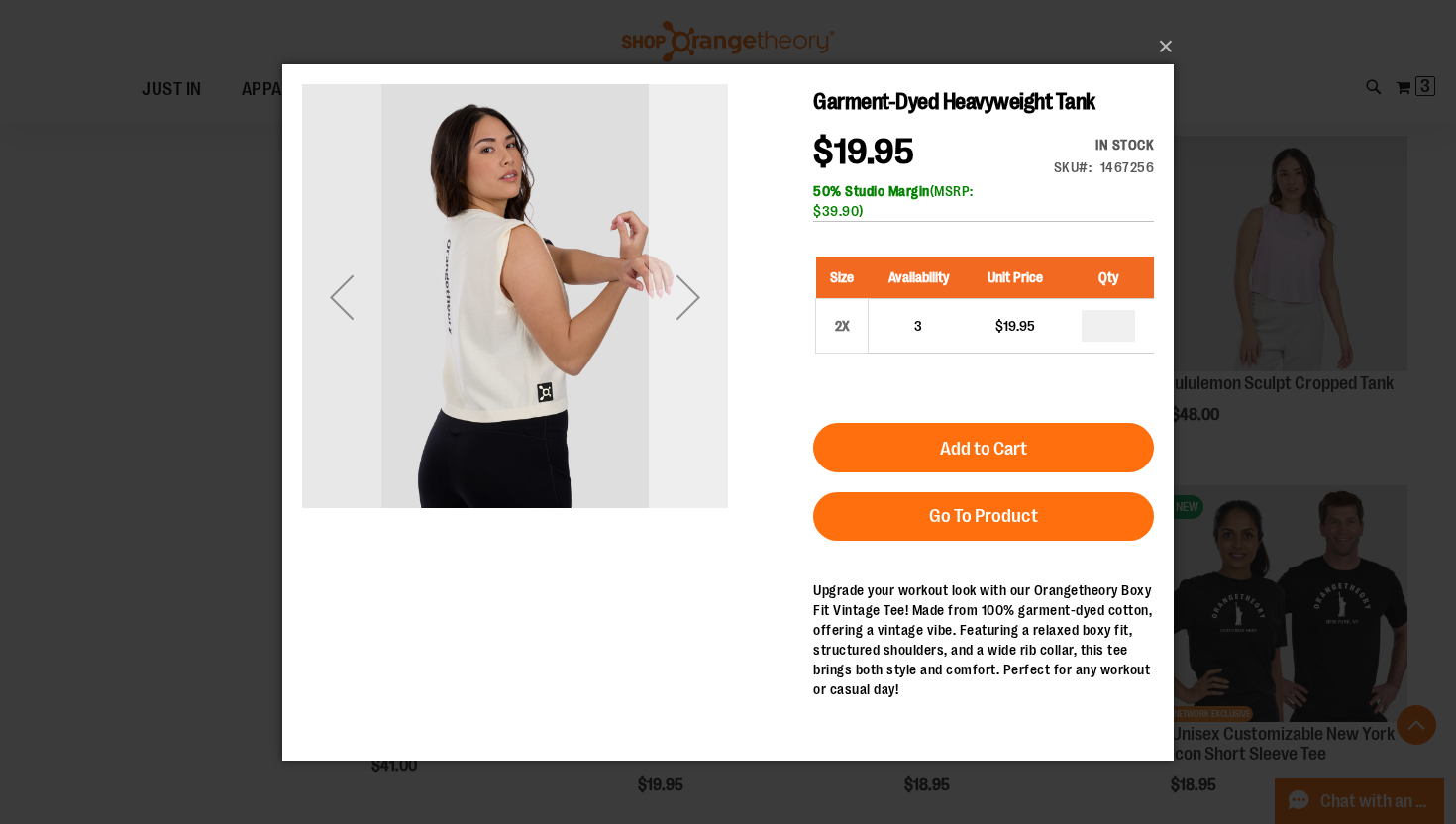 click at bounding box center (688, 296) 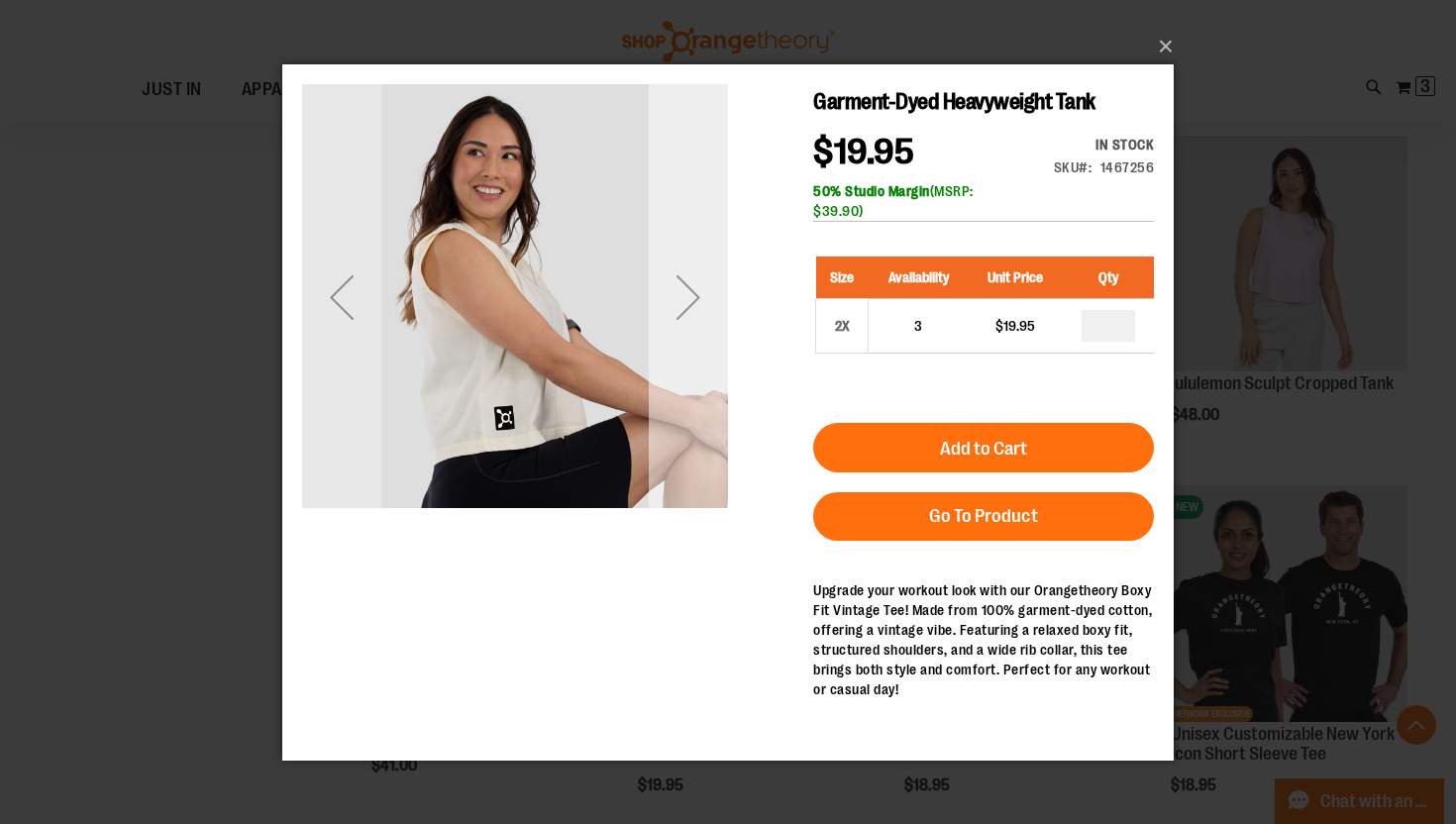 click at bounding box center (688, 296) 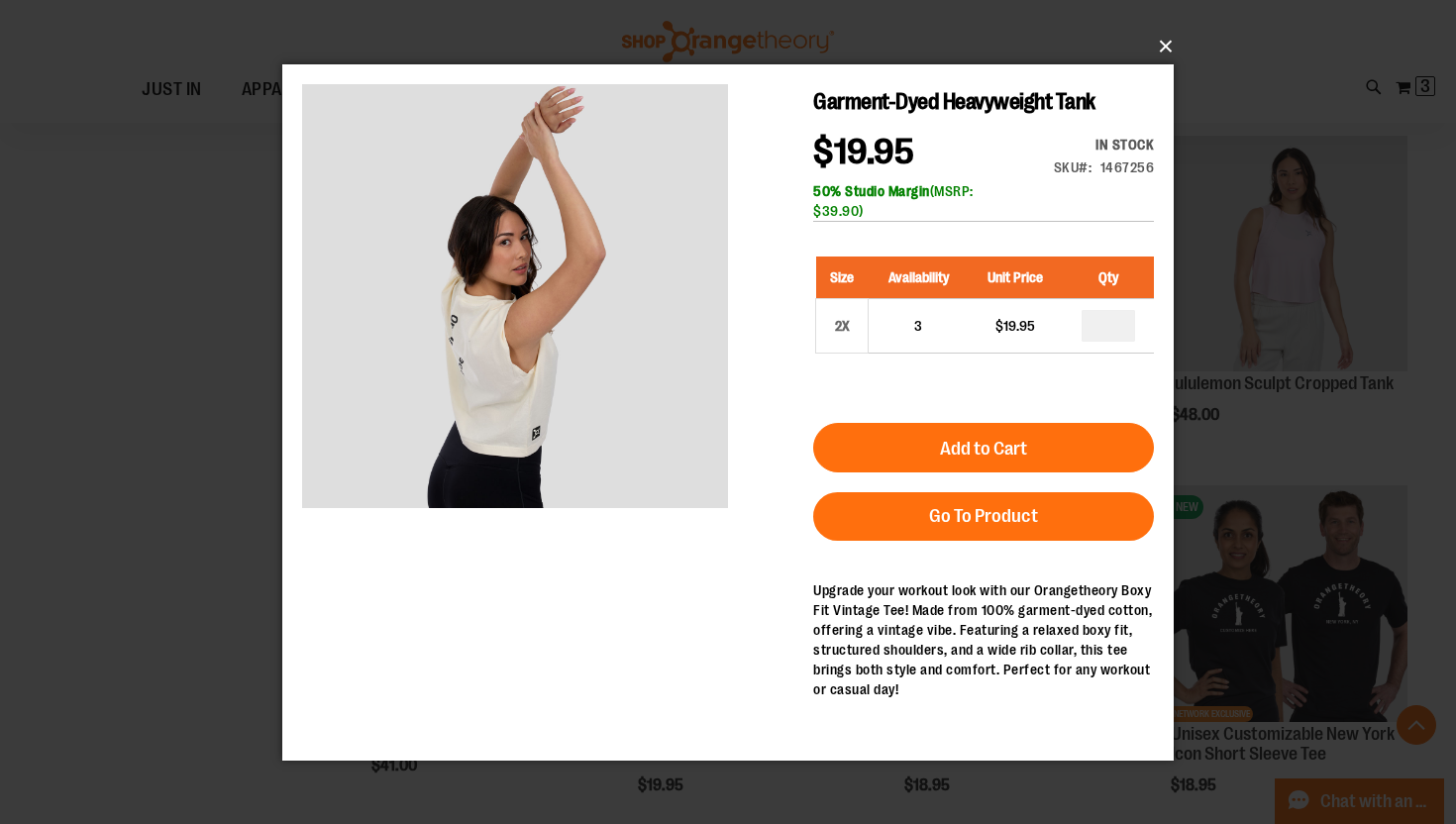 click on "×" at bounding box center (734, 47) 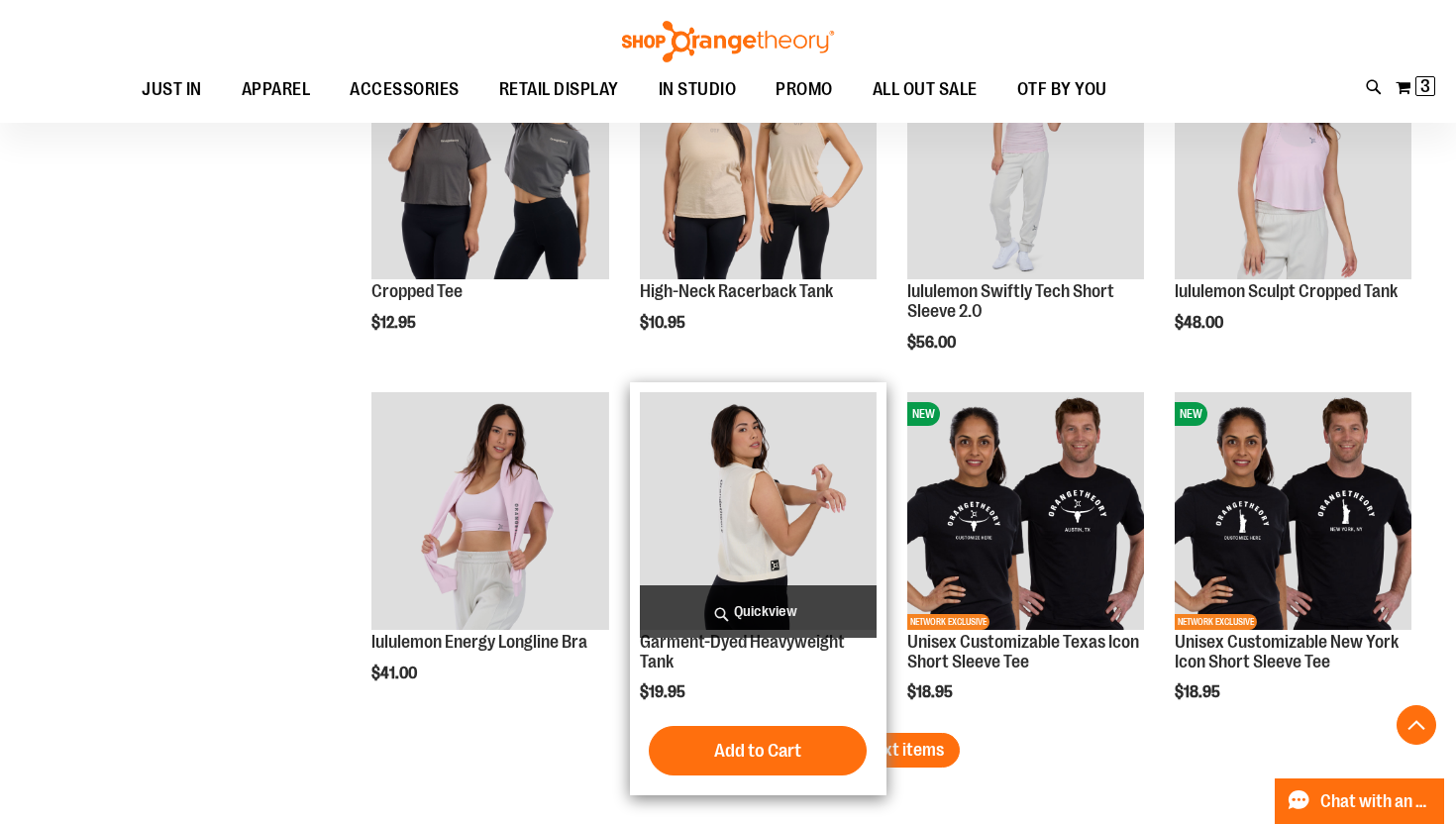 scroll, scrollTop: 3851, scrollLeft: 0, axis: vertical 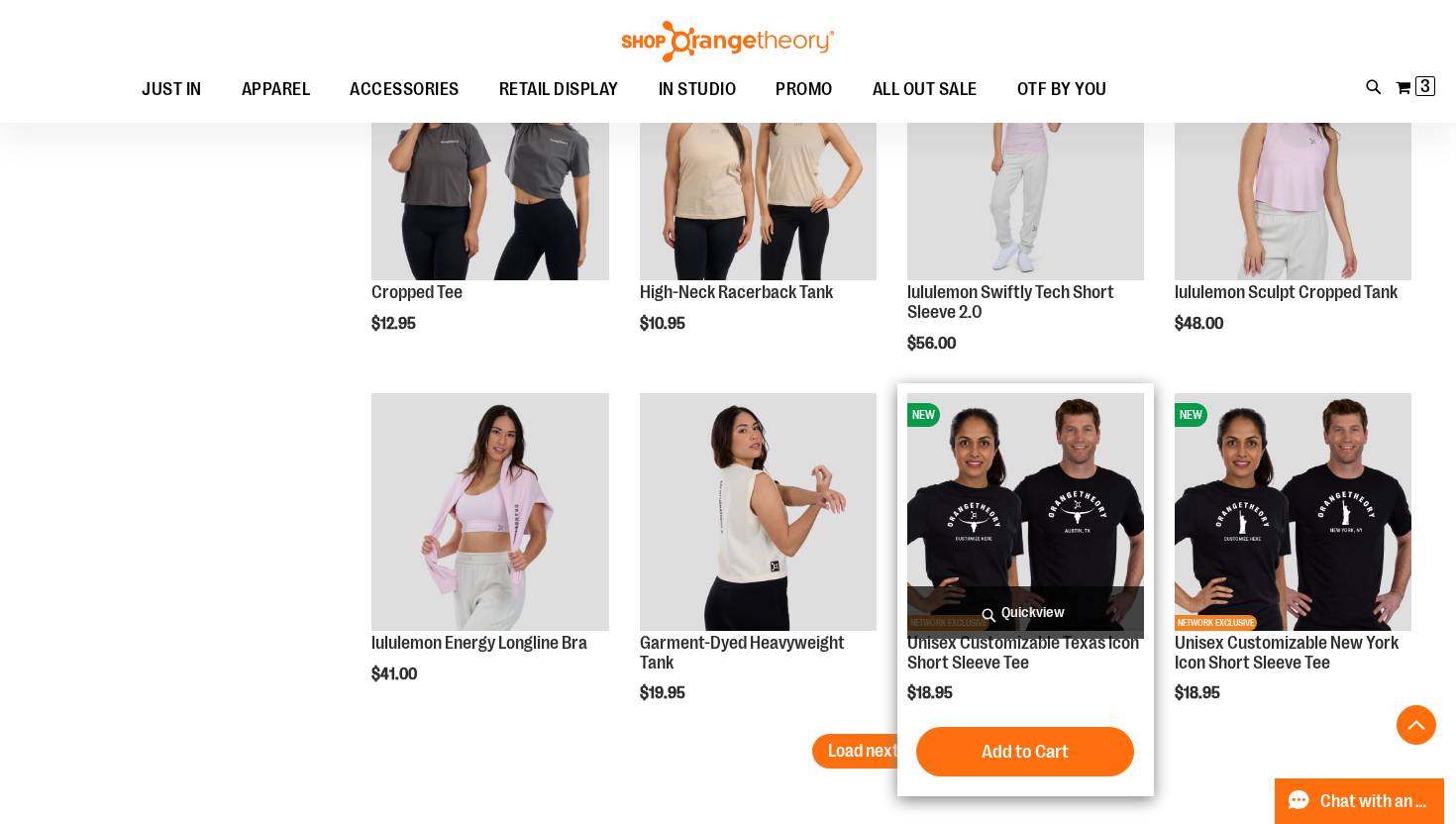 click on "Quickview" at bounding box center [1025, 612] 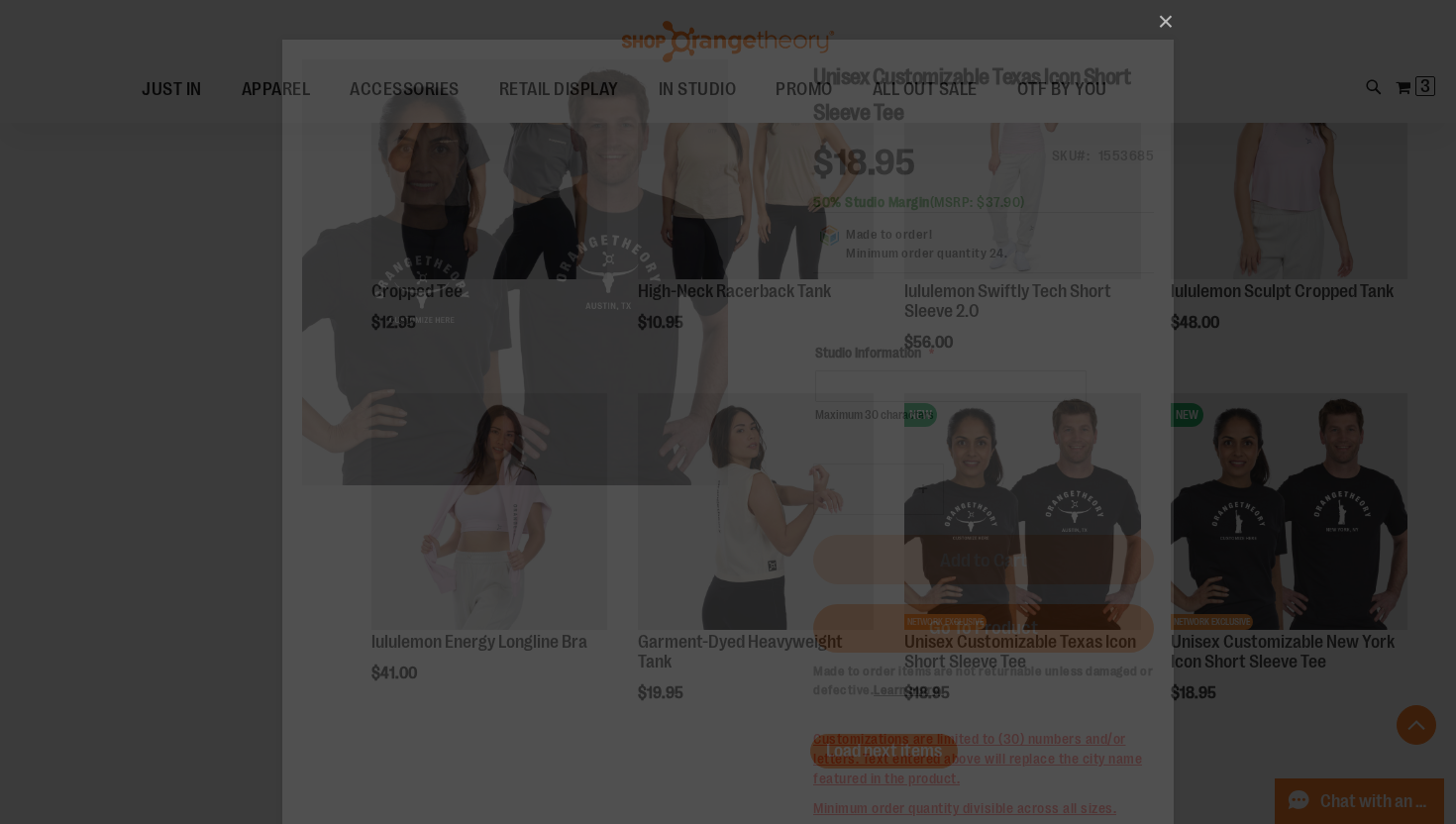scroll, scrollTop: 0, scrollLeft: 0, axis: both 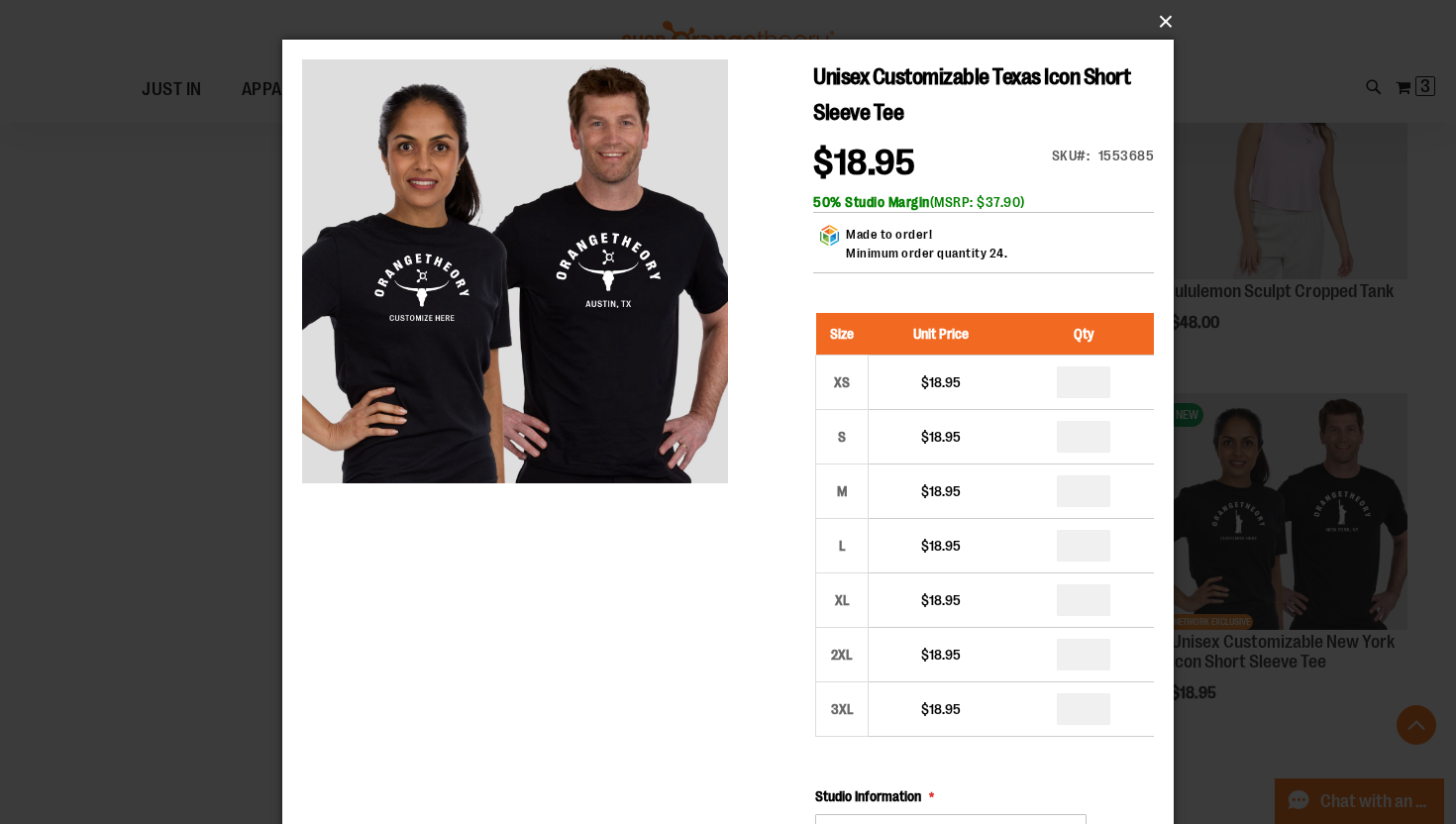 click on "×" at bounding box center (734, 22) 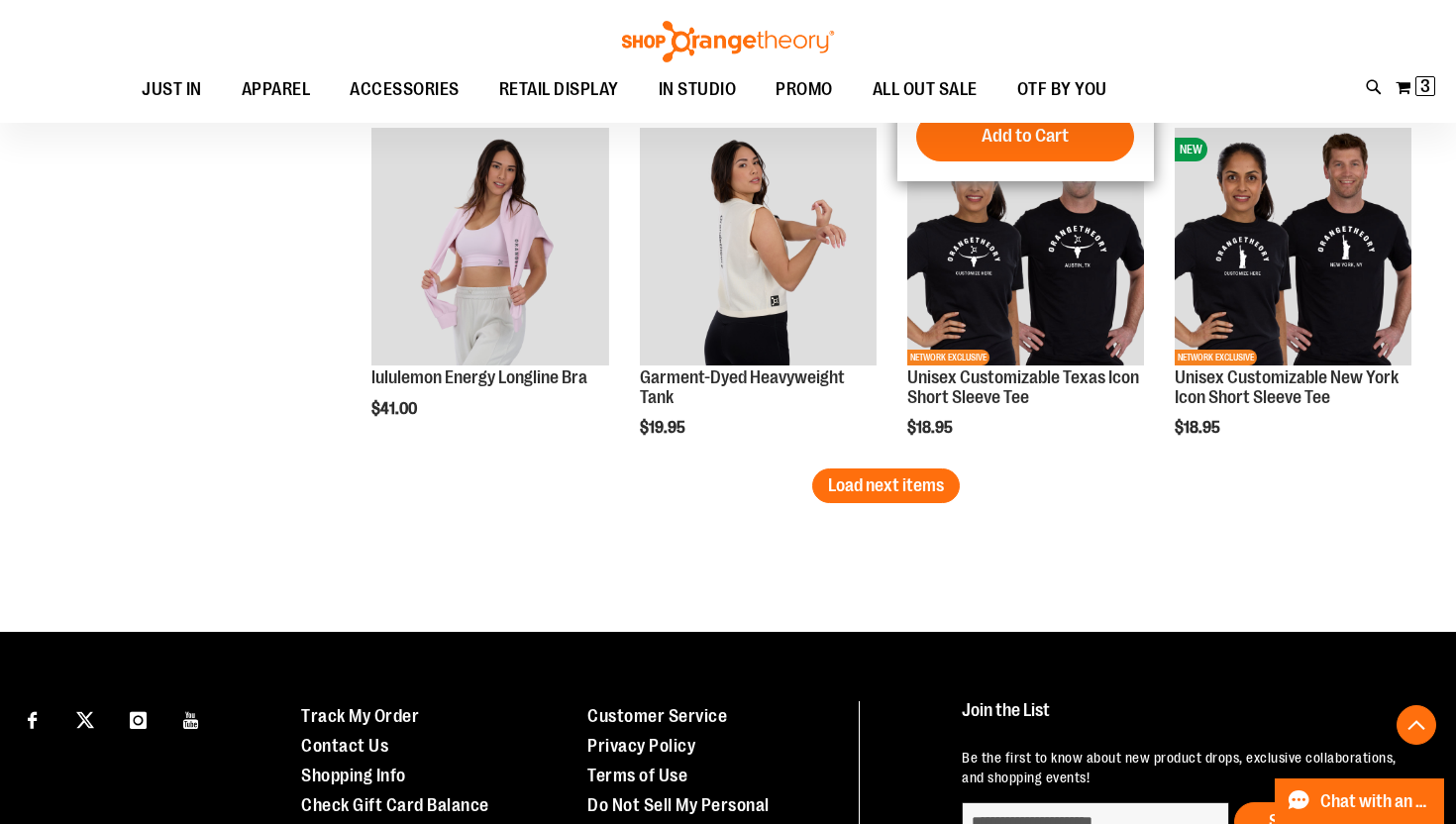 scroll, scrollTop: 4117, scrollLeft: 0, axis: vertical 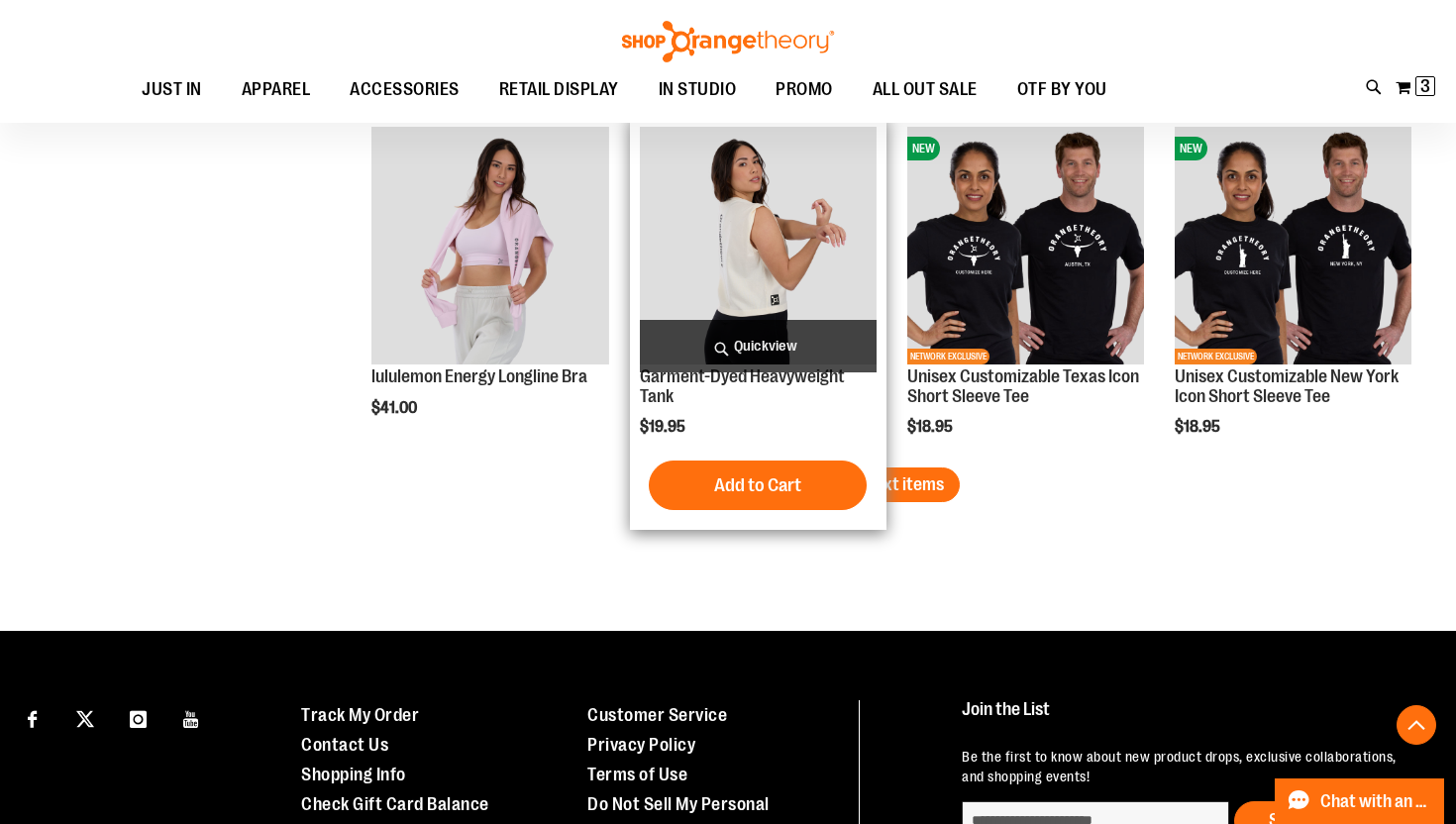 click on "Add to Cart
In stock" at bounding box center (758, 485) 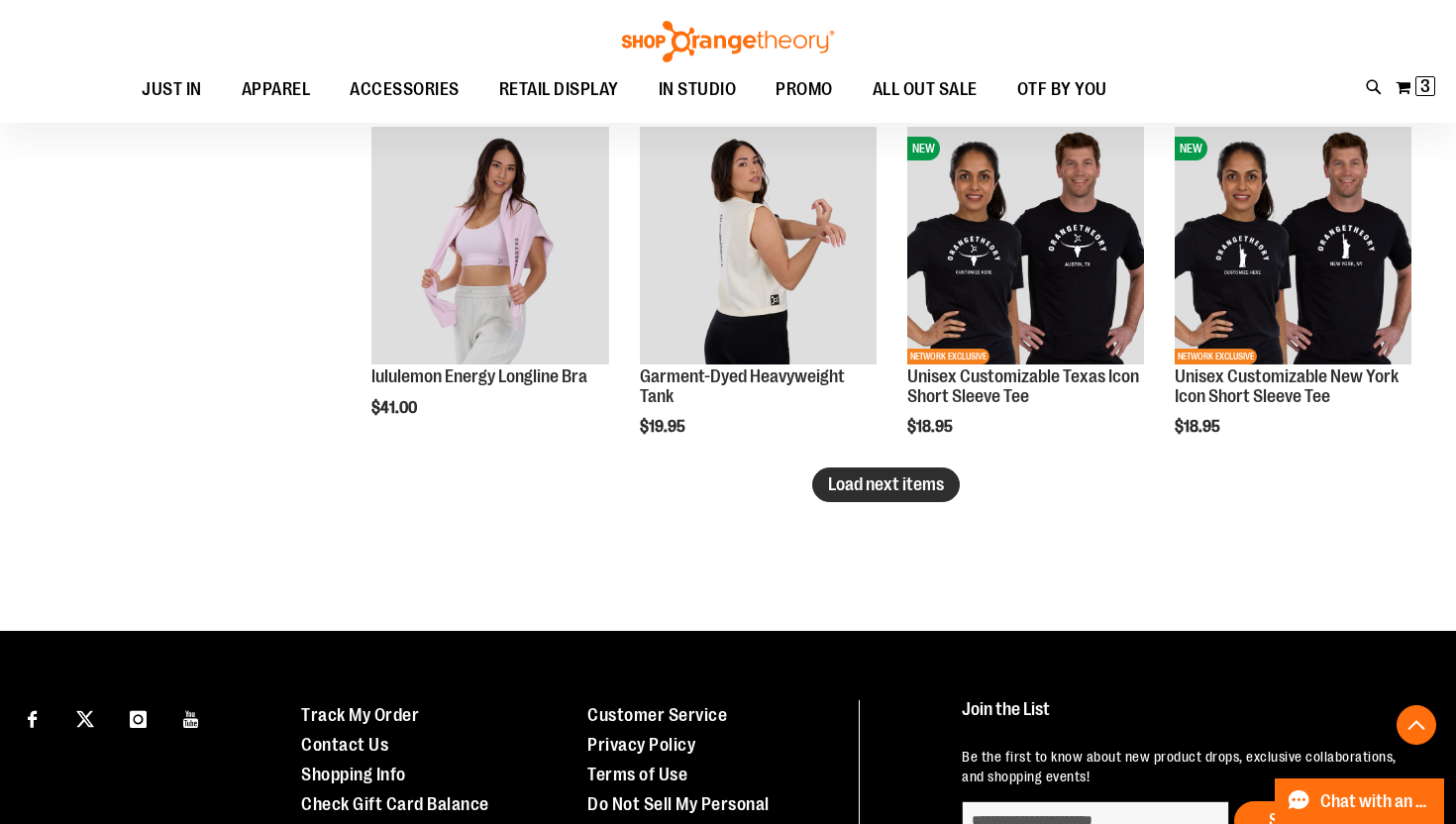 click on "Load next items" at bounding box center [885, 484] 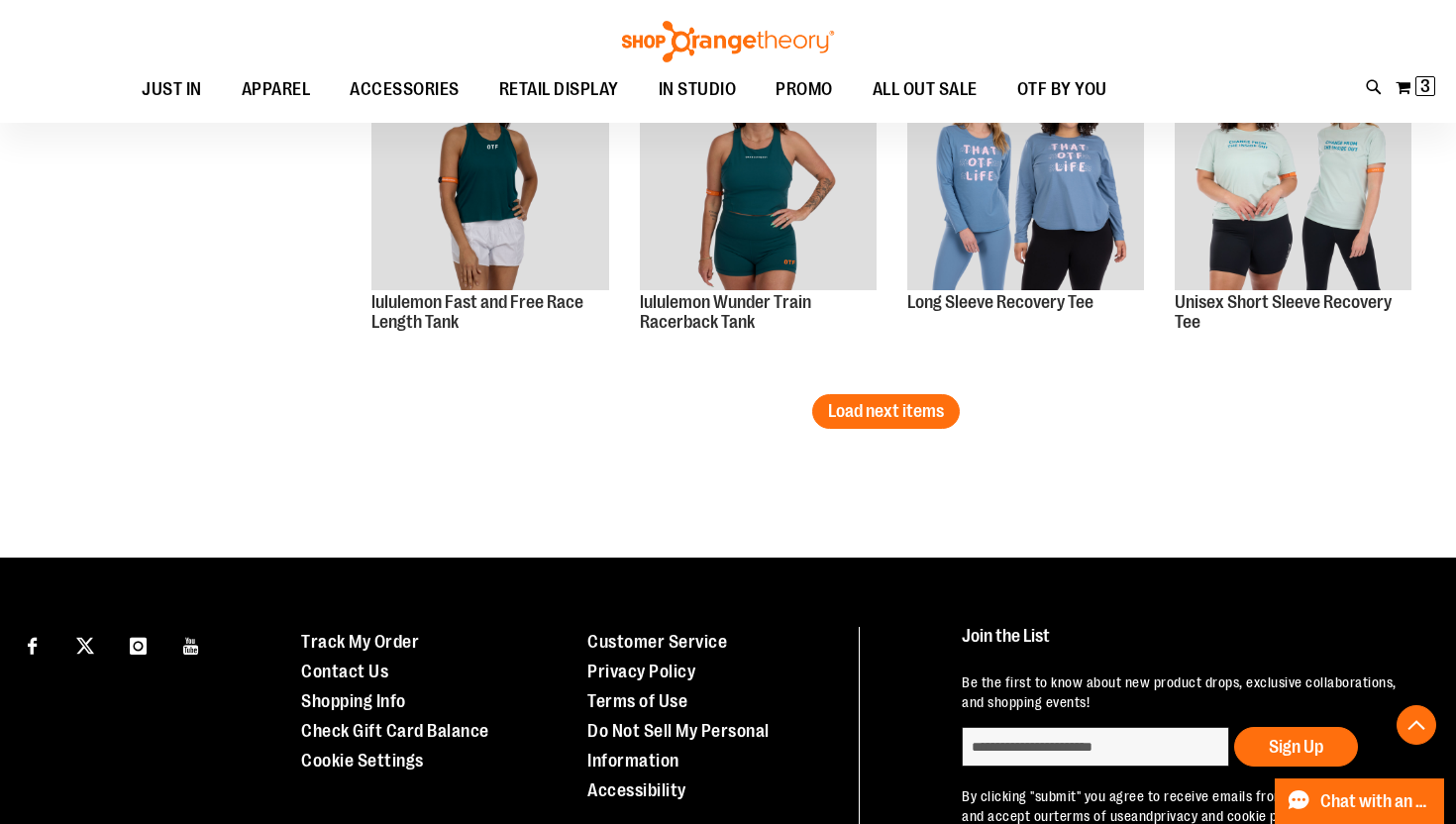 scroll, scrollTop: 5247, scrollLeft: 0, axis: vertical 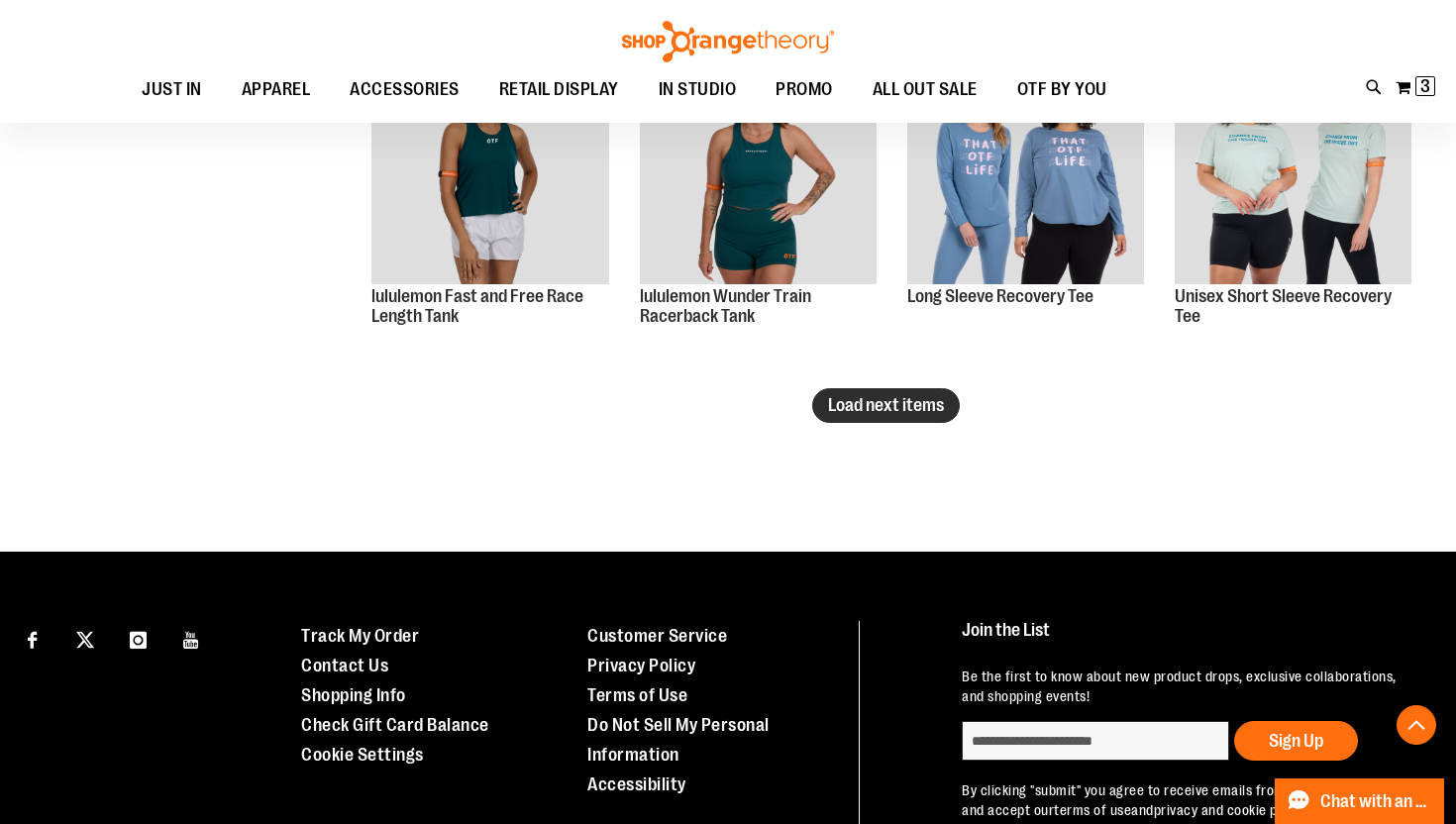 click on "Load next items" at bounding box center (885, 405) 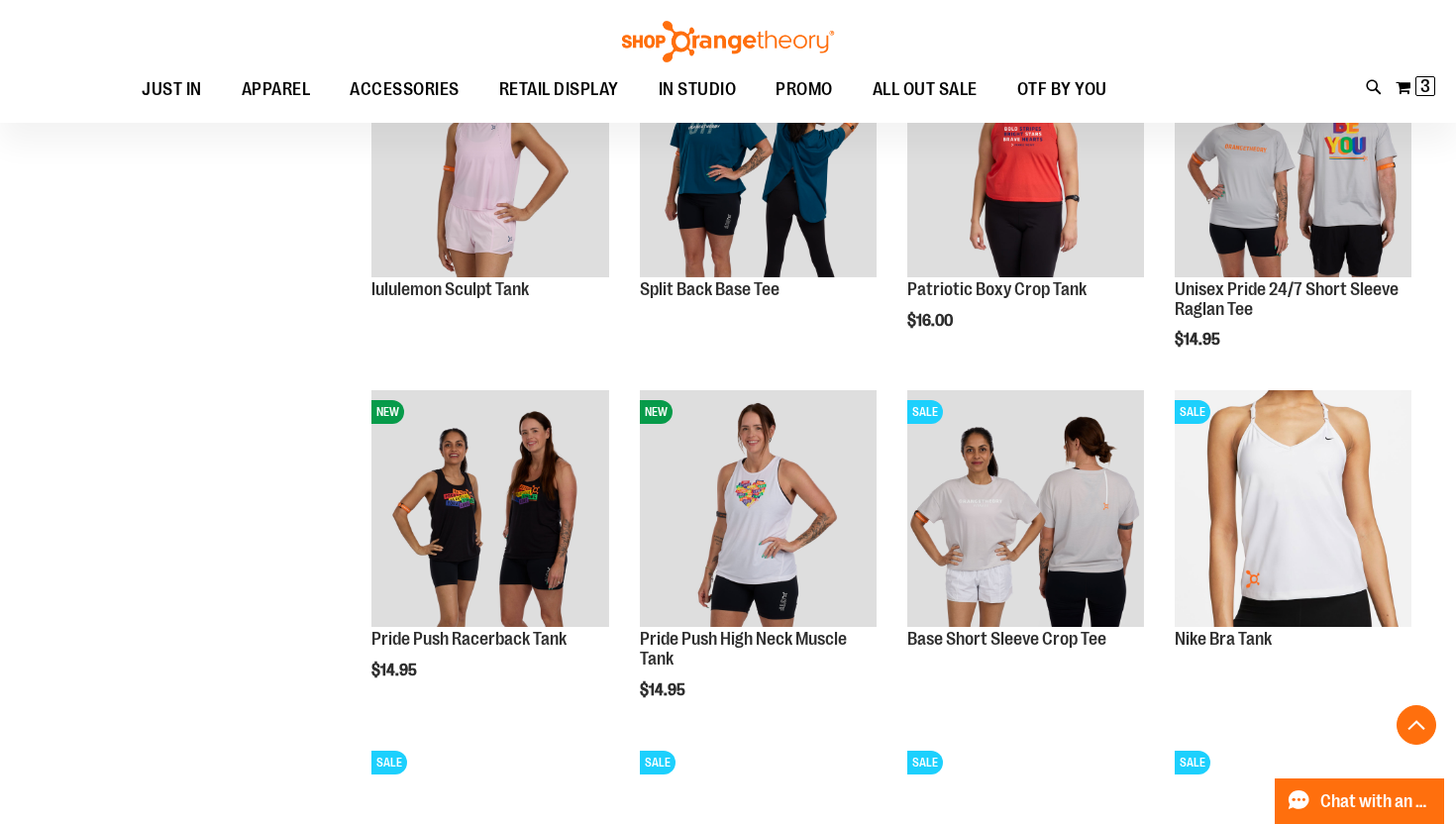 scroll, scrollTop: 5617, scrollLeft: 0, axis: vertical 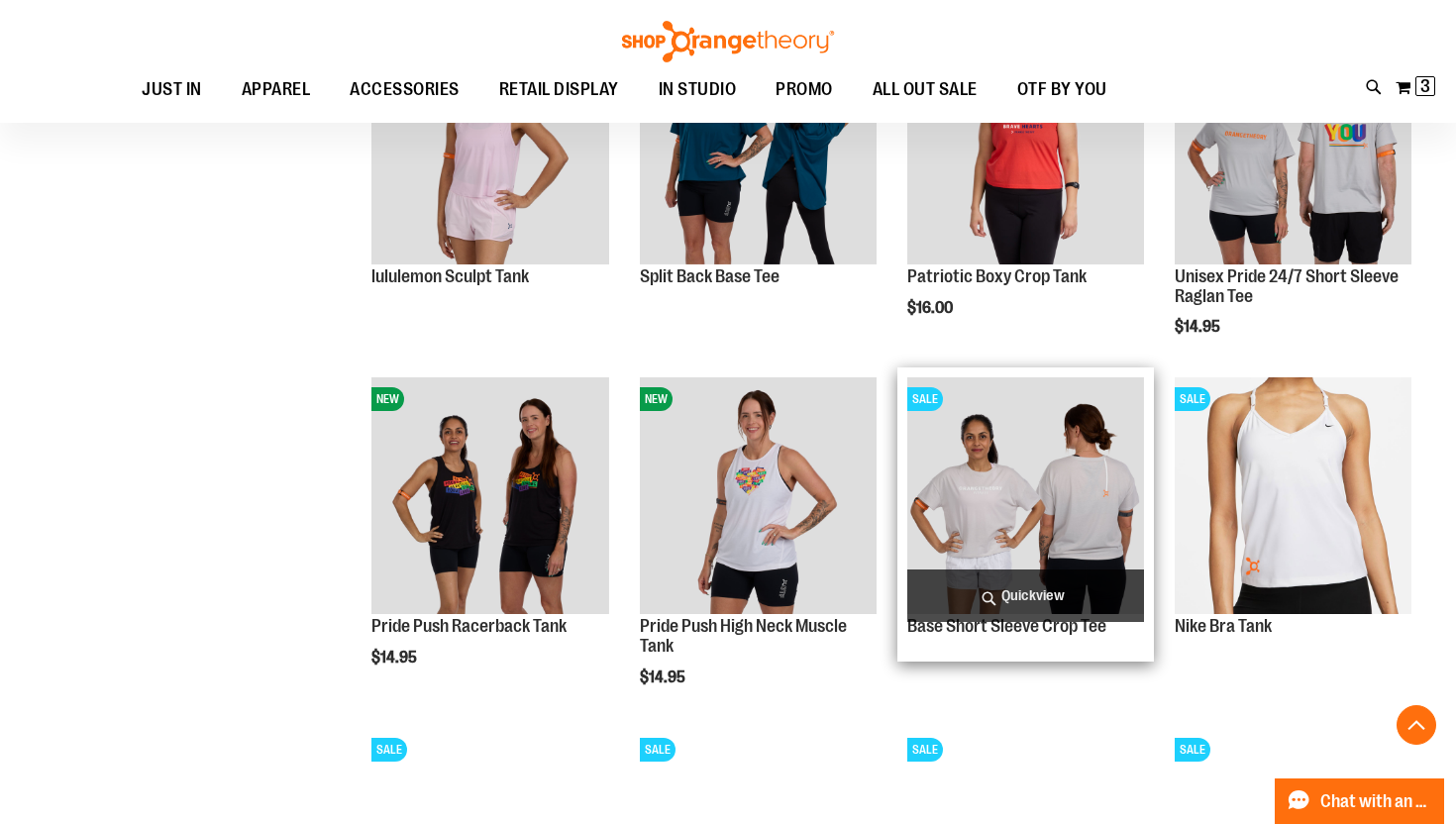 click on "Quickview" at bounding box center [1025, 595] 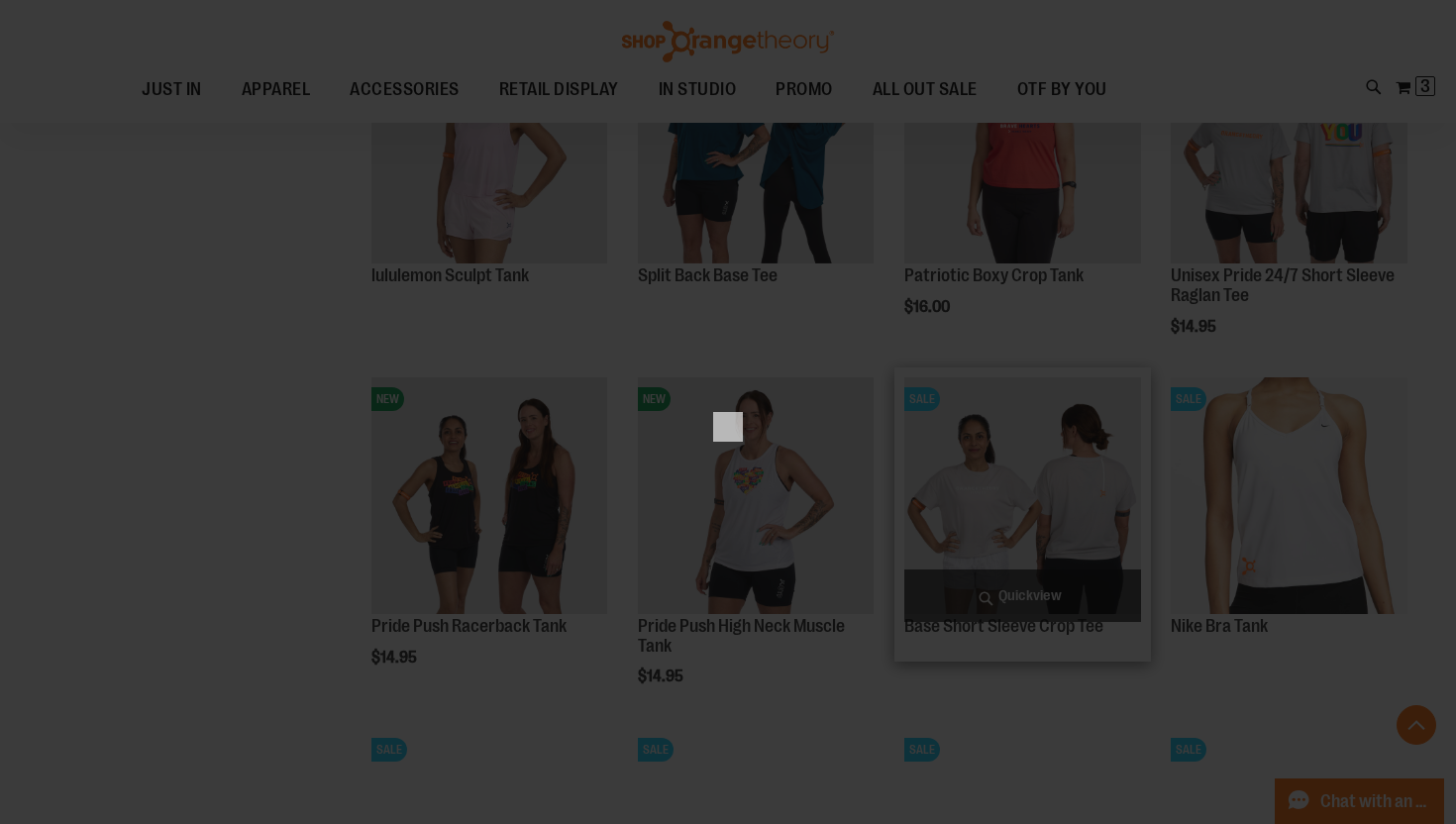 scroll, scrollTop: 0, scrollLeft: 0, axis: both 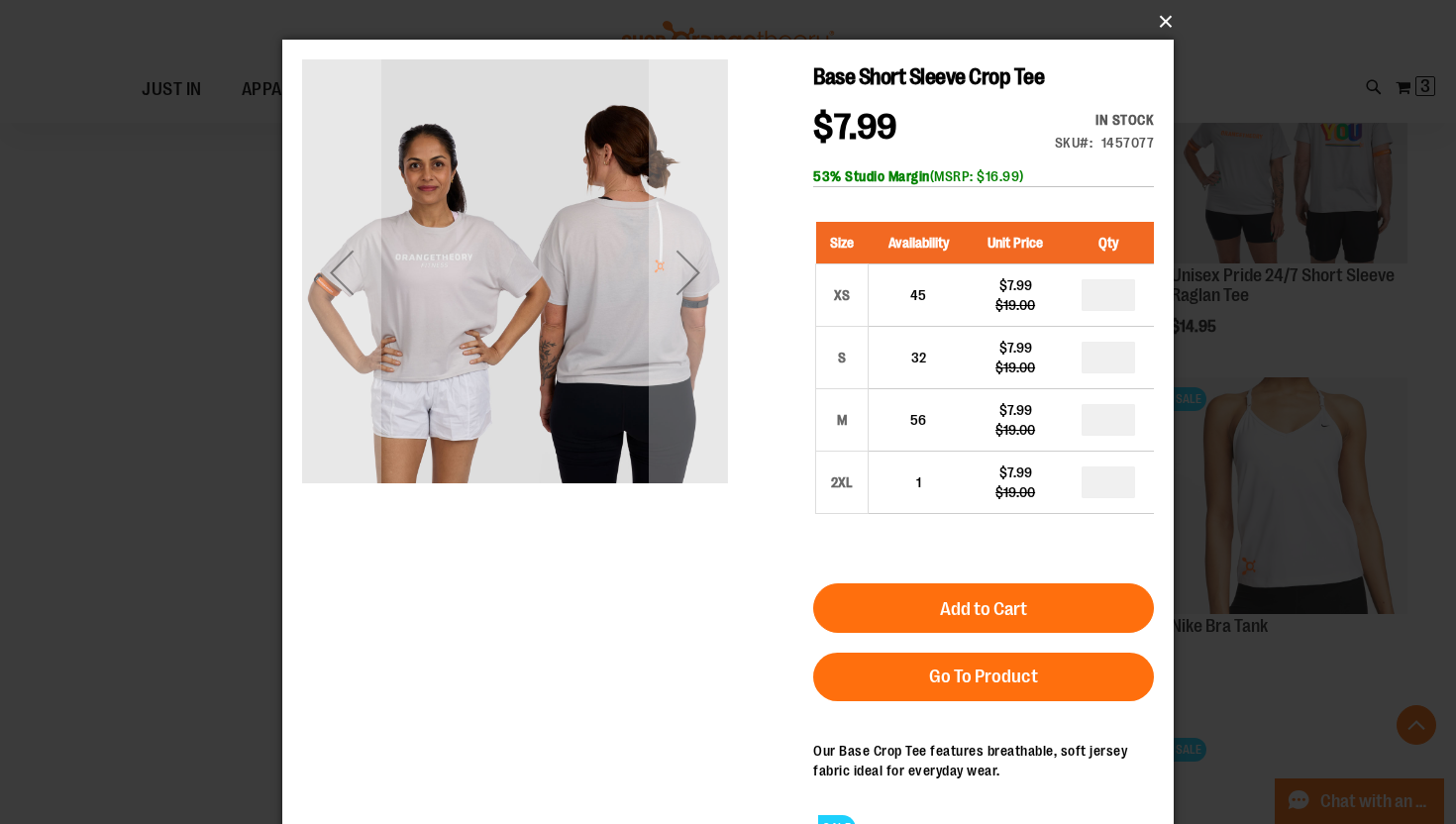 click on "×" at bounding box center (734, 22) 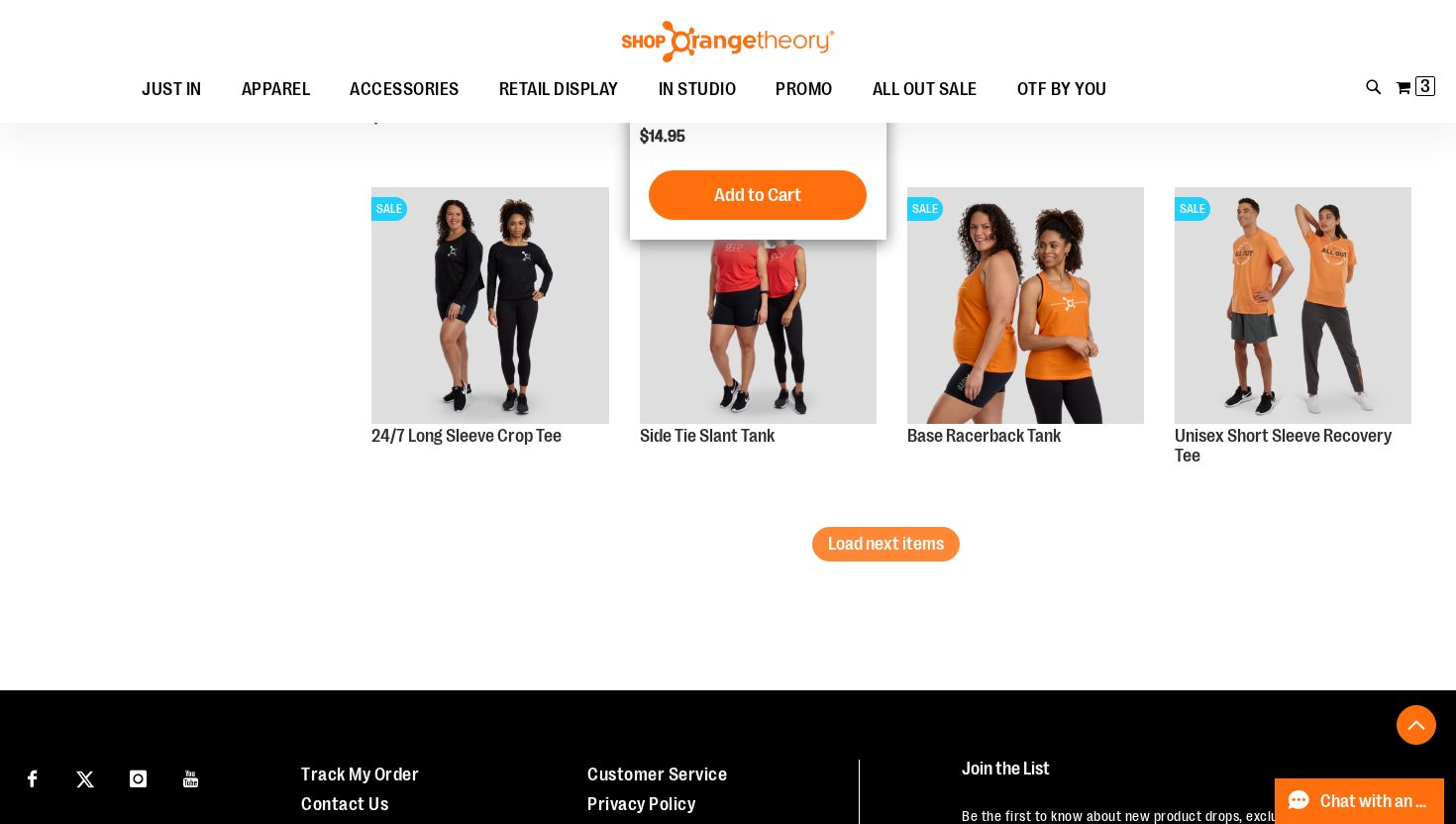 scroll, scrollTop: 6167, scrollLeft: 0, axis: vertical 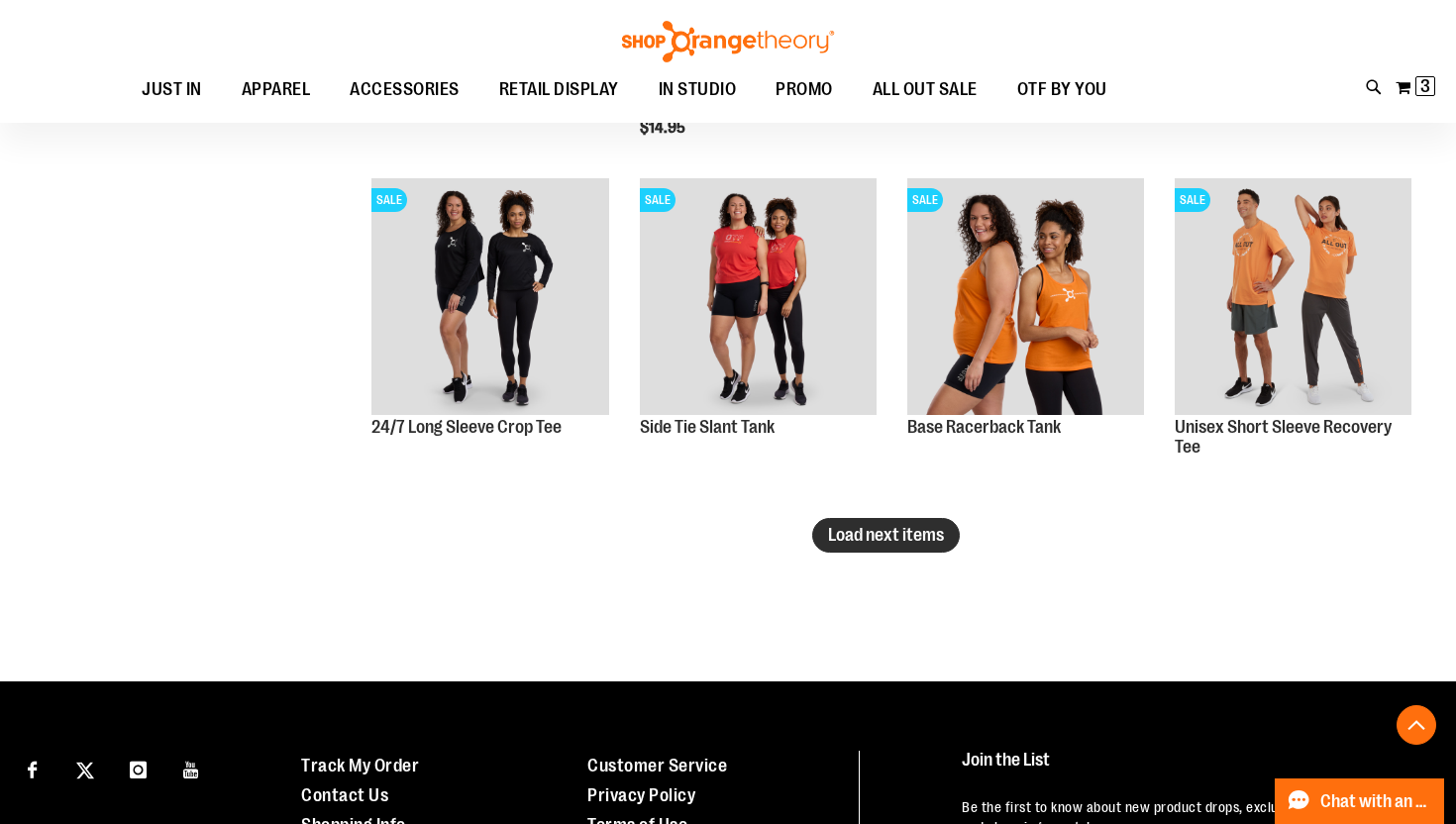 click on "Load next items" at bounding box center [885, 535] 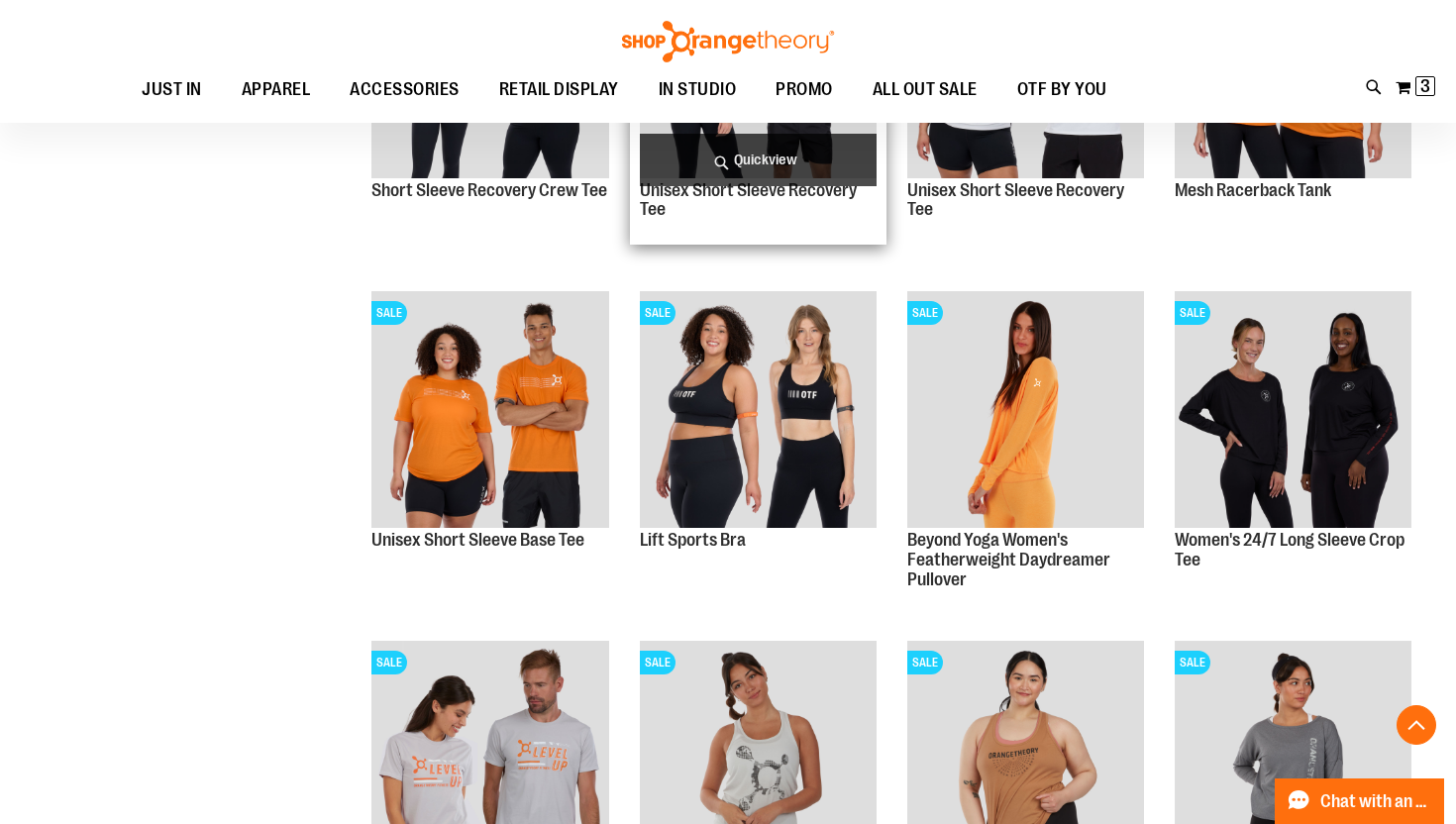 scroll, scrollTop: 6805, scrollLeft: 0, axis: vertical 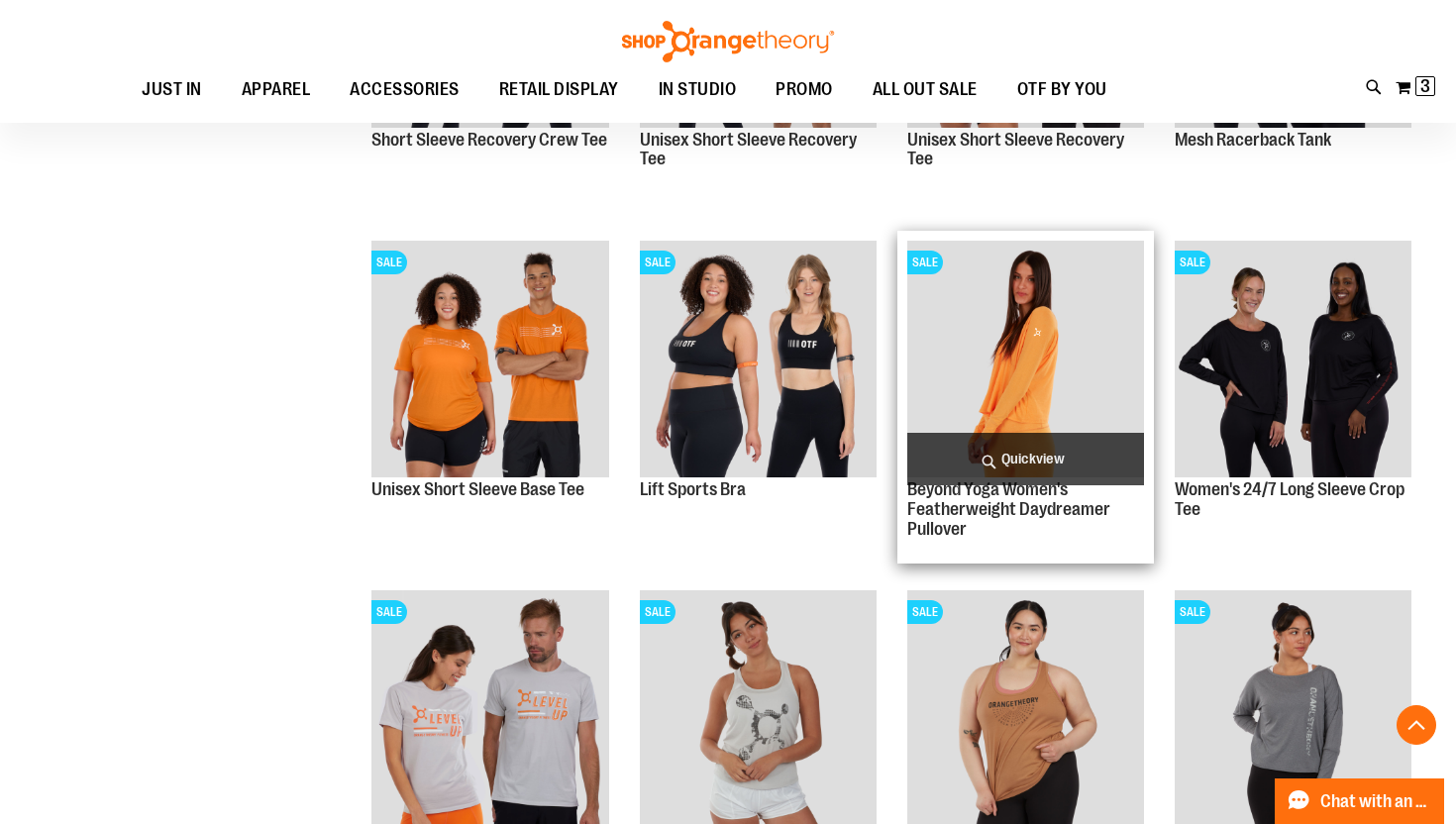 click on "Quickview" at bounding box center (1025, 459) 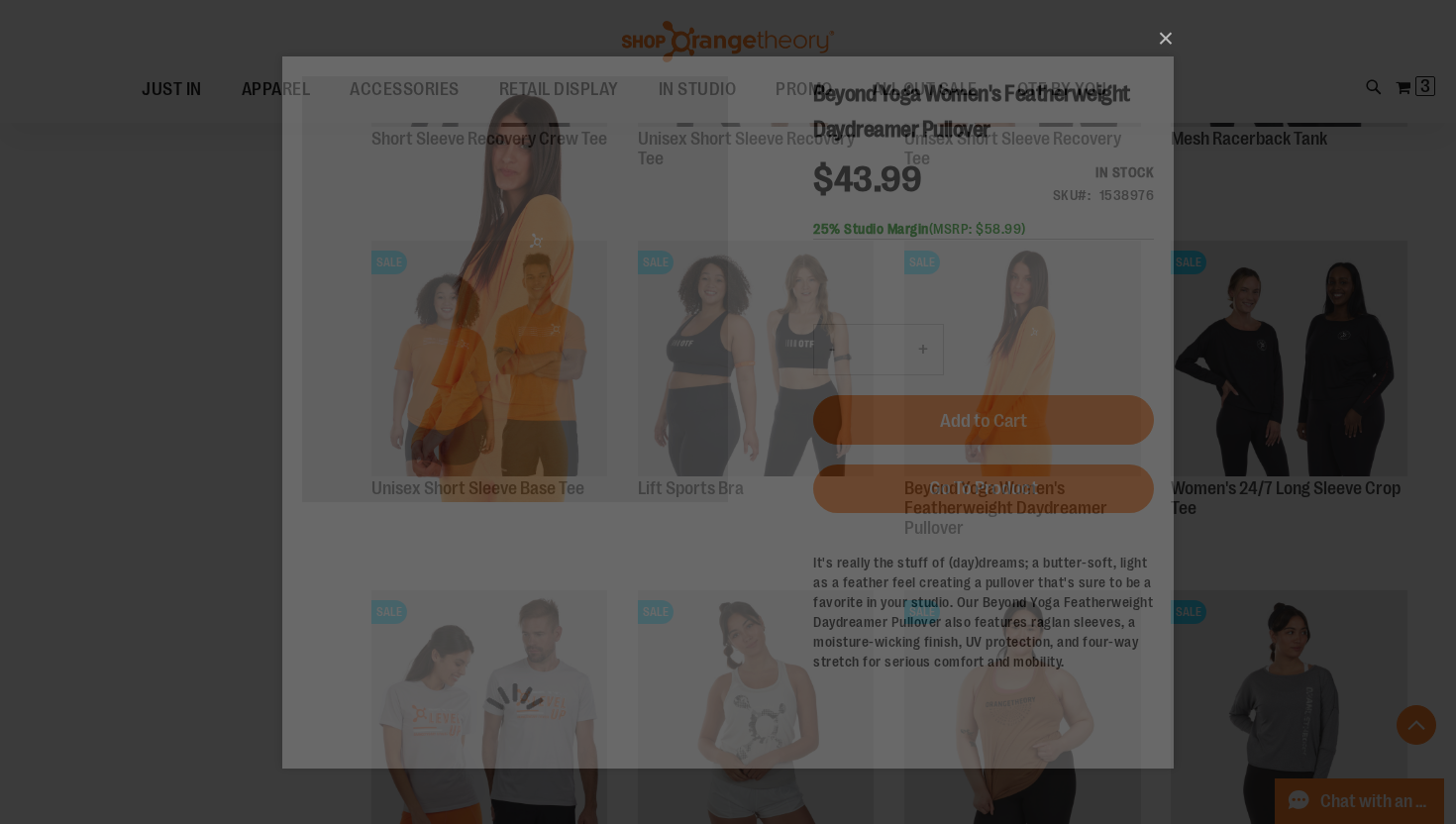 scroll, scrollTop: 0, scrollLeft: 0, axis: both 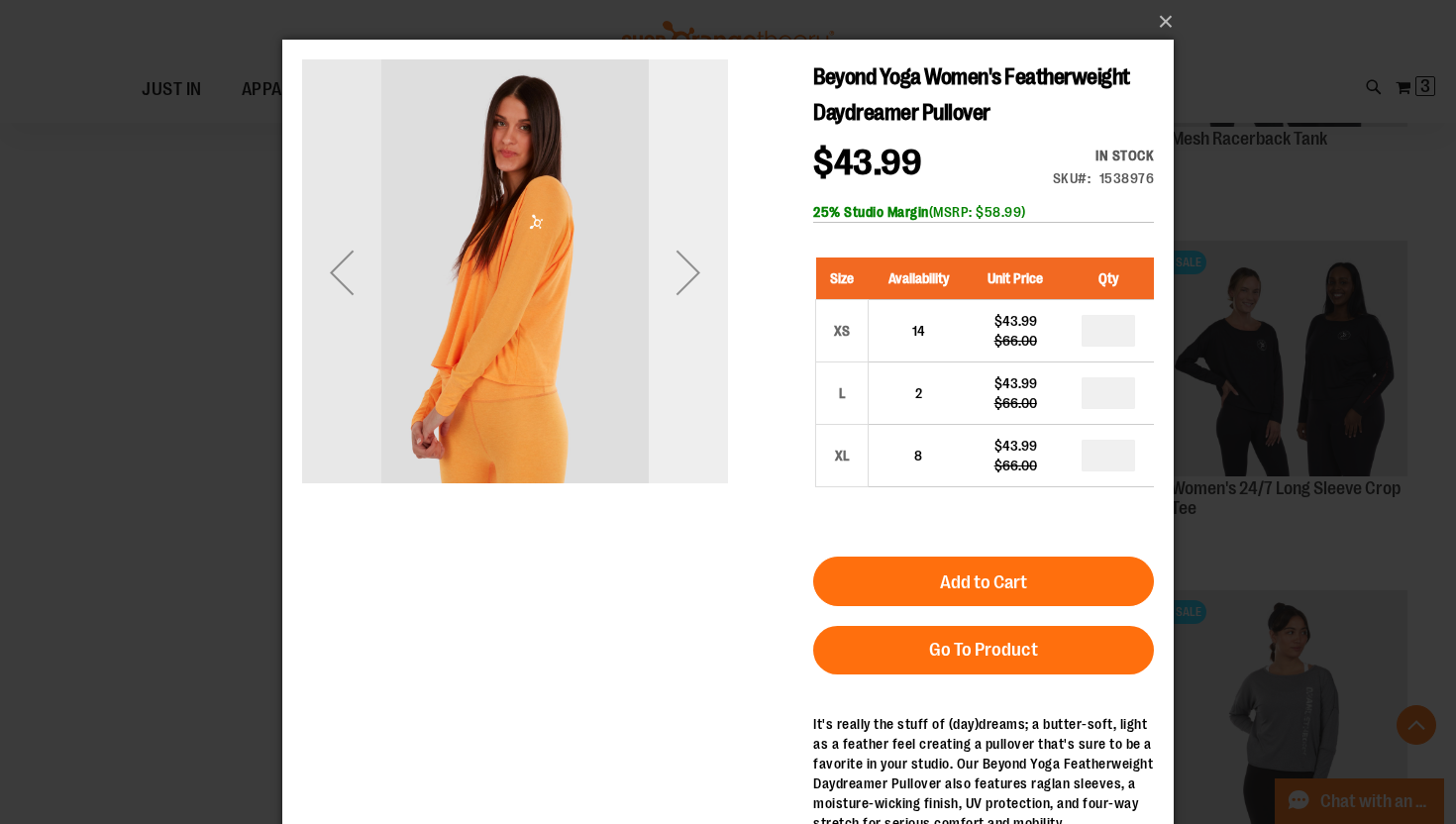 click at bounding box center [688, 272] 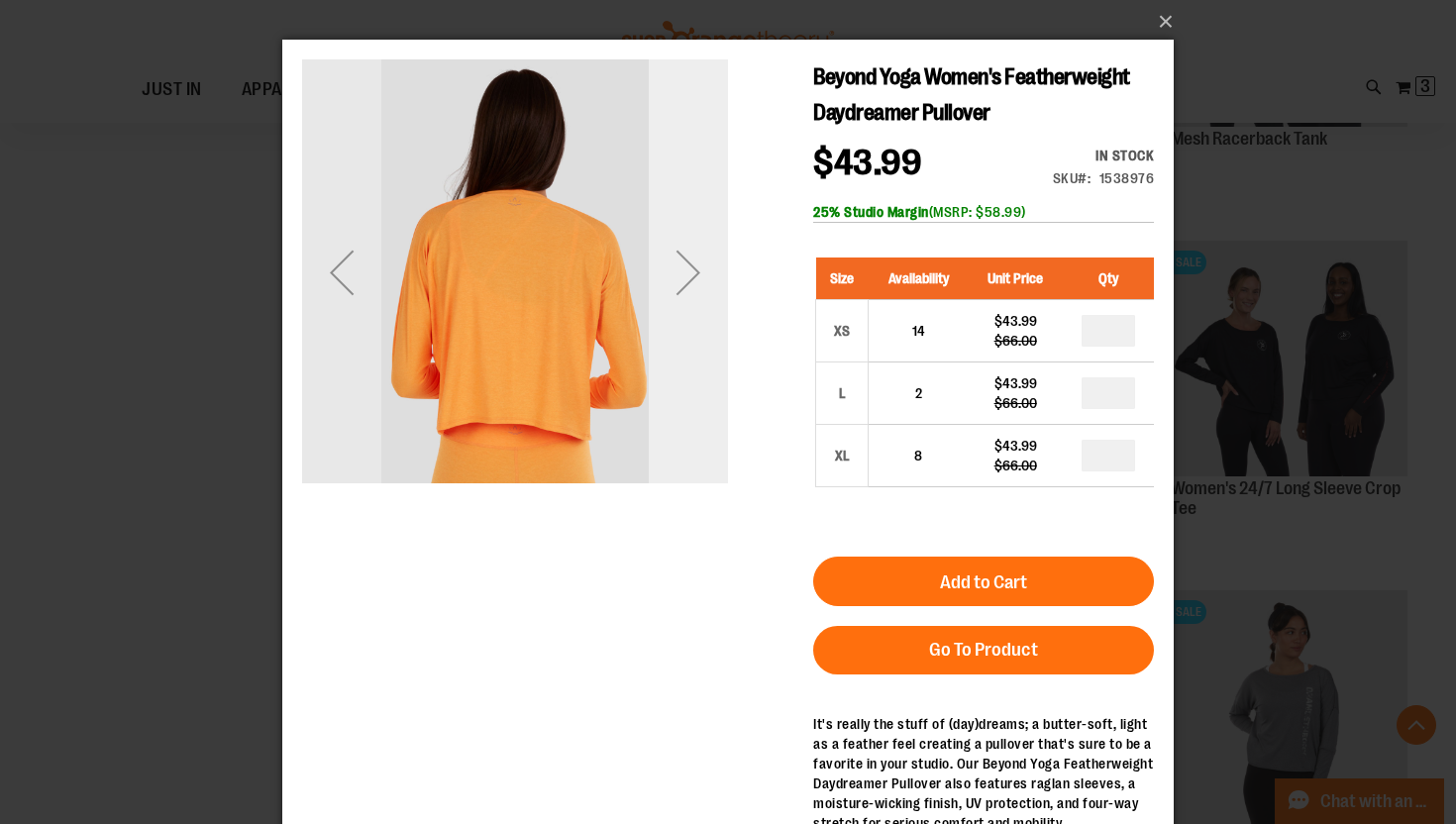 click at bounding box center (688, 272) 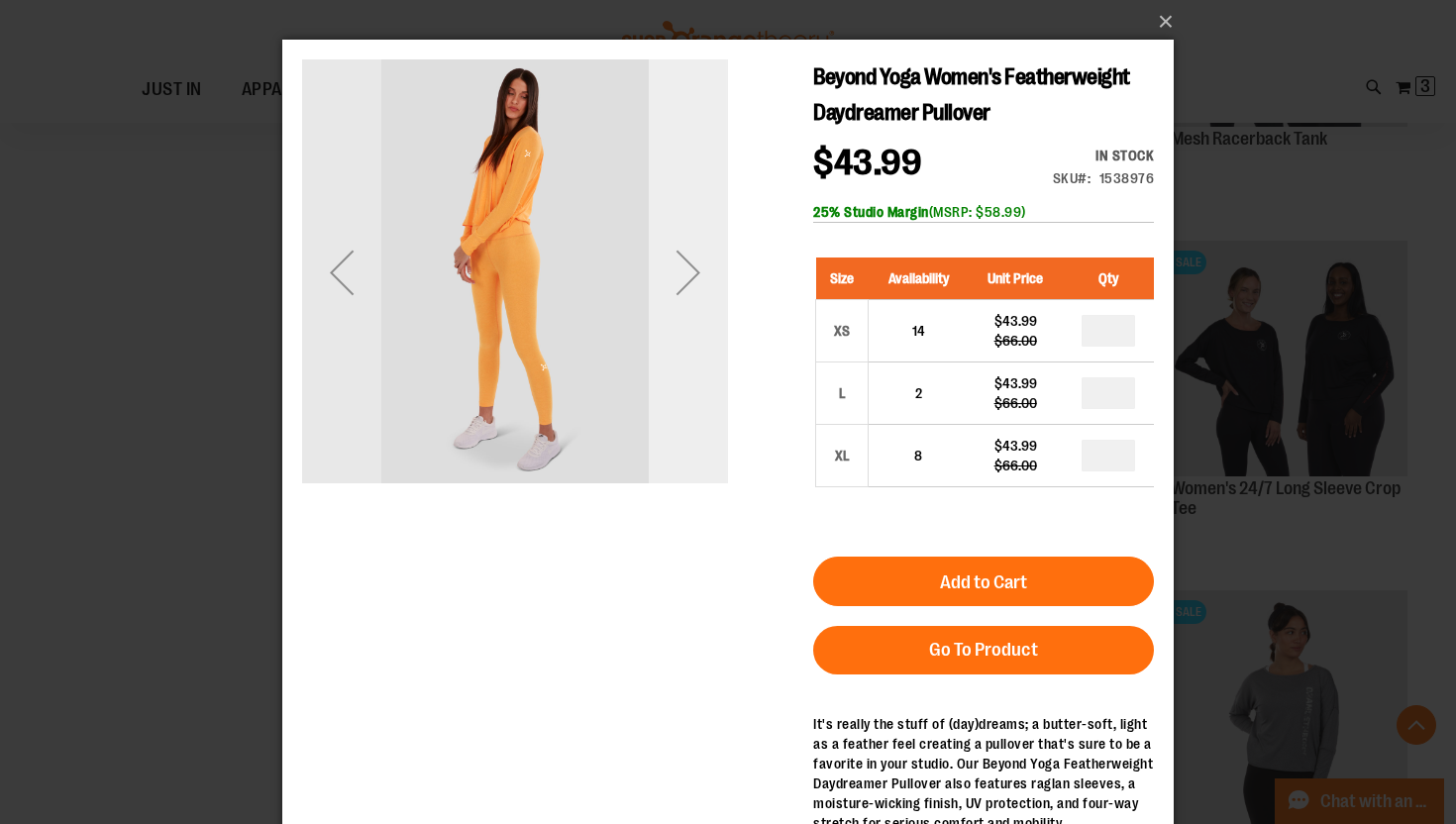click at bounding box center [688, 272] 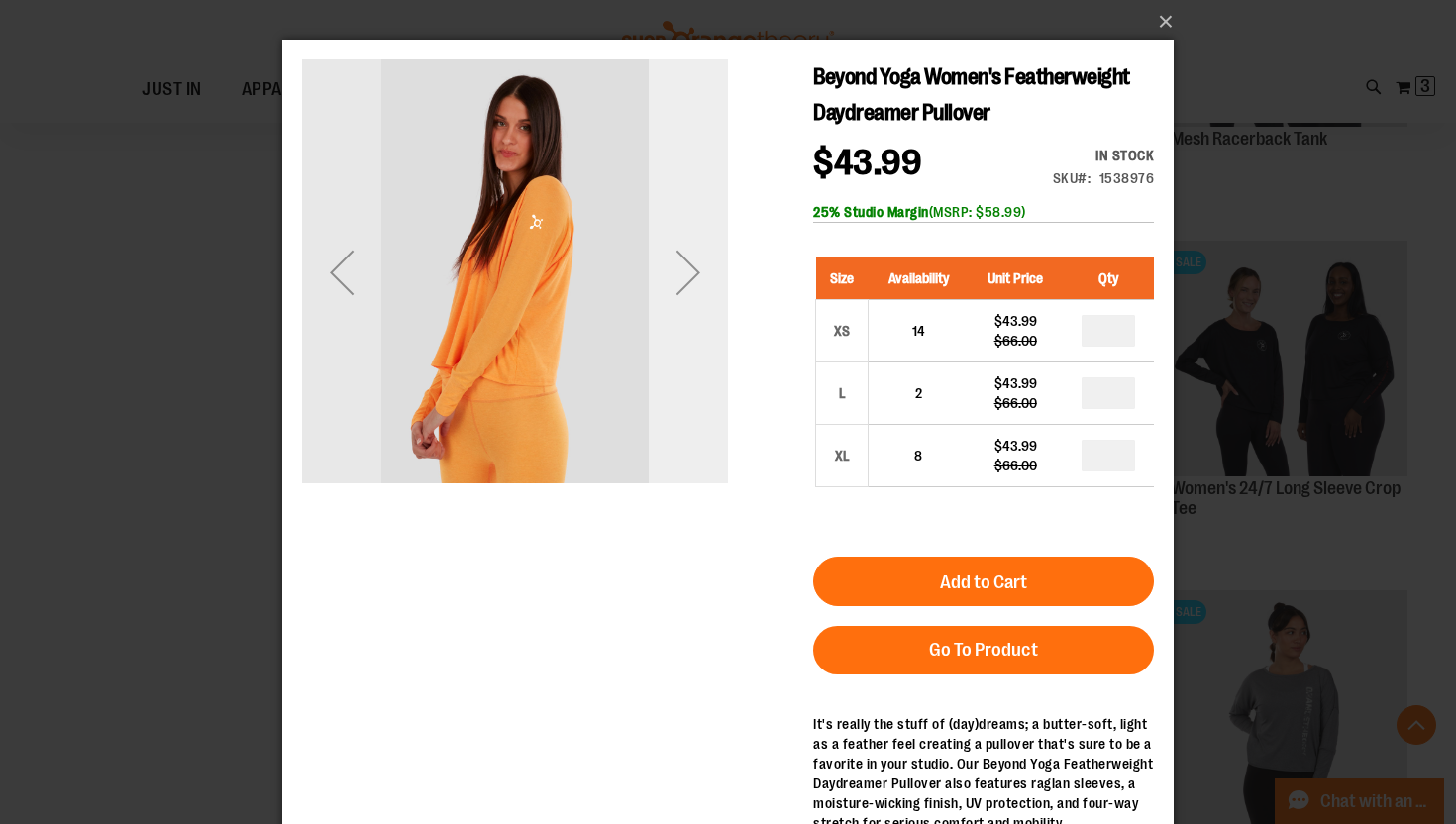 click at bounding box center [688, 272] 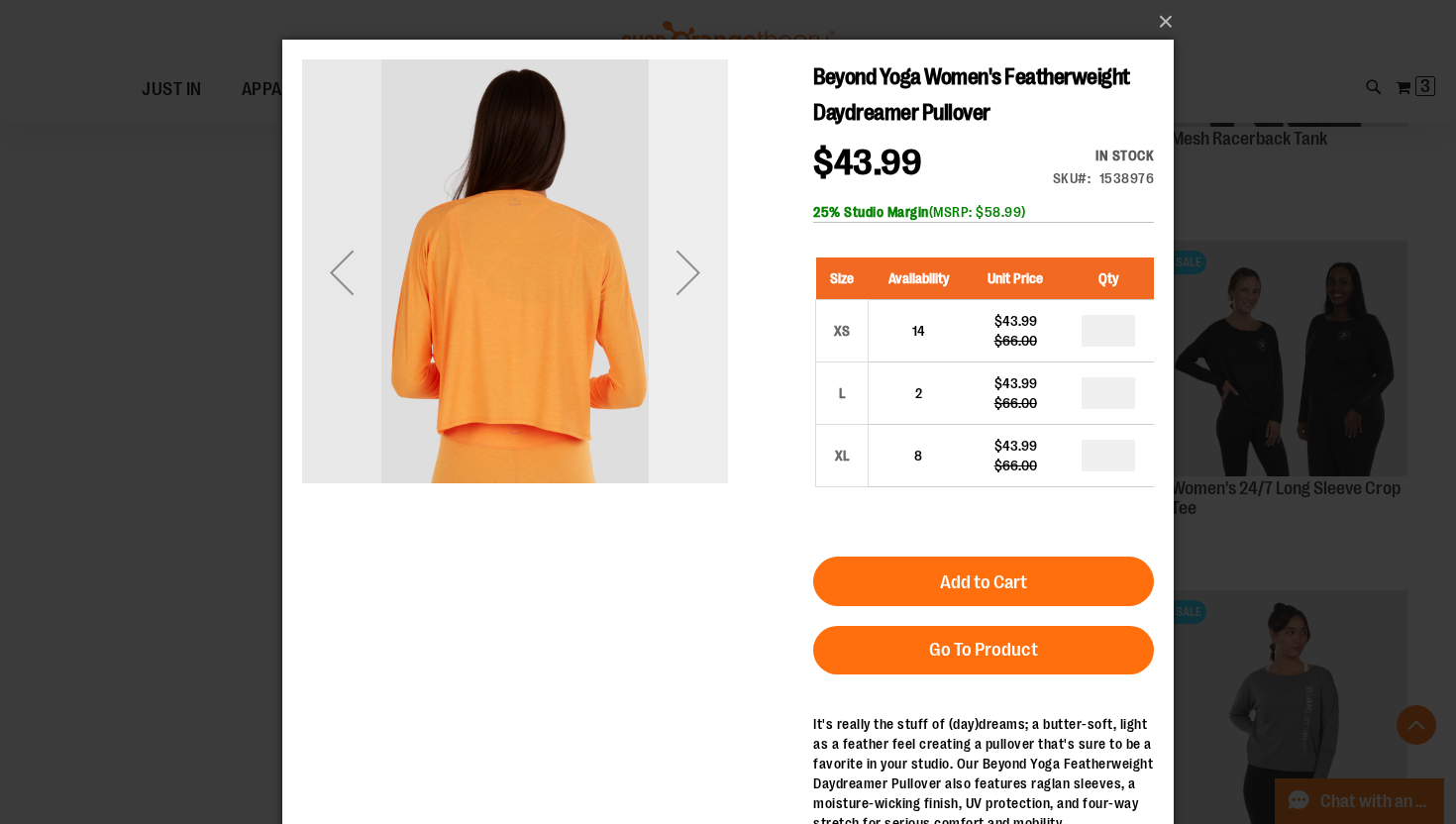 click at bounding box center (688, 272) 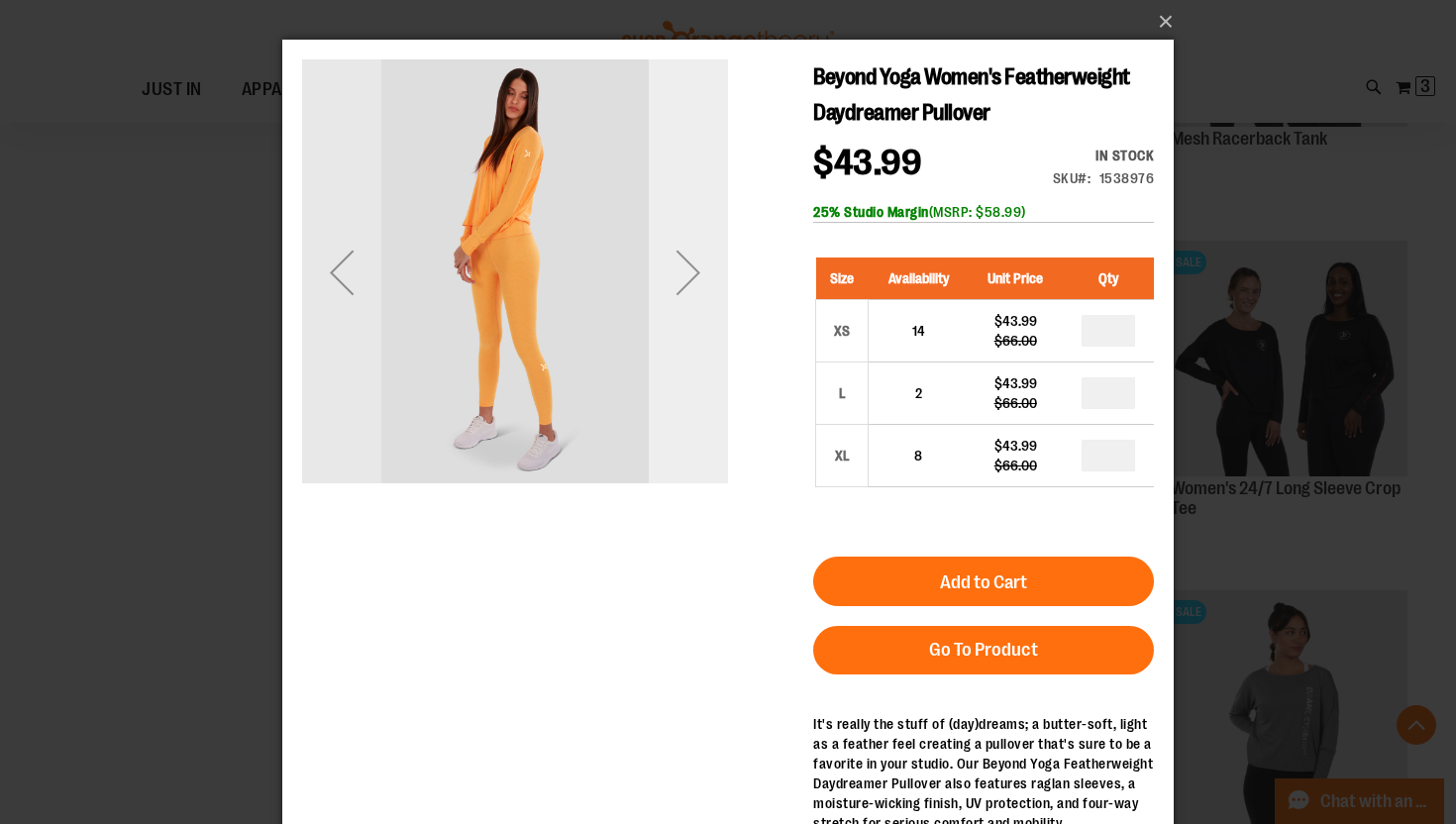 click at bounding box center [688, 272] 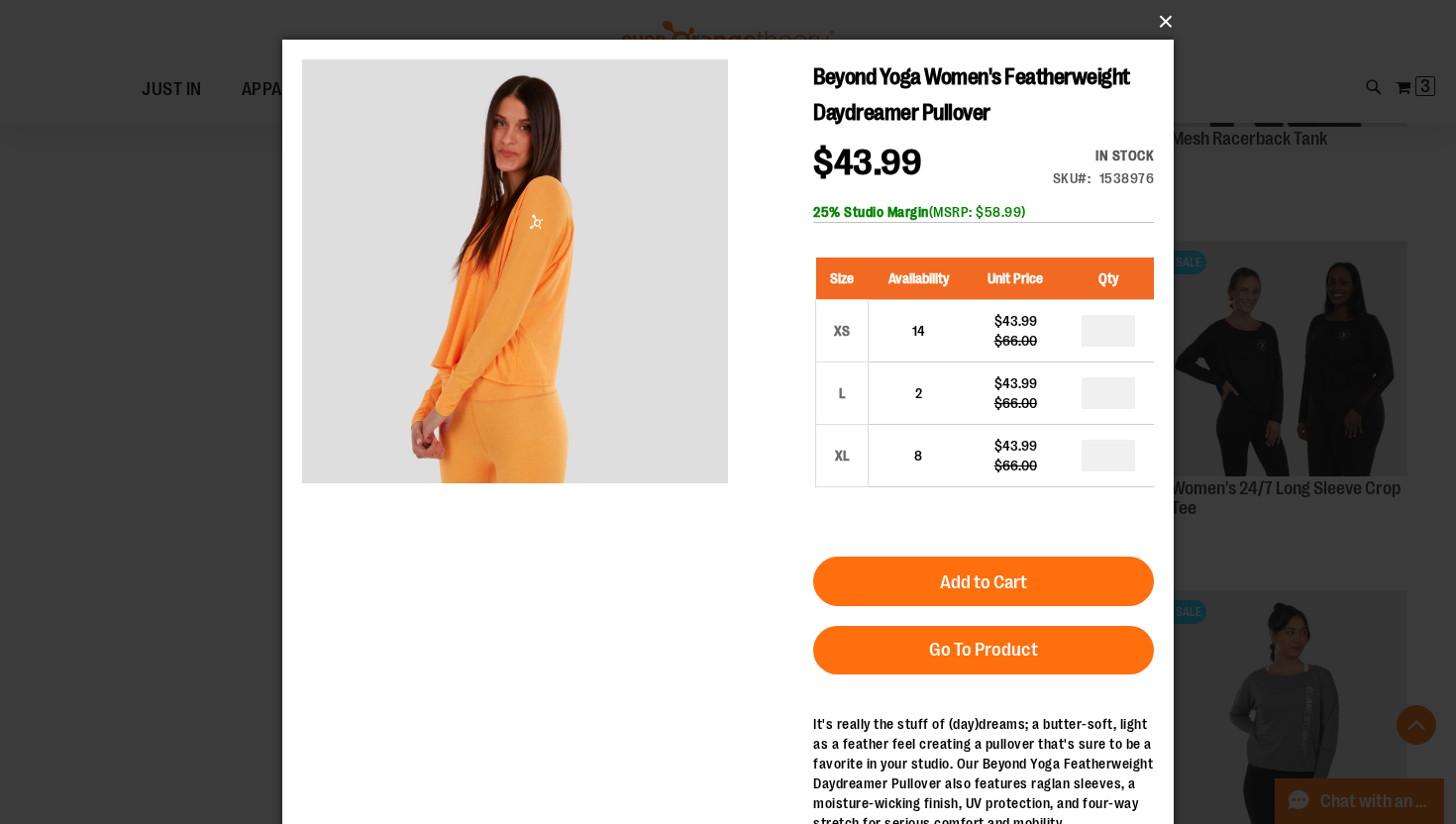click on "×" at bounding box center (734, 22) 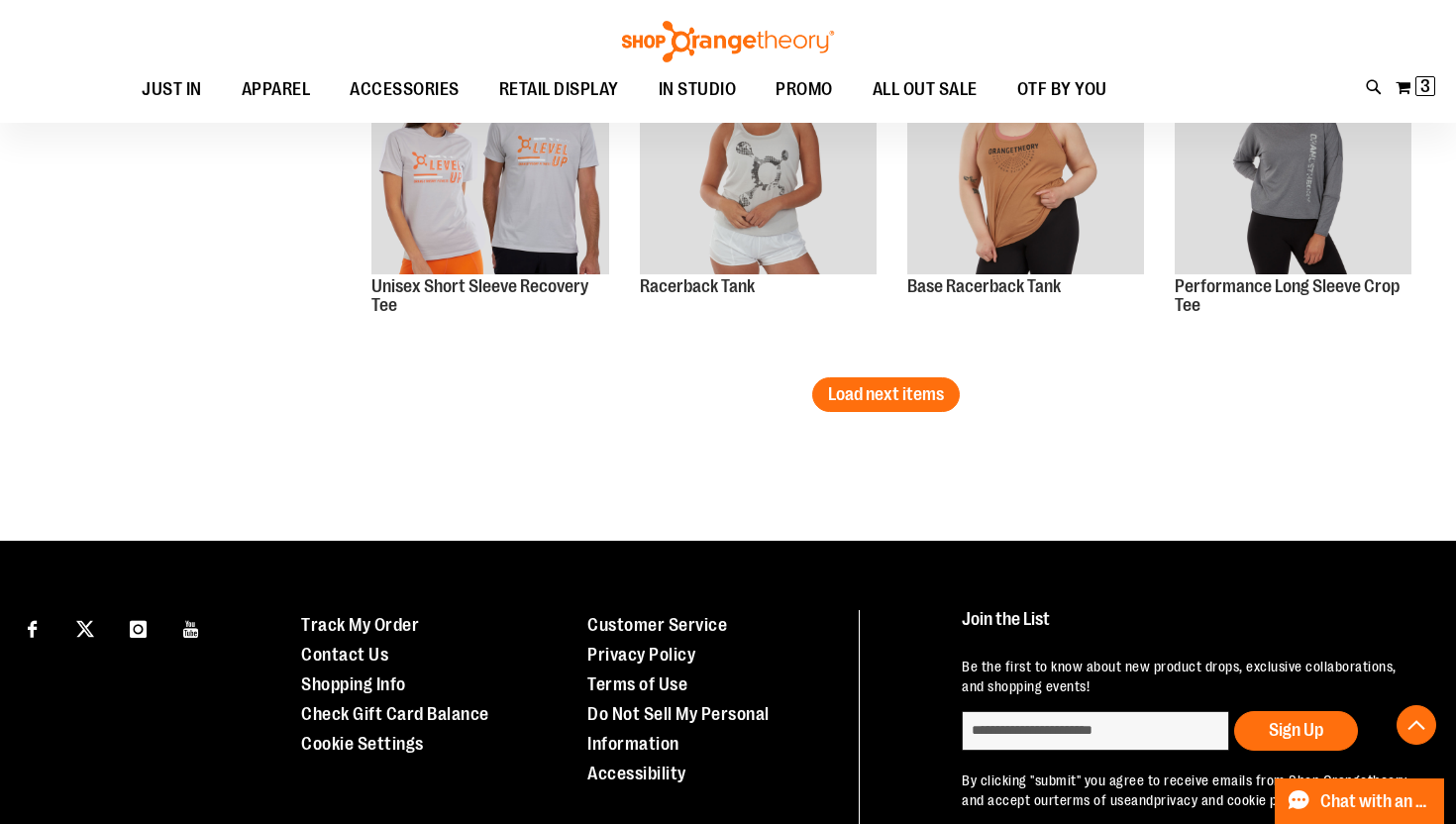 scroll, scrollTop: 7484, scrollLeft: 0, axis: vertical 